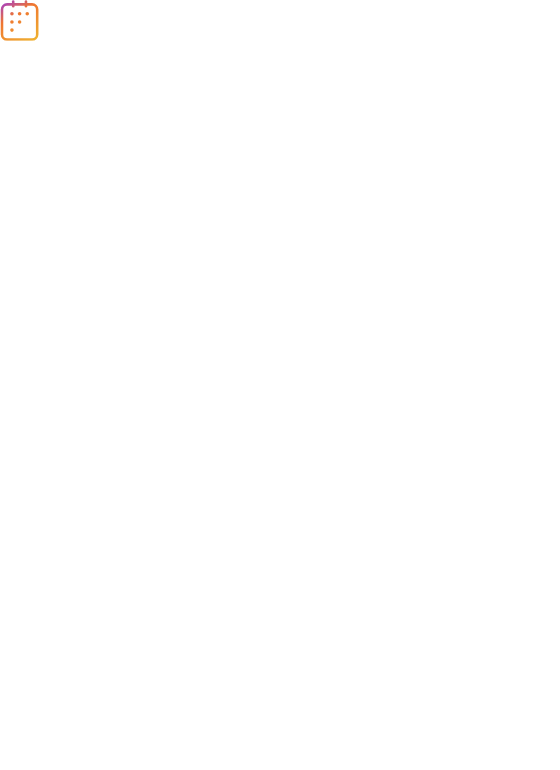 scroll, scrollTop: 0, scrollLeft: 0, axis: both 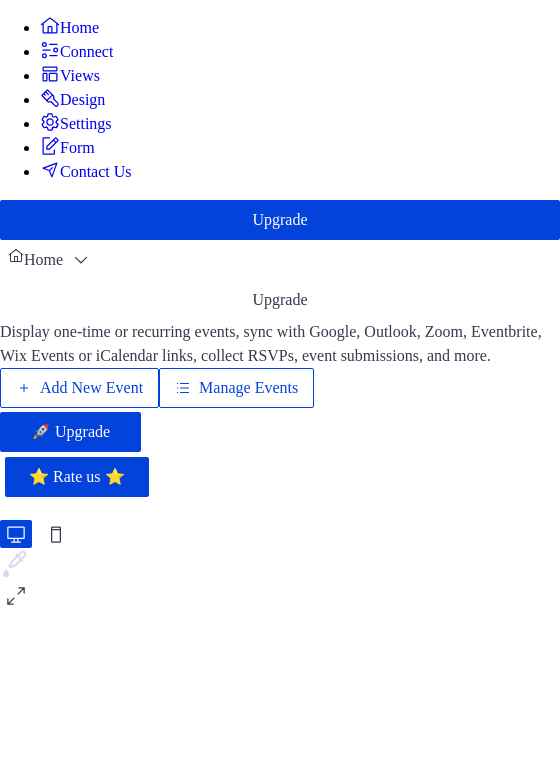 click on "Manage Events" at bounding box center [248, 388] 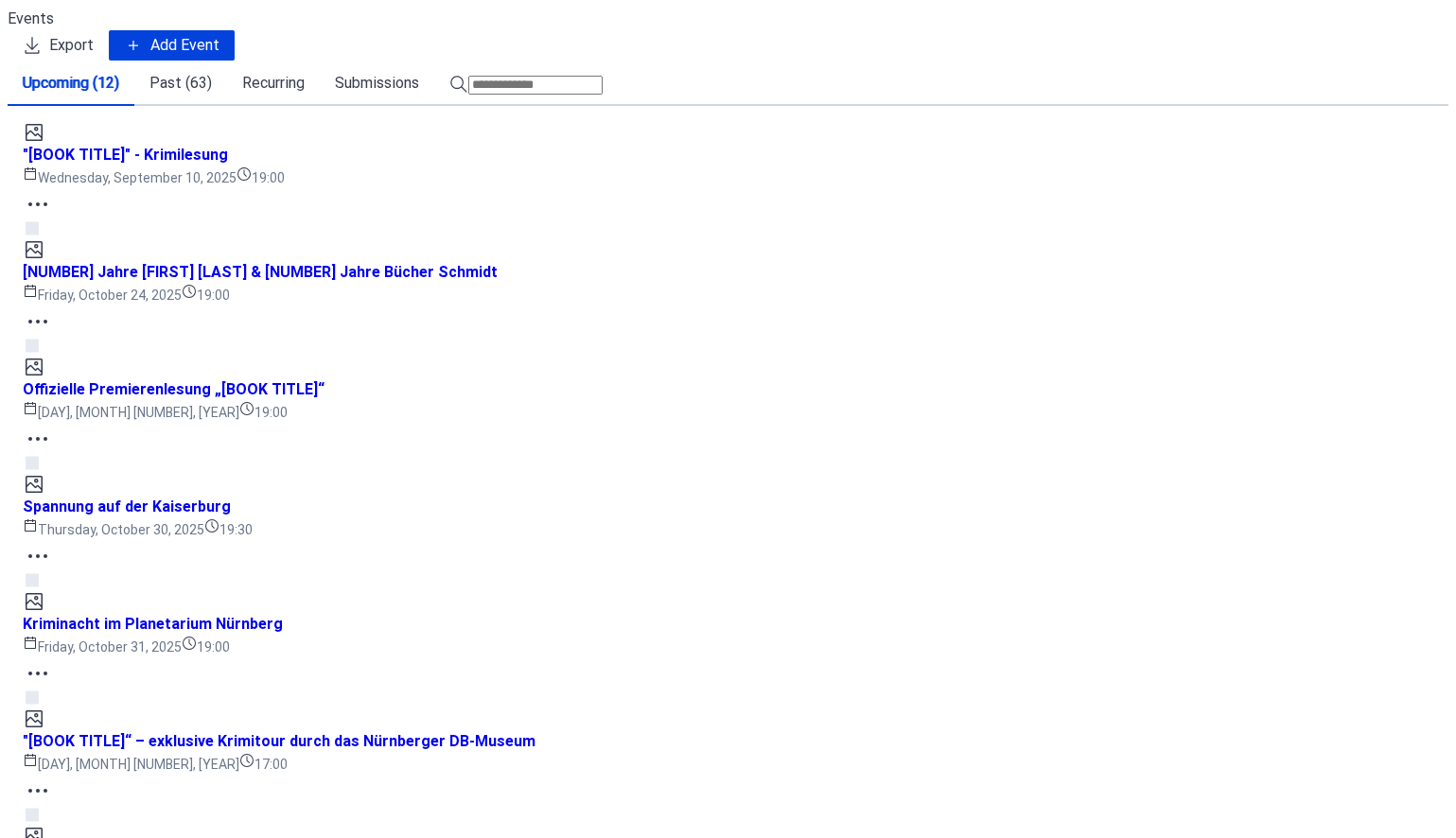 scroll, scrollTop: 0, scrollLeft: 0, axis: both 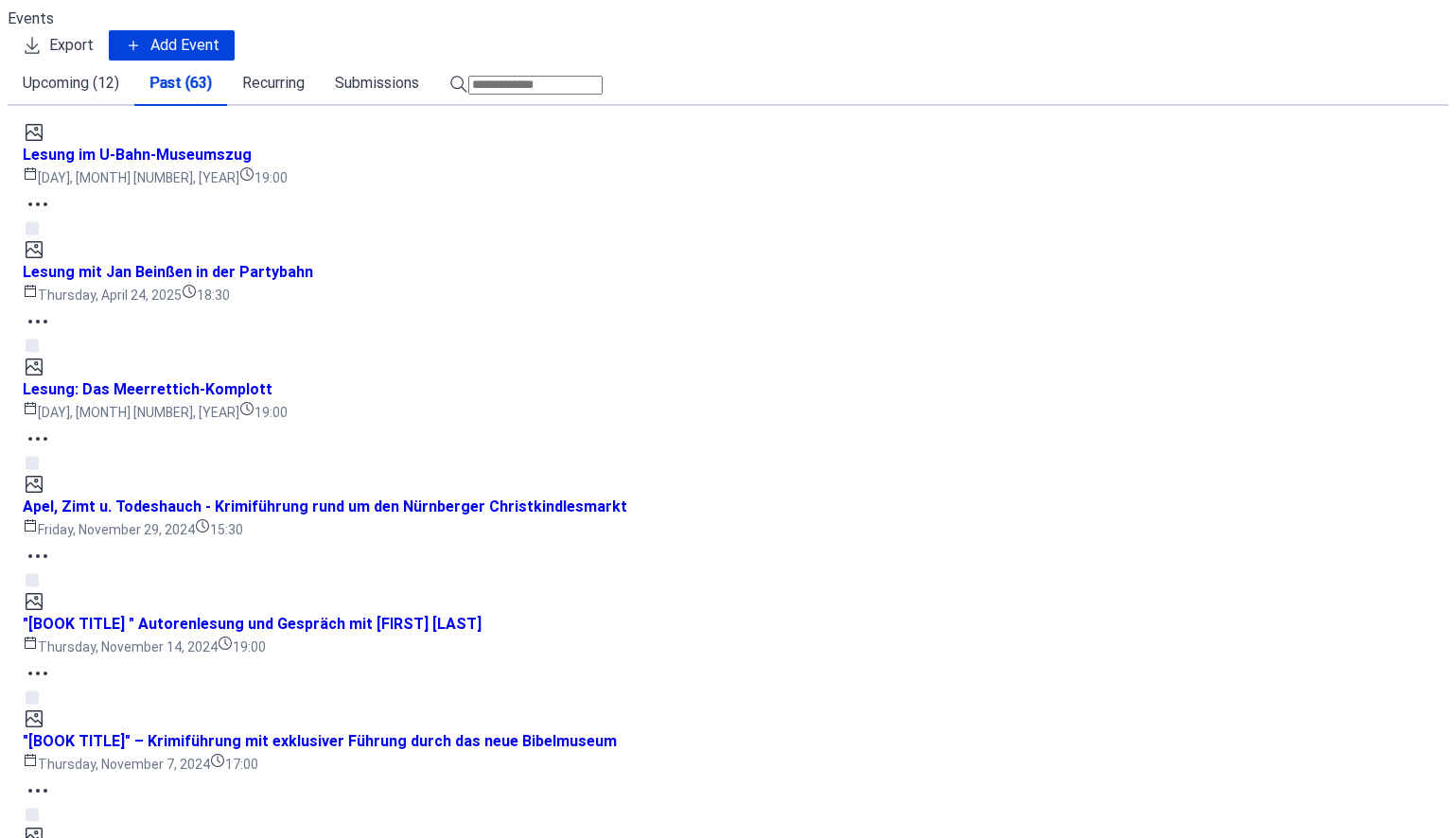 click 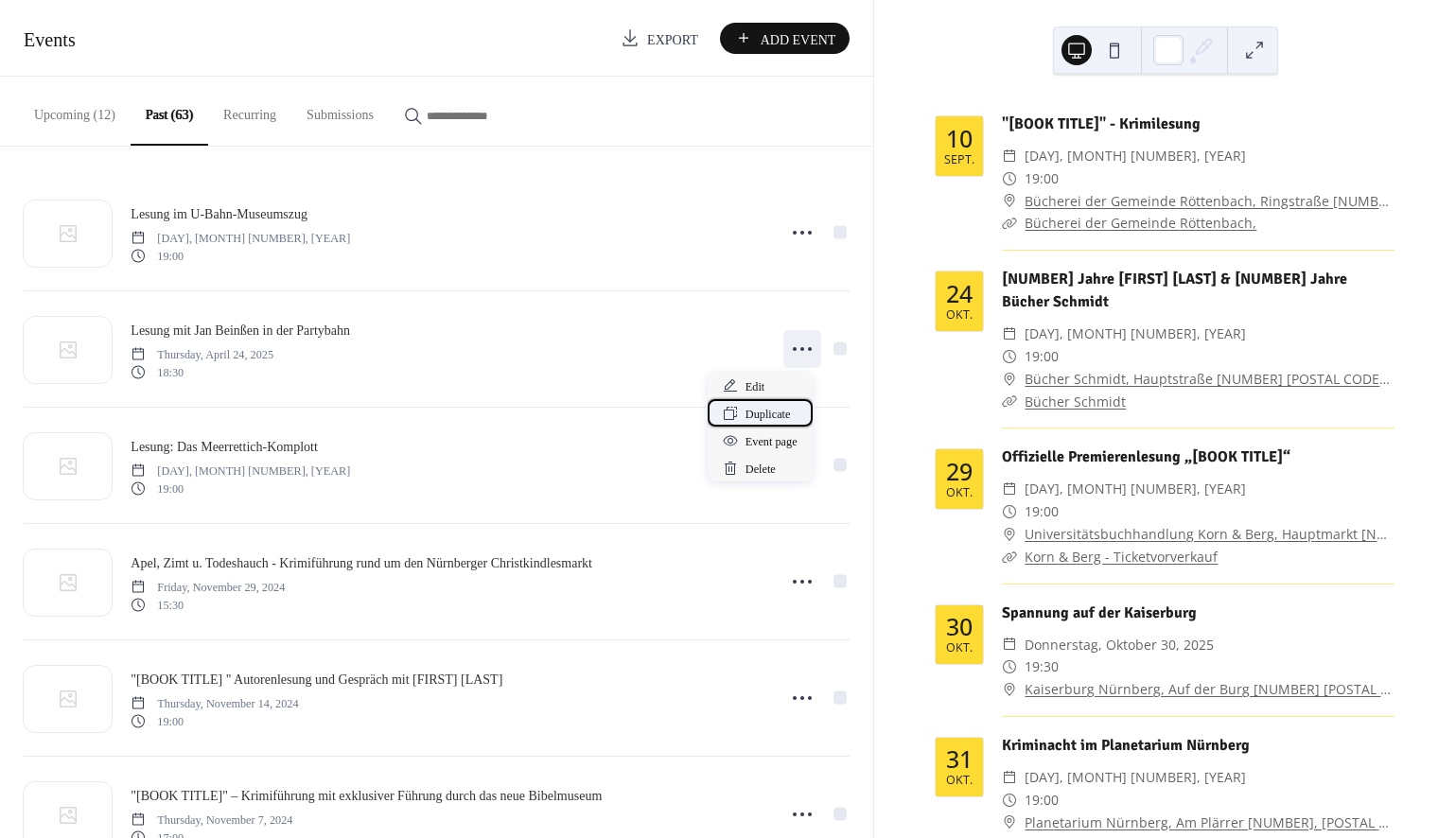 click on "Duplicate" at bounding box center (768, 414) 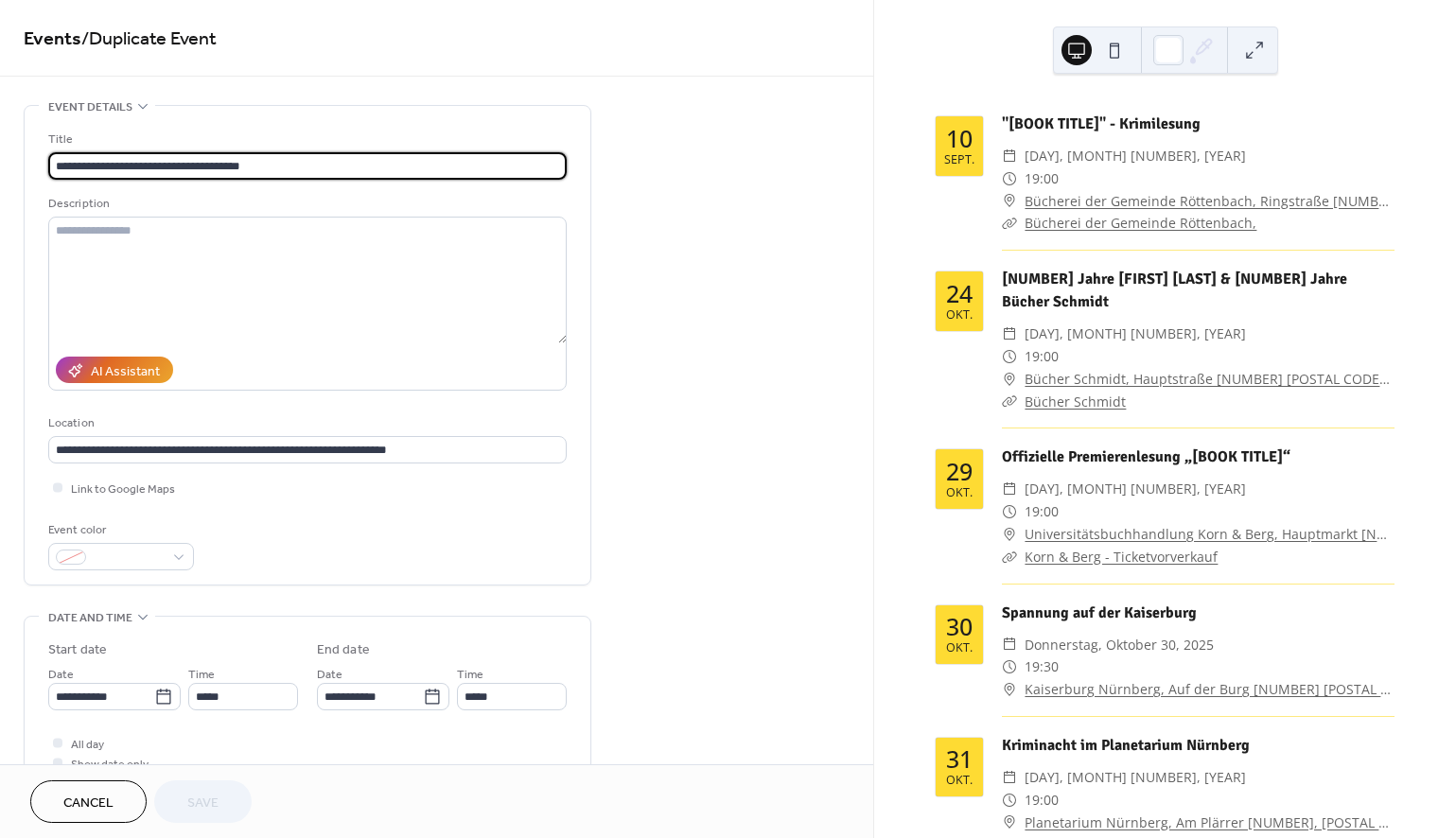 drag, startPoint x: 282, startPoint y: 172, endPoint x: 135, endPoint y: 172, distance: 147 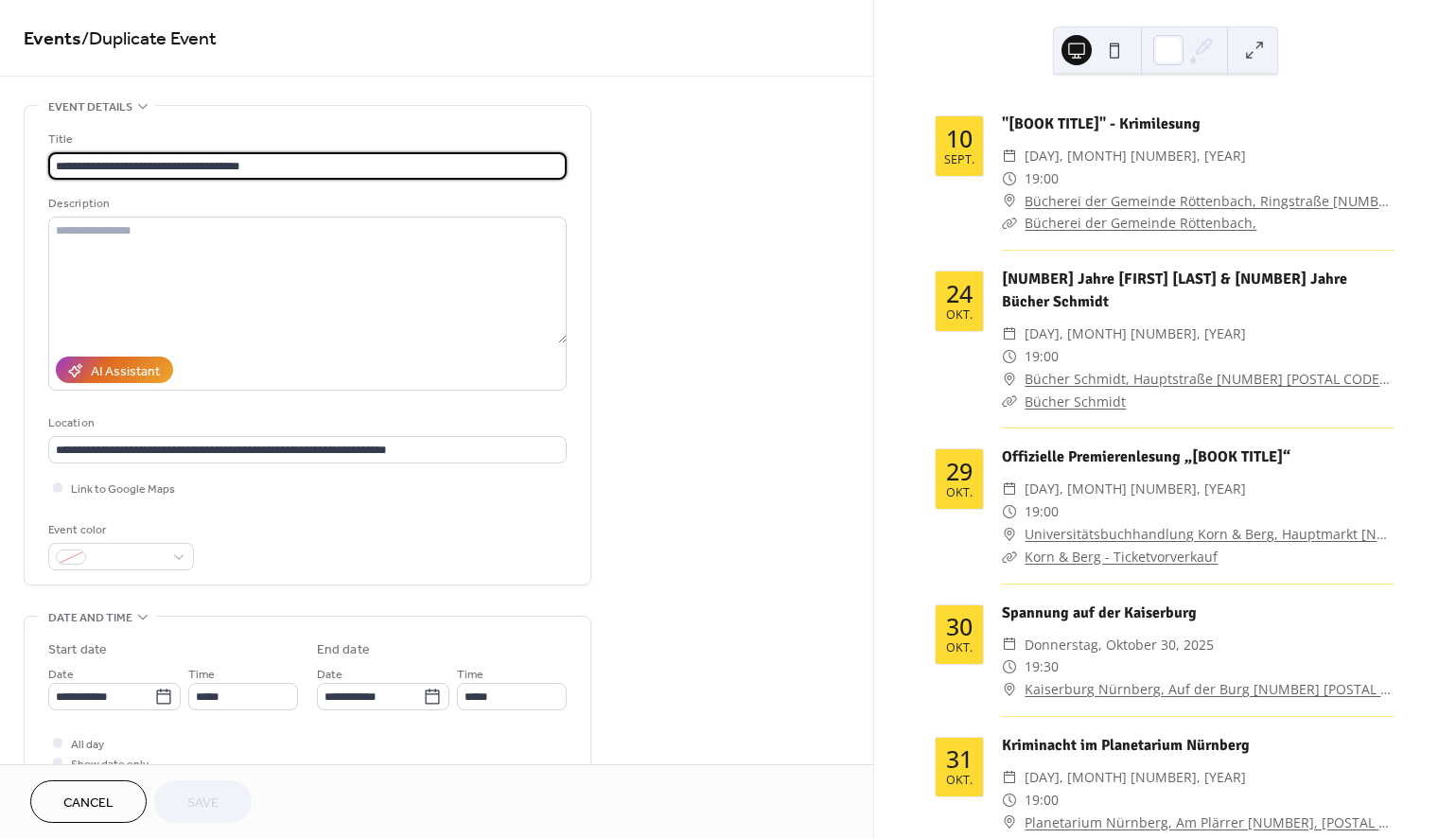 paste 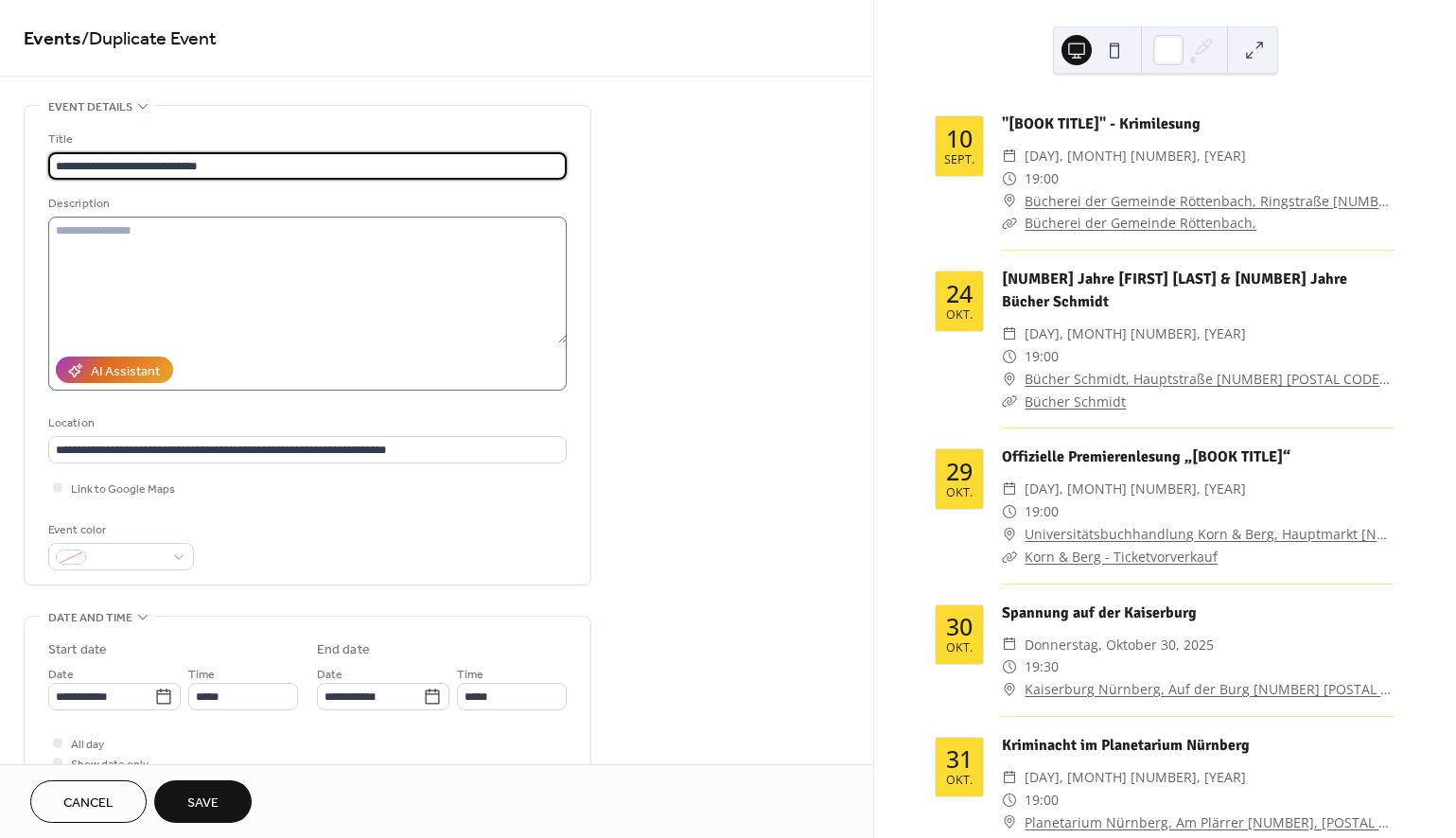 scroll, scrollTop: 5, scrollLeft: 0, axis: vertical 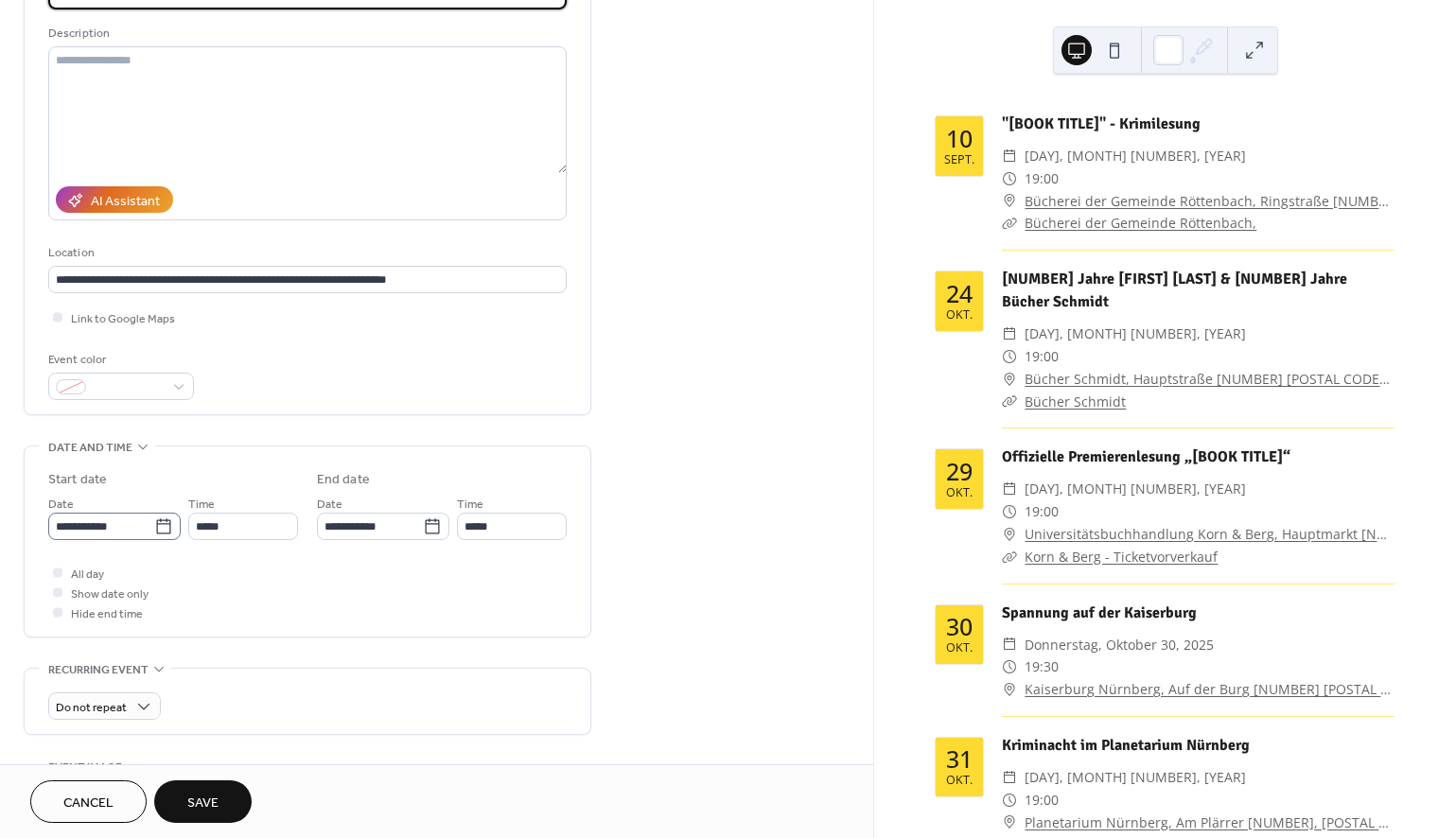 type on "**********" 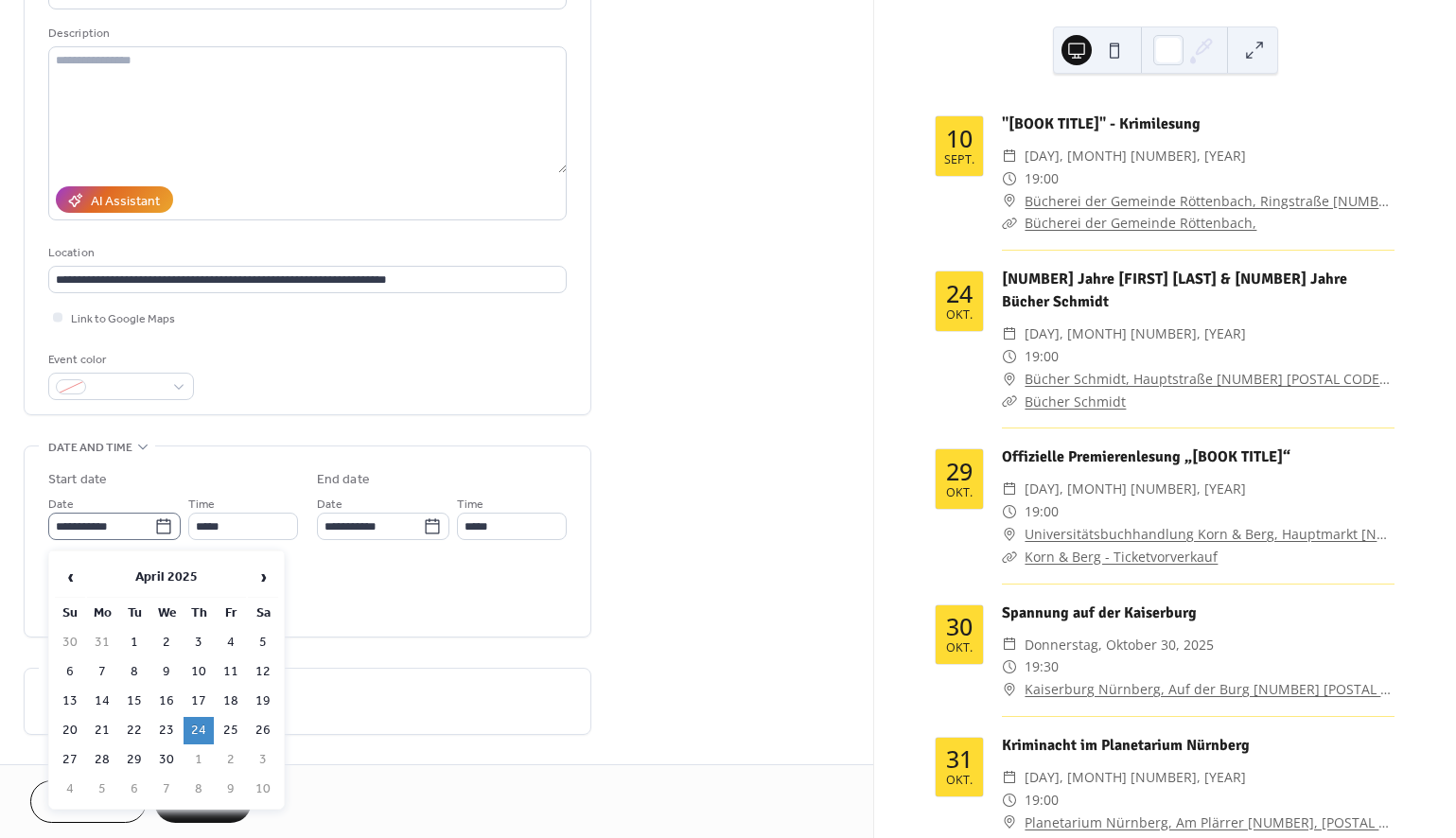 click 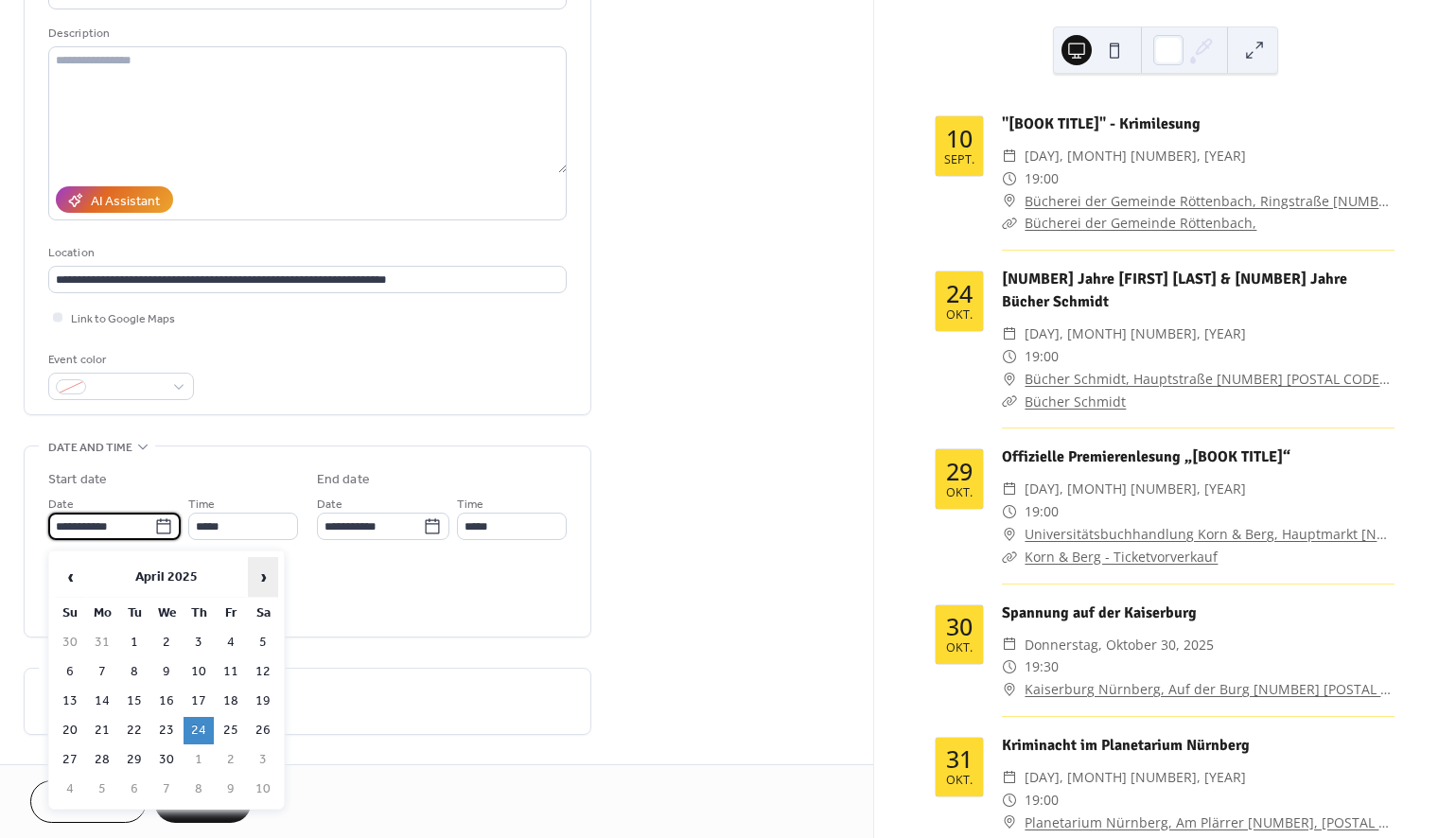 click on "›" at bounding box center [263, 577] 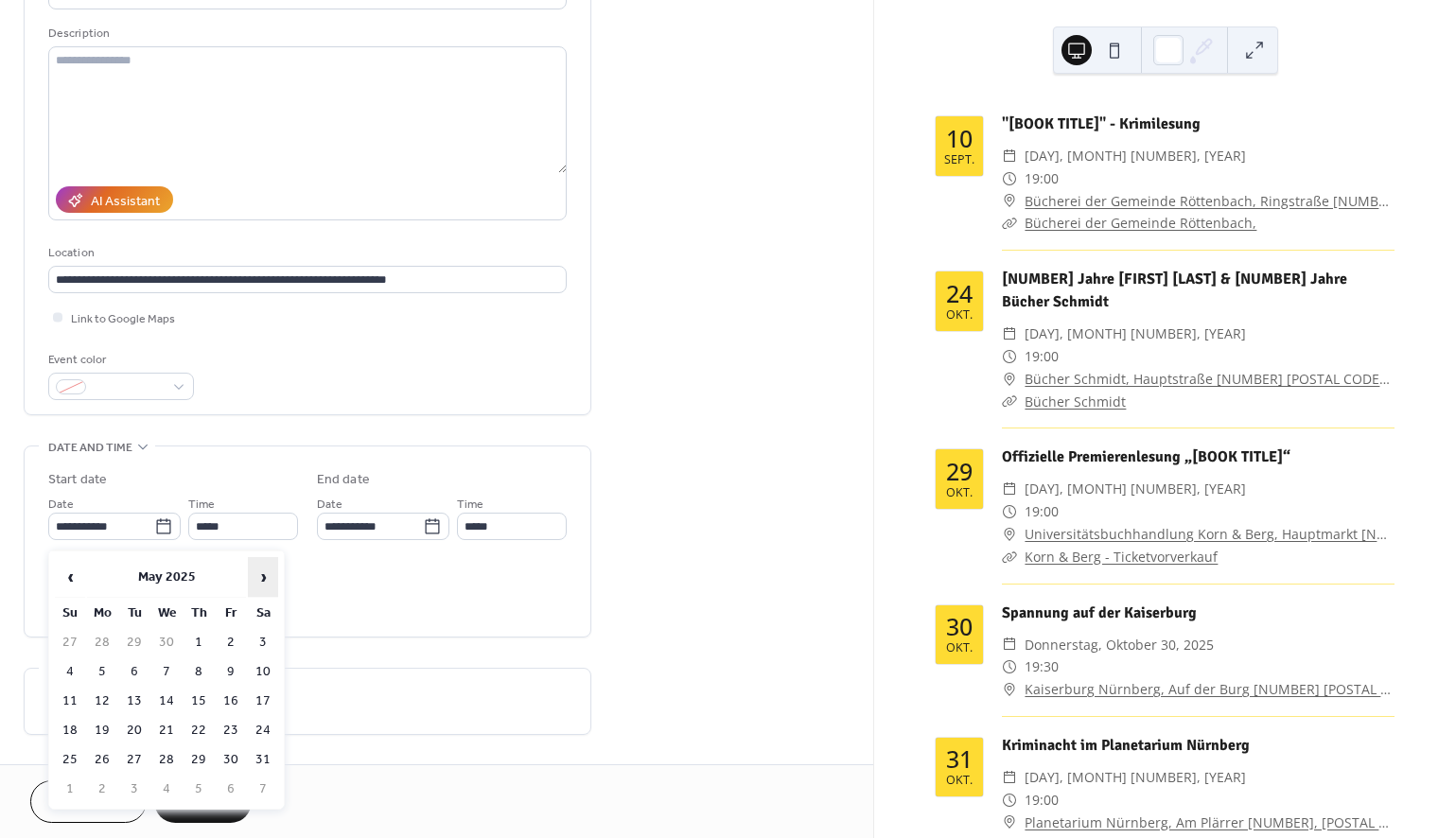 click on "›" at bounding box center [263, 577] 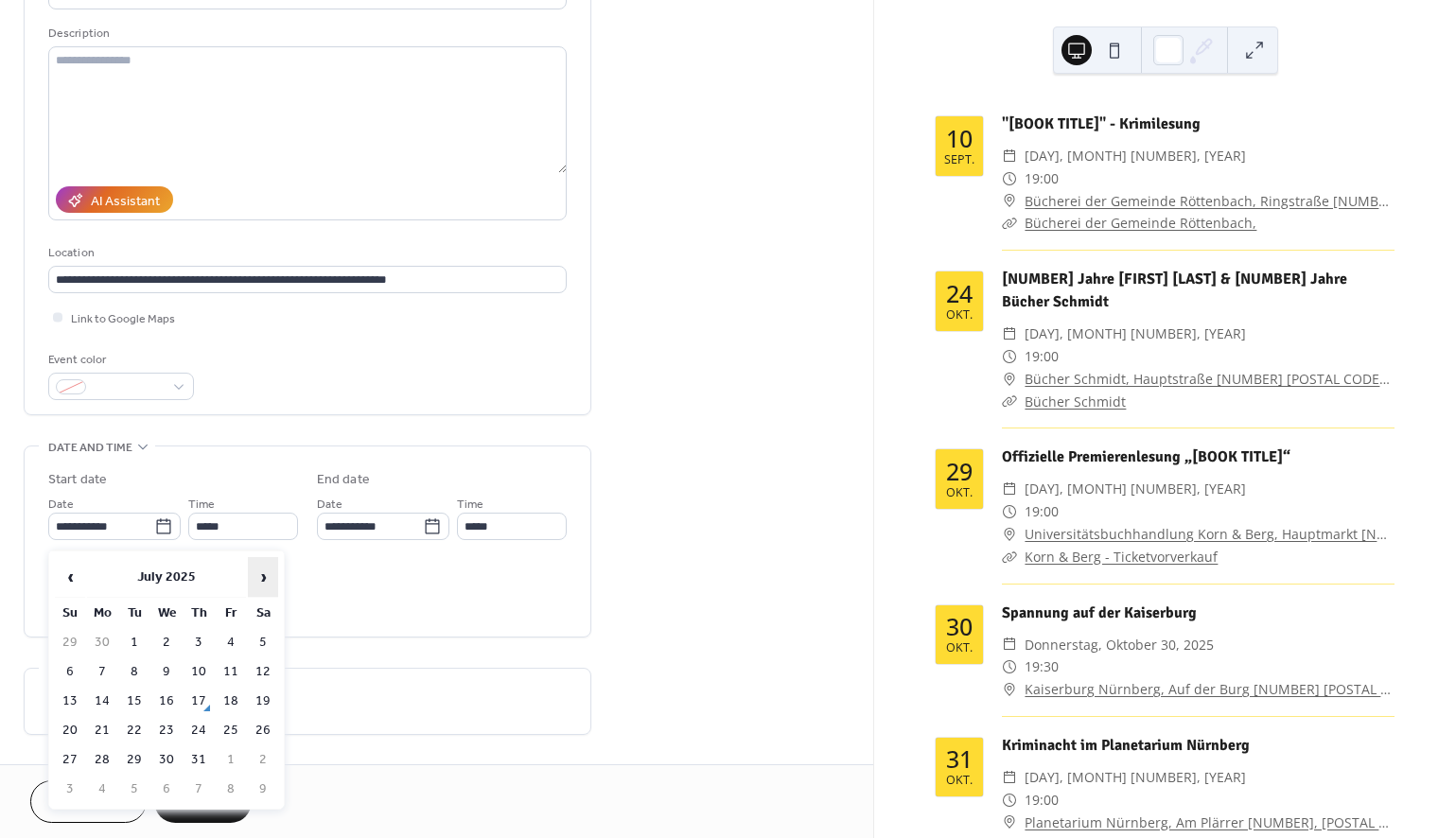 click on "›" at bounding box center [263, 577] 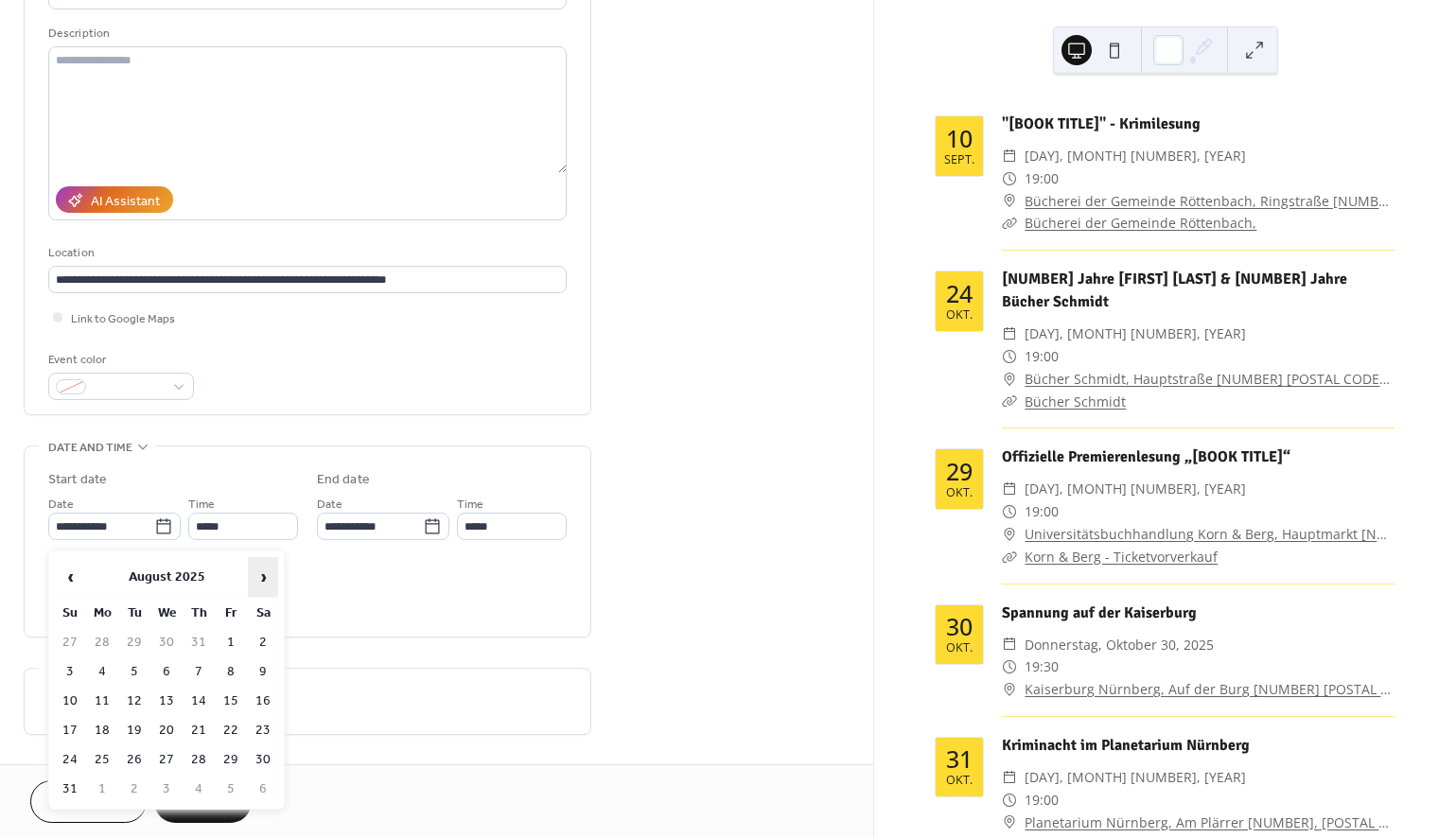 click on "›" at bounding box center [263, 577] 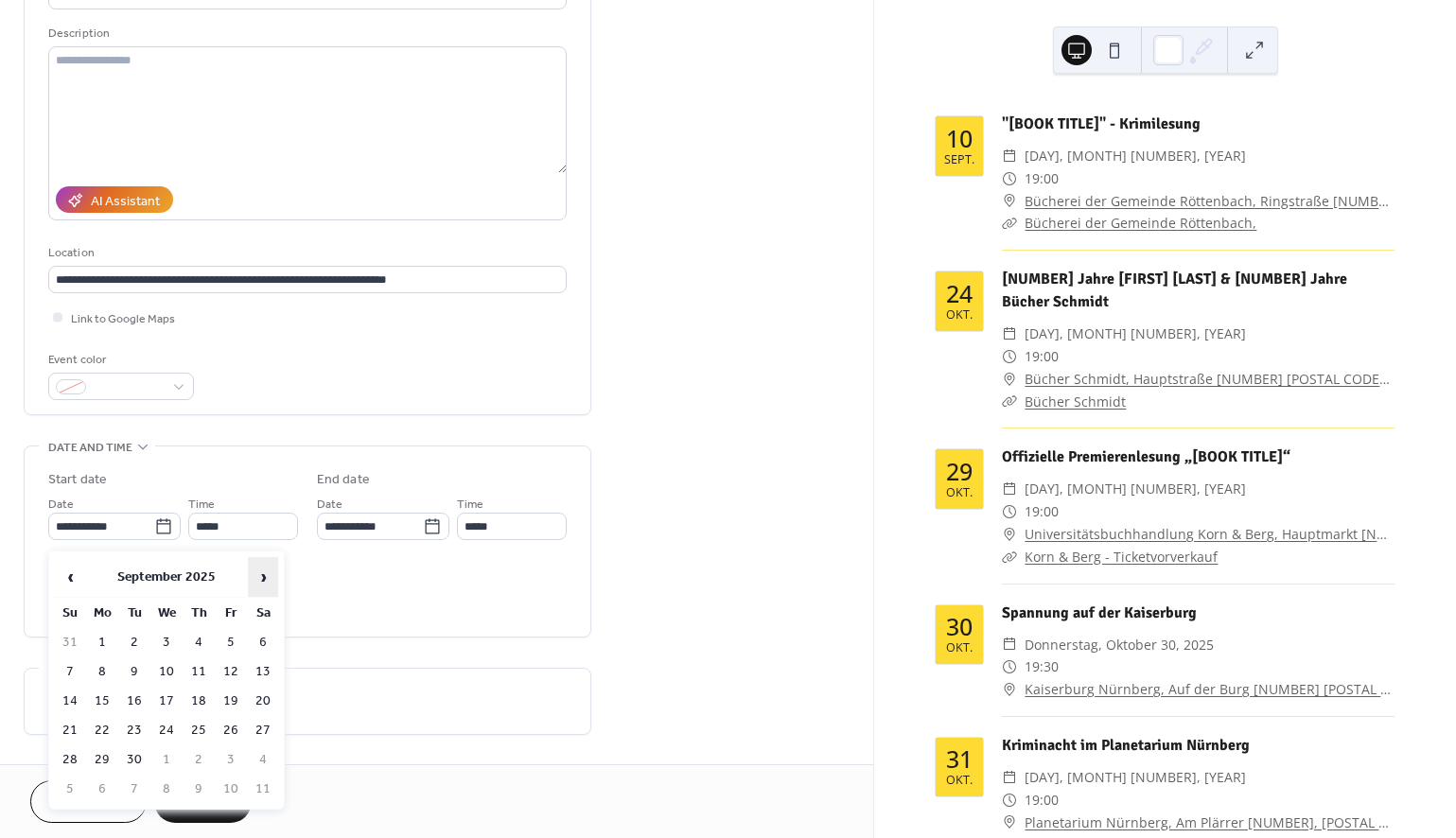 click on "›" at bounding box center [263, 577] 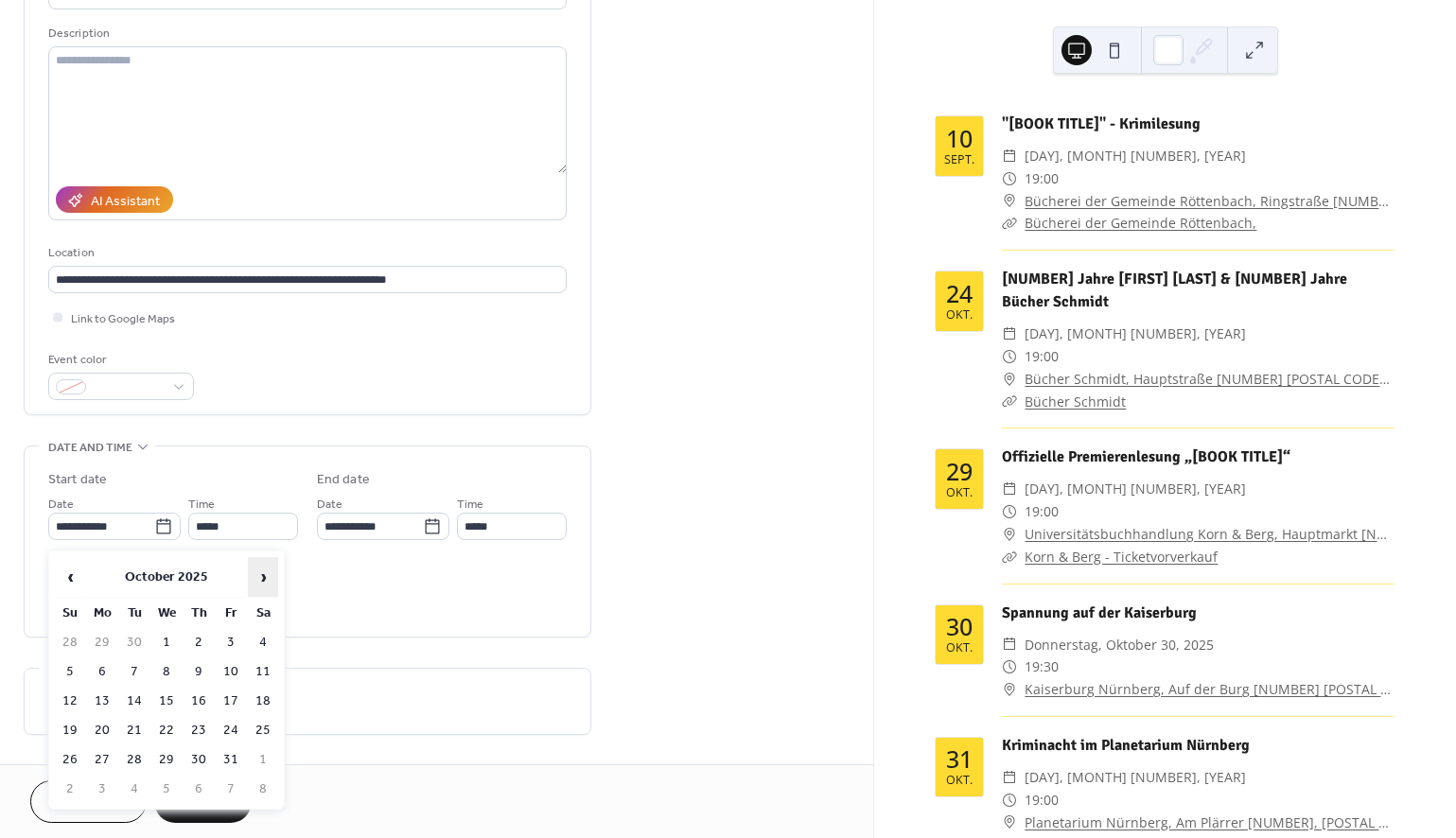 click on "›" at bounding box center (263, 577) 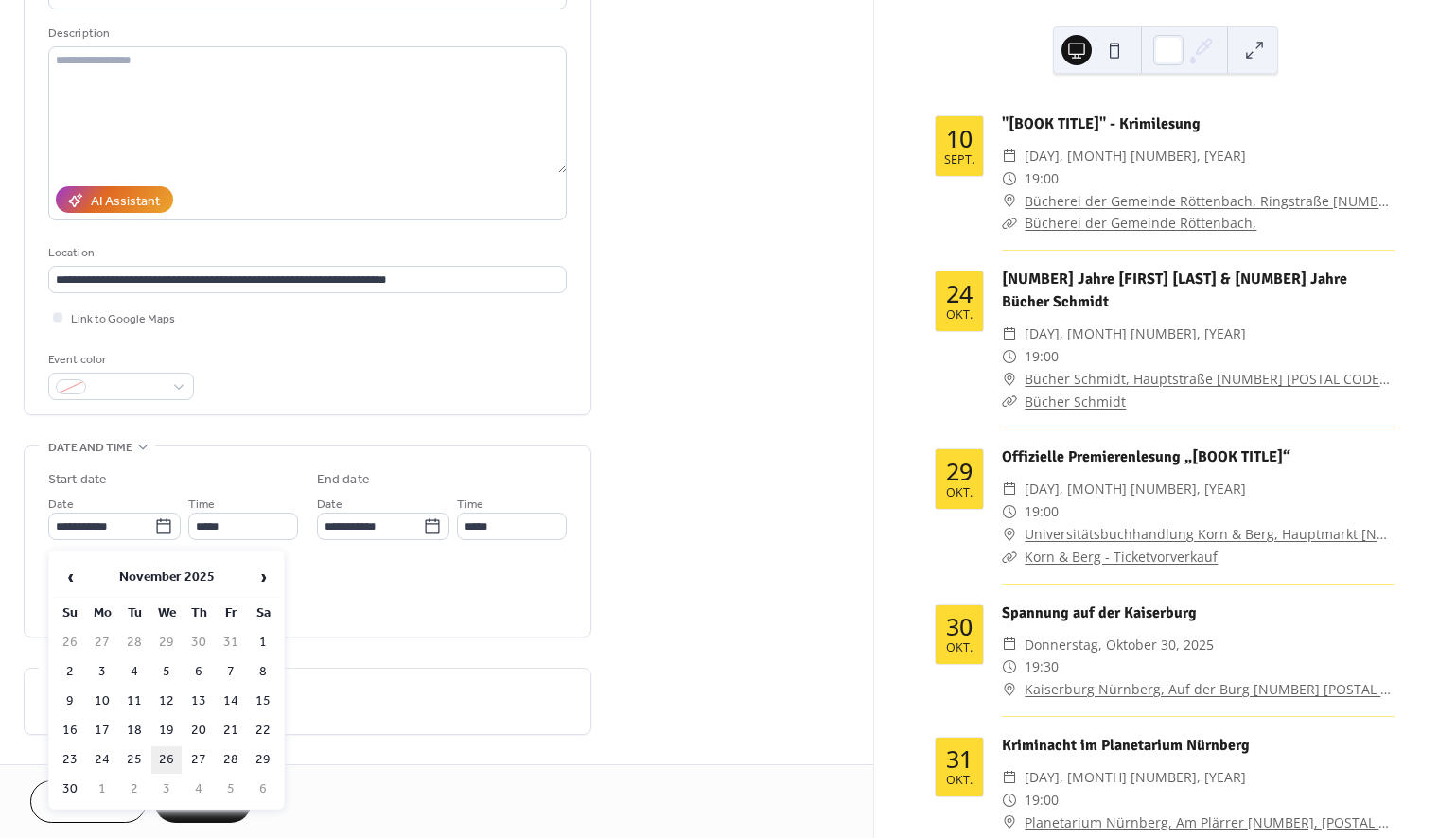 click on "26" at bounding box center [167, 759] 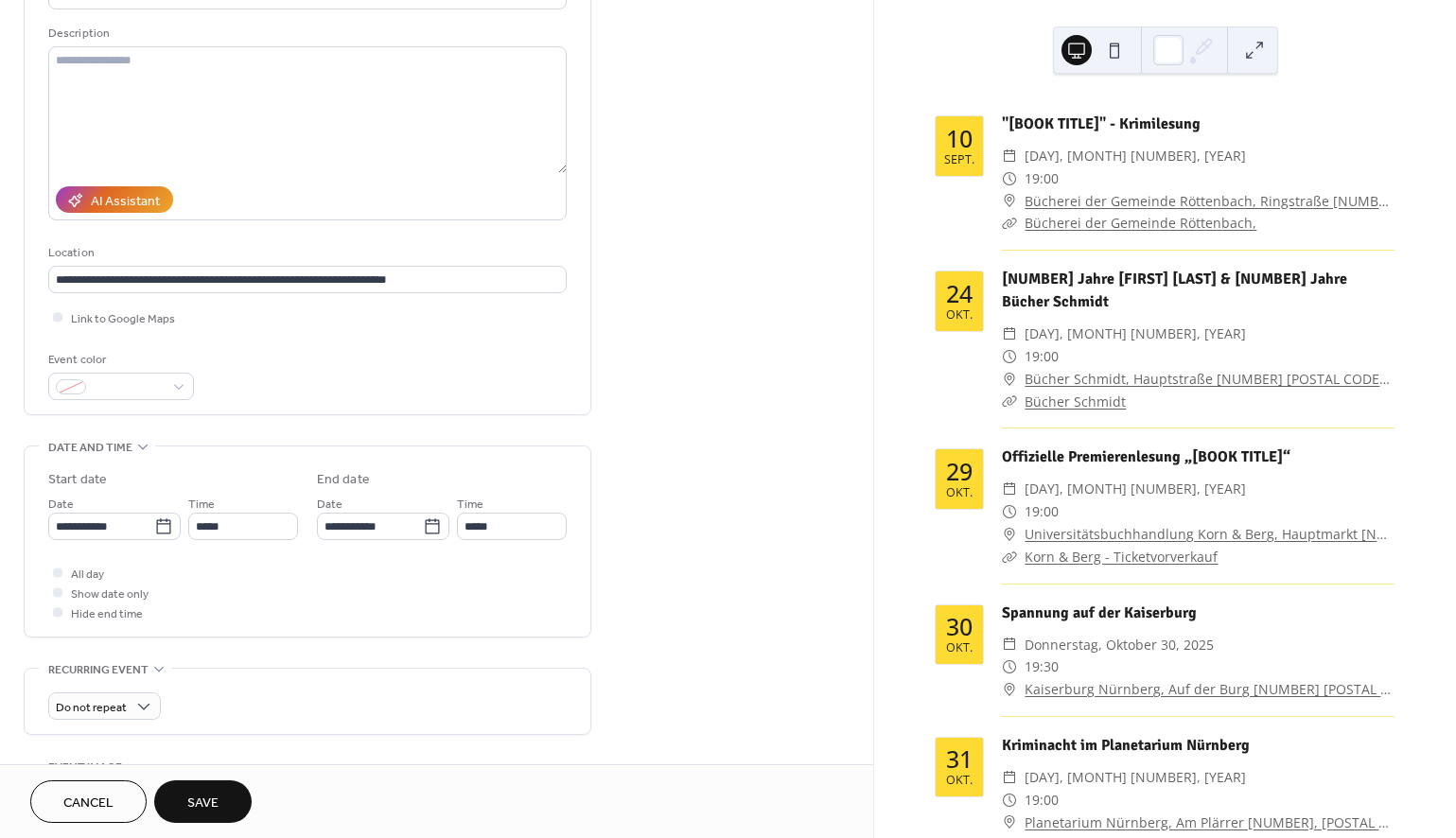 type on "**********" 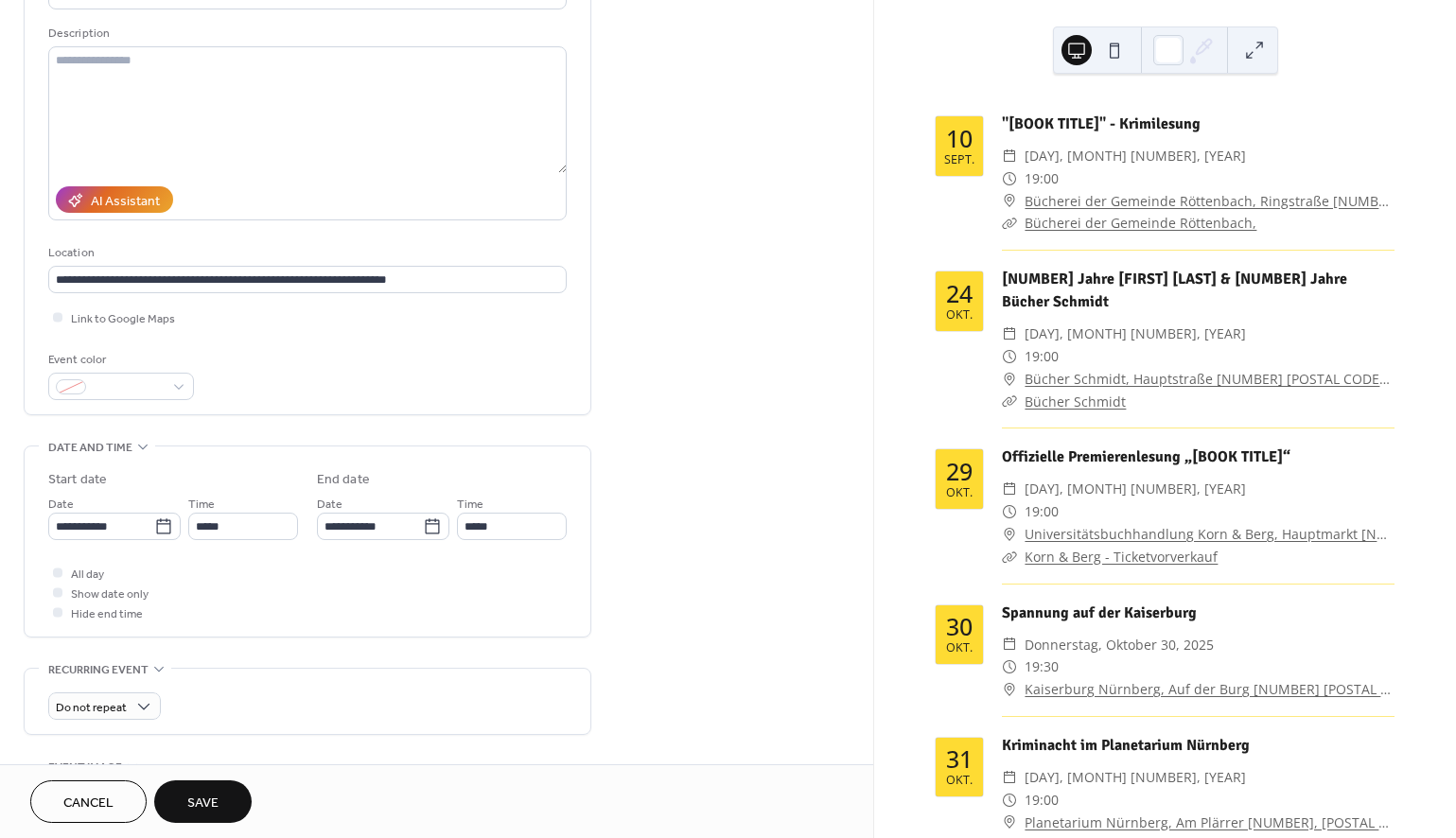 type on "**********" 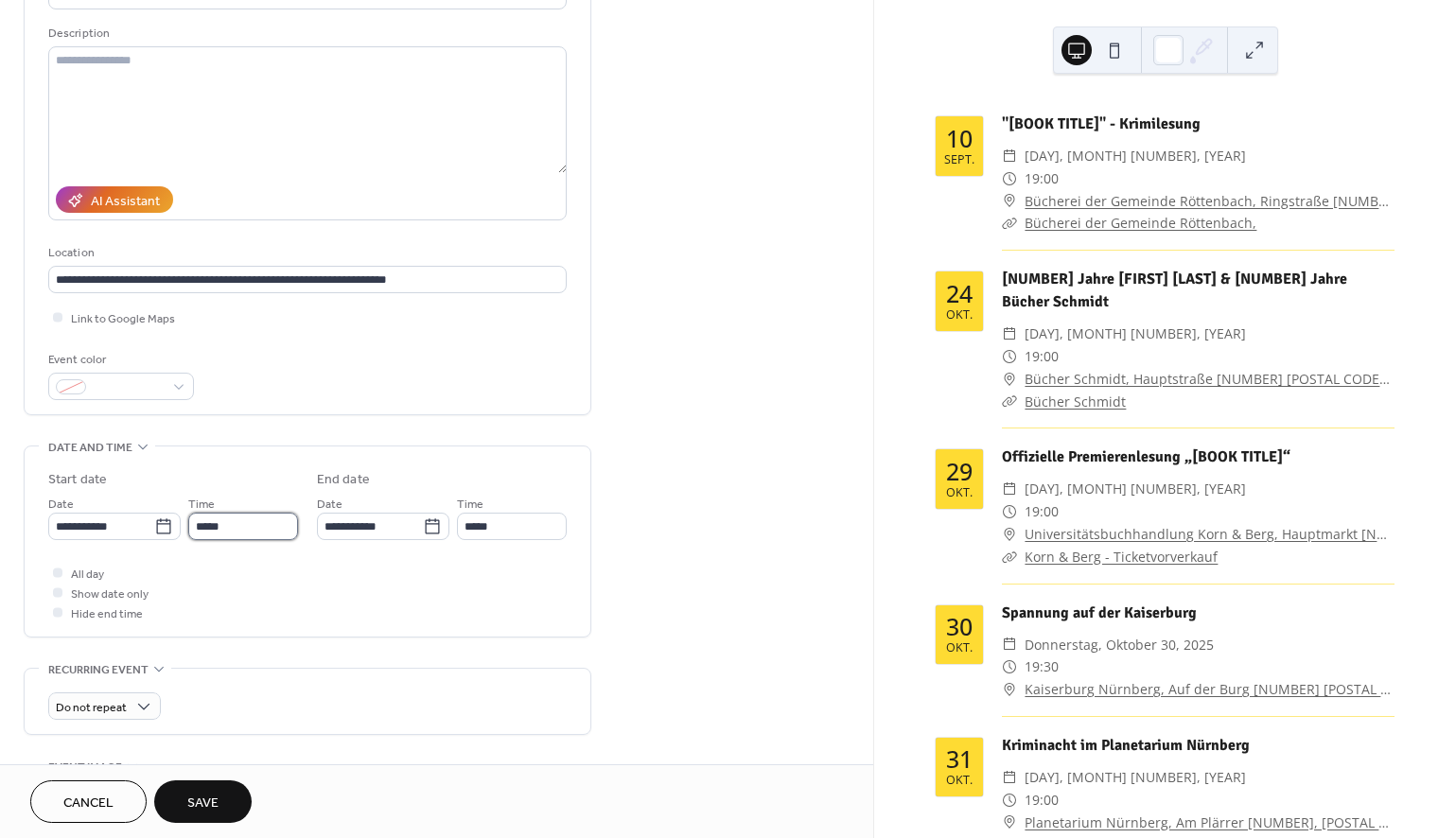 click on "*****" at bounding box center (243, 526) 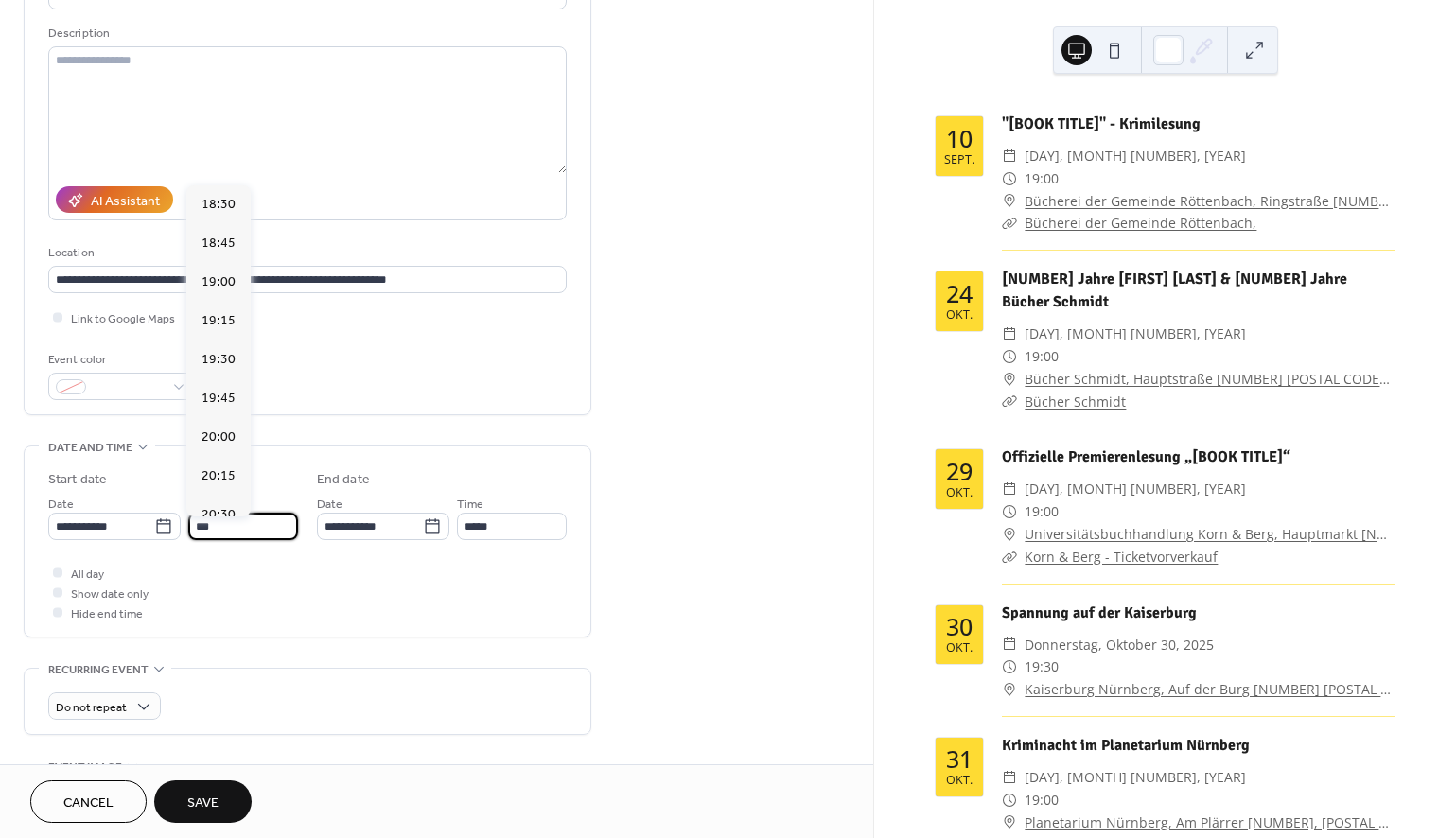 scroll, scrollTop: 2792, scrollLeft: 0, axis: vertical 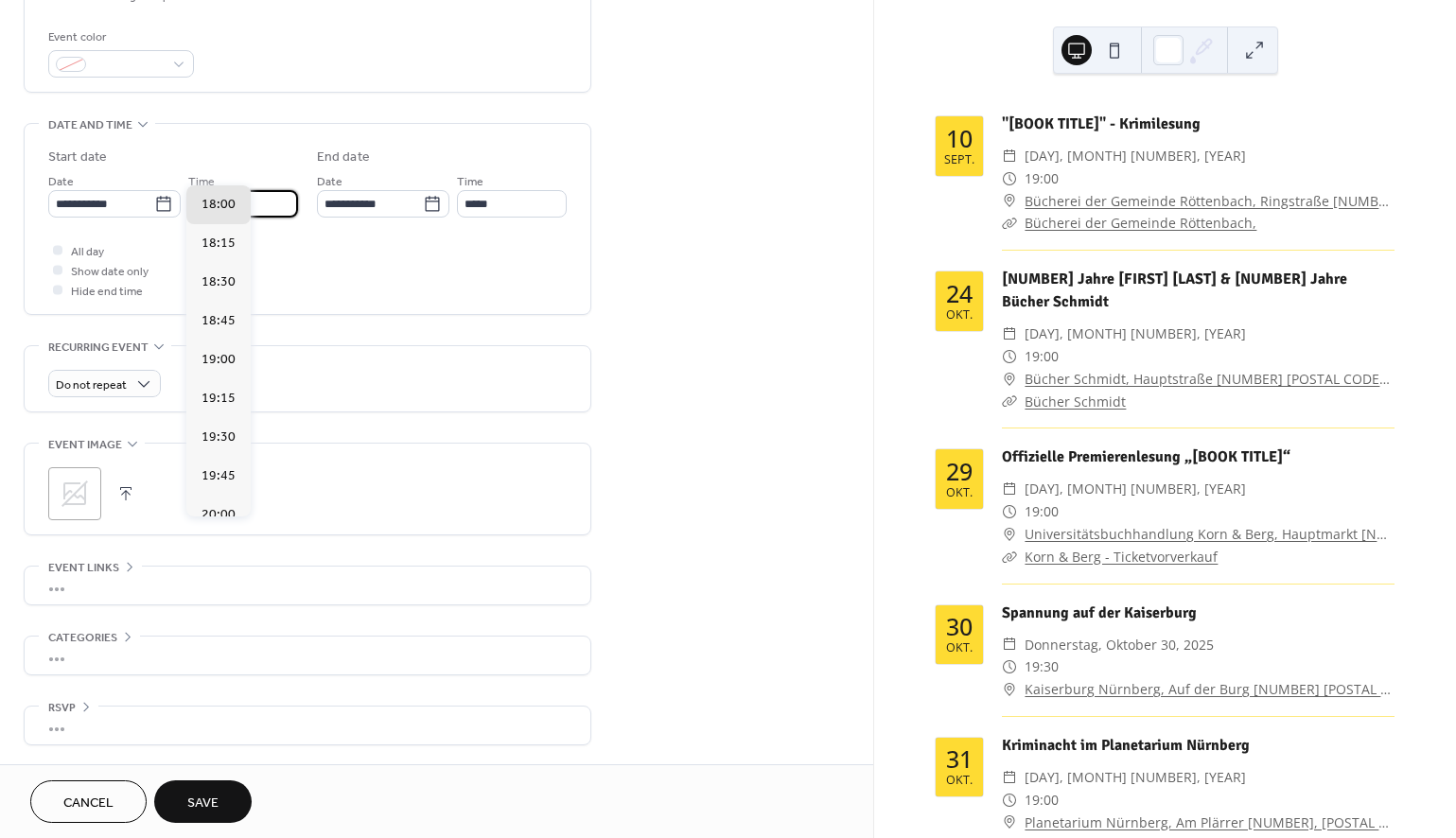 type on "*****" 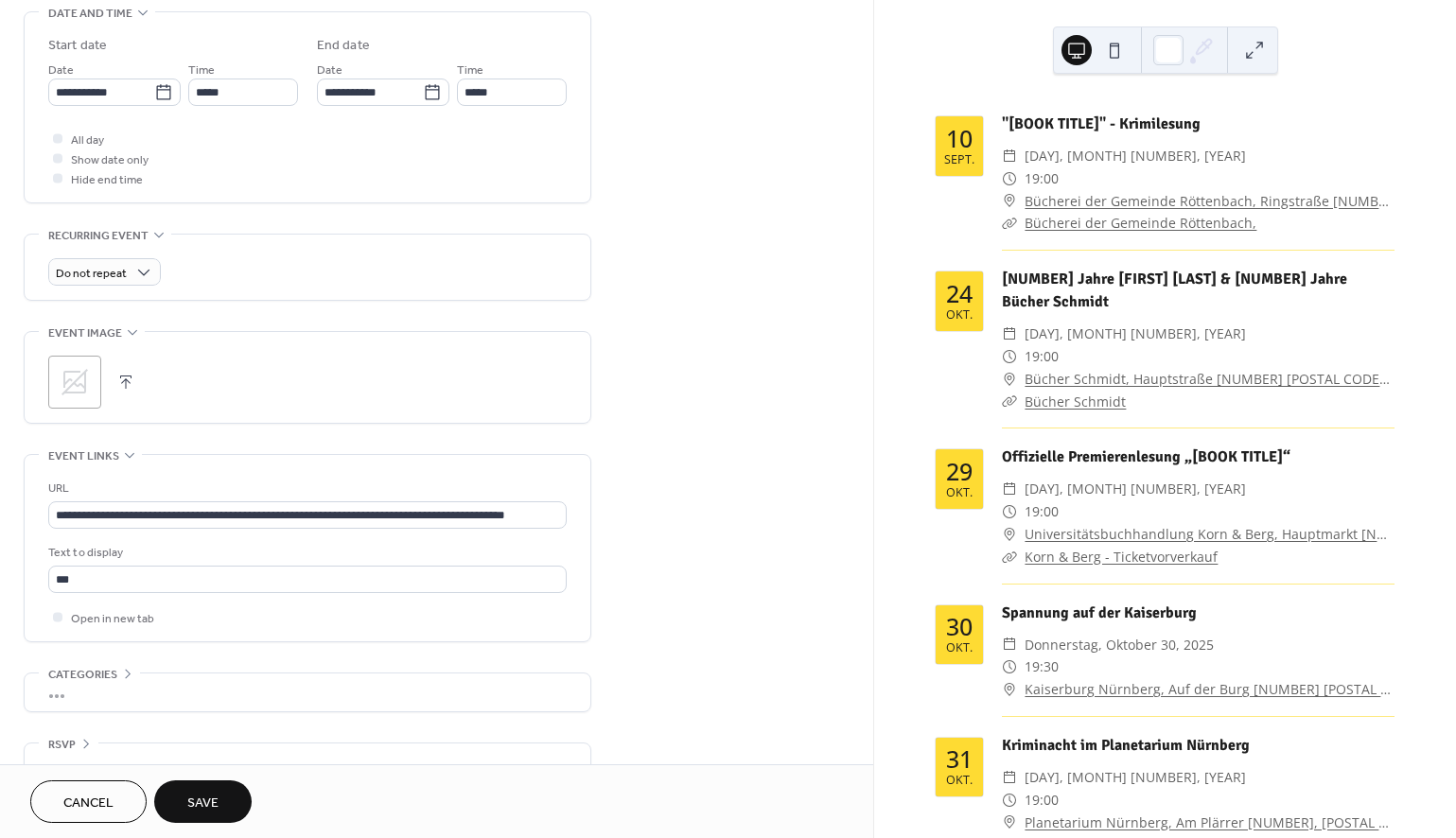 scroll, scrollTop: 606, scrollLeft: 0, axis: vertical 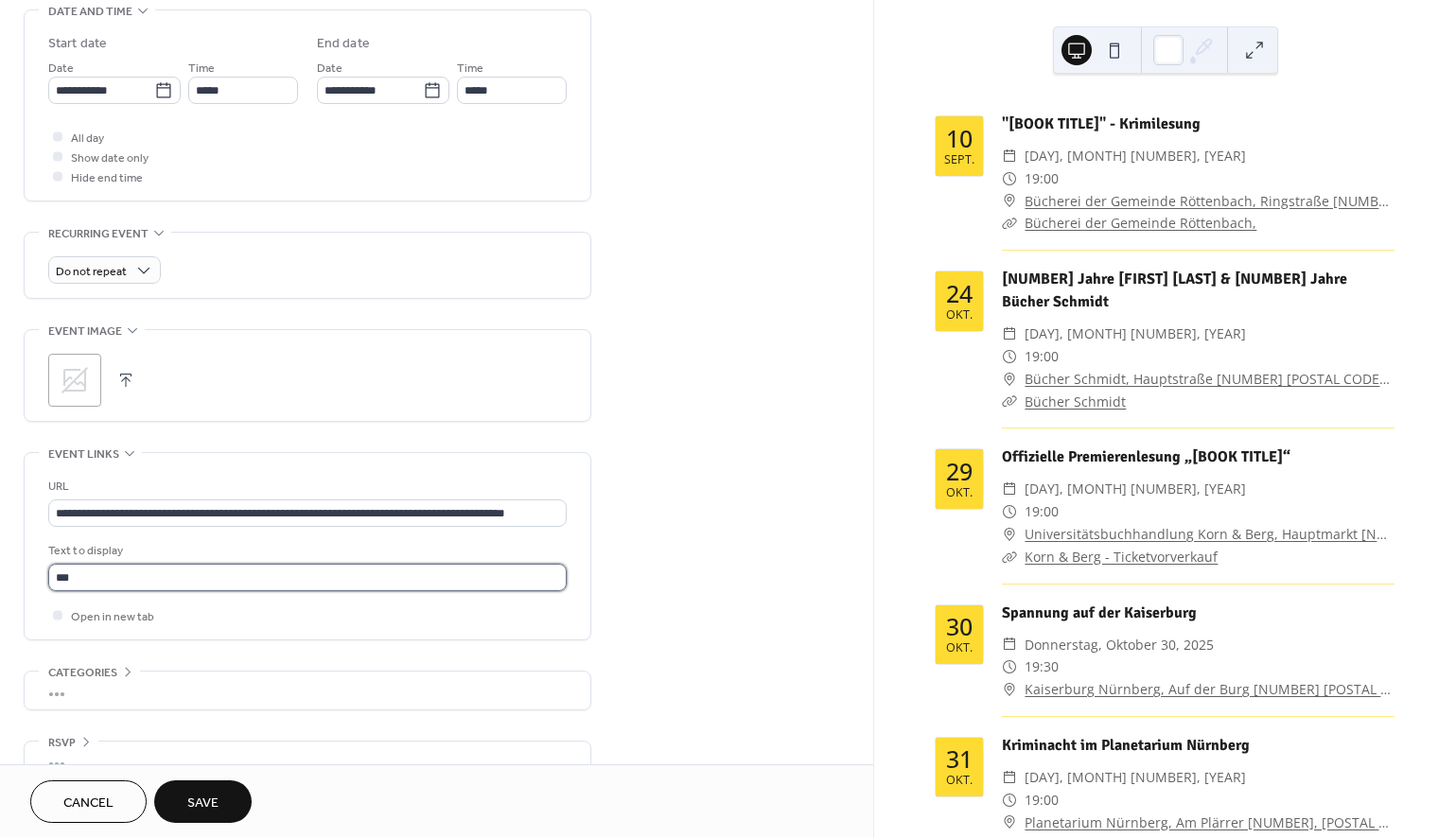 click on "***" at bounding box center (307, 577) 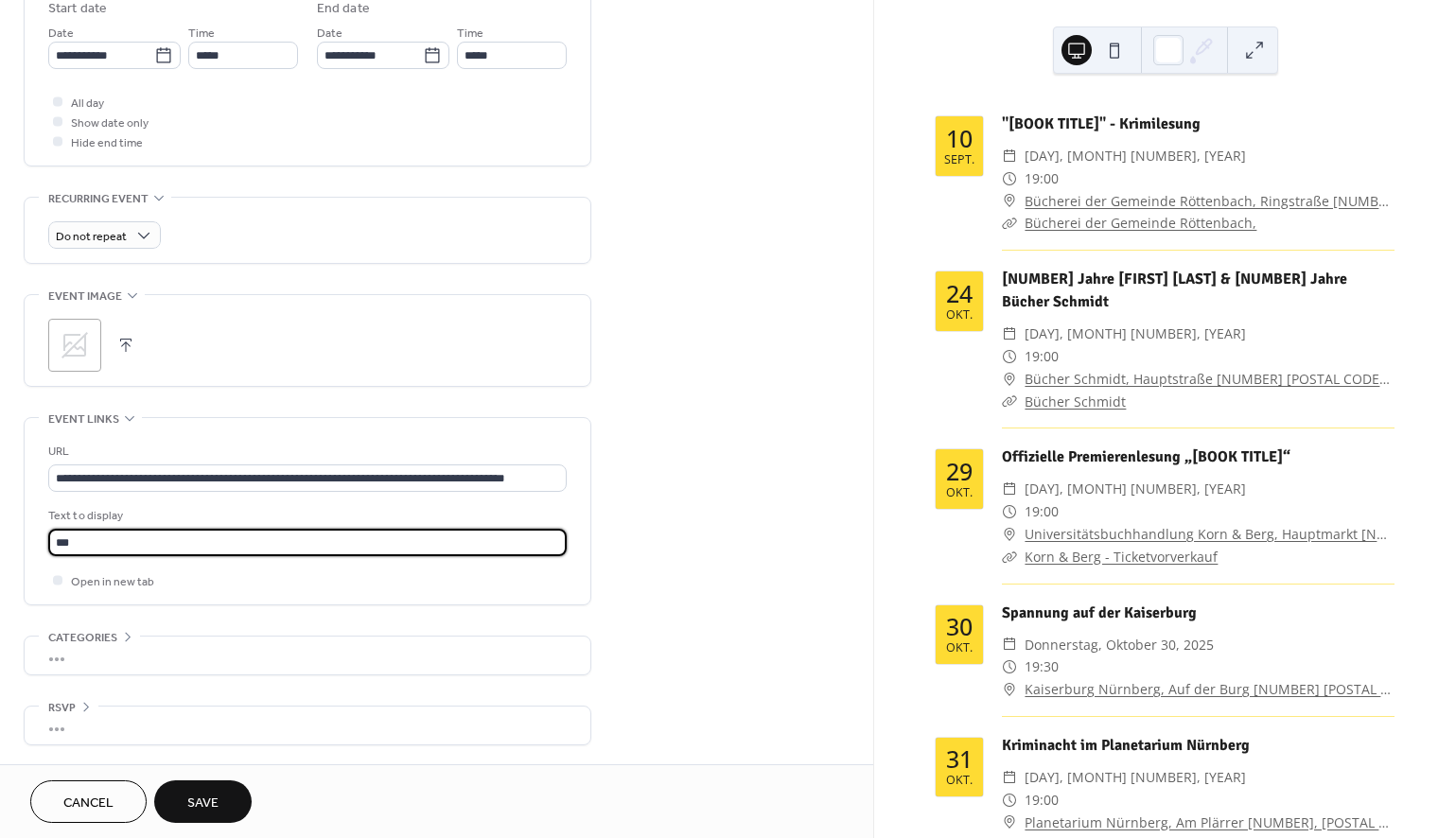 scroll, scrollTop: 651, scrollLeft: 0, axis: vertical 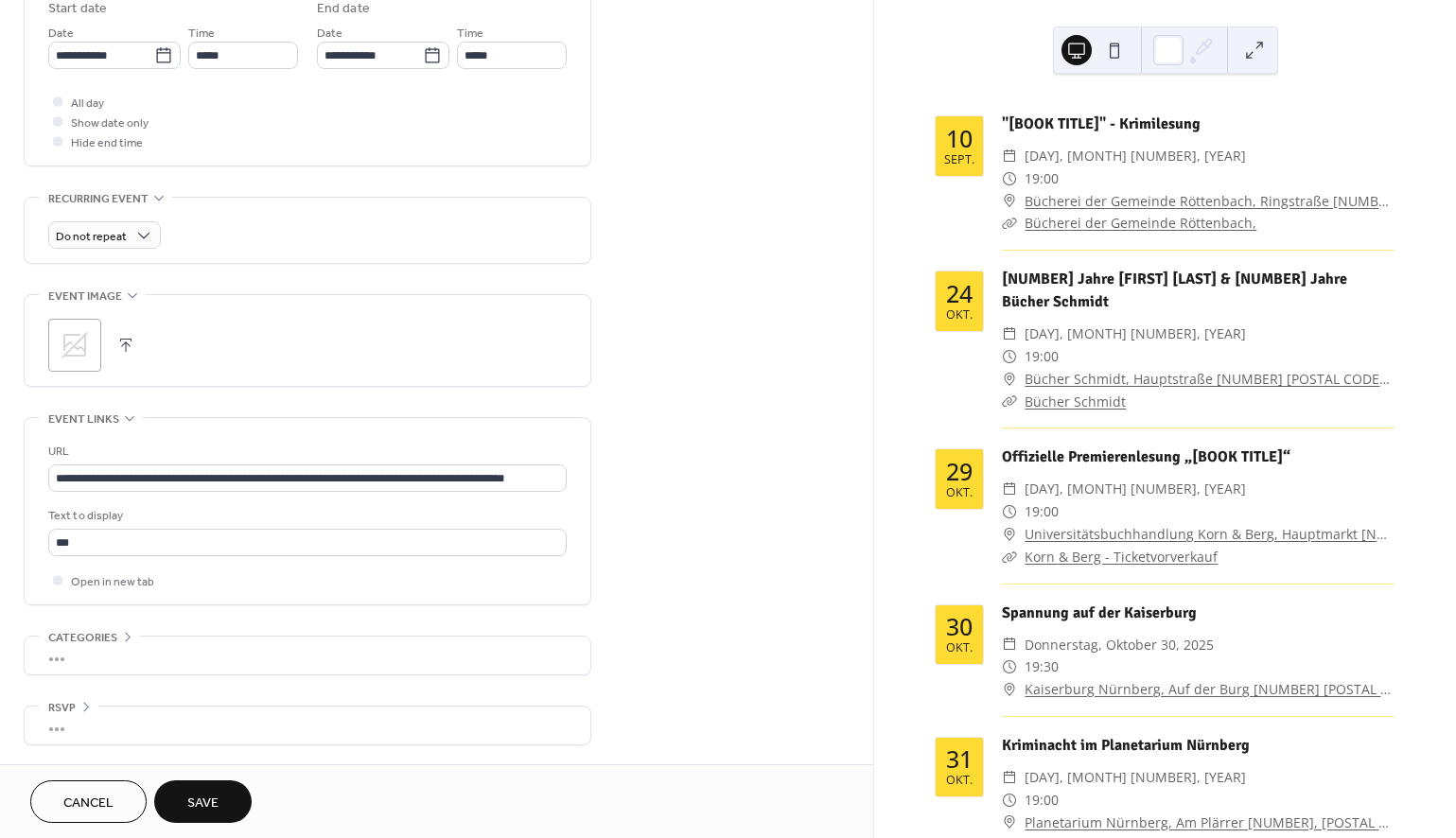 click on "Save" at bounding box center [202, 801] 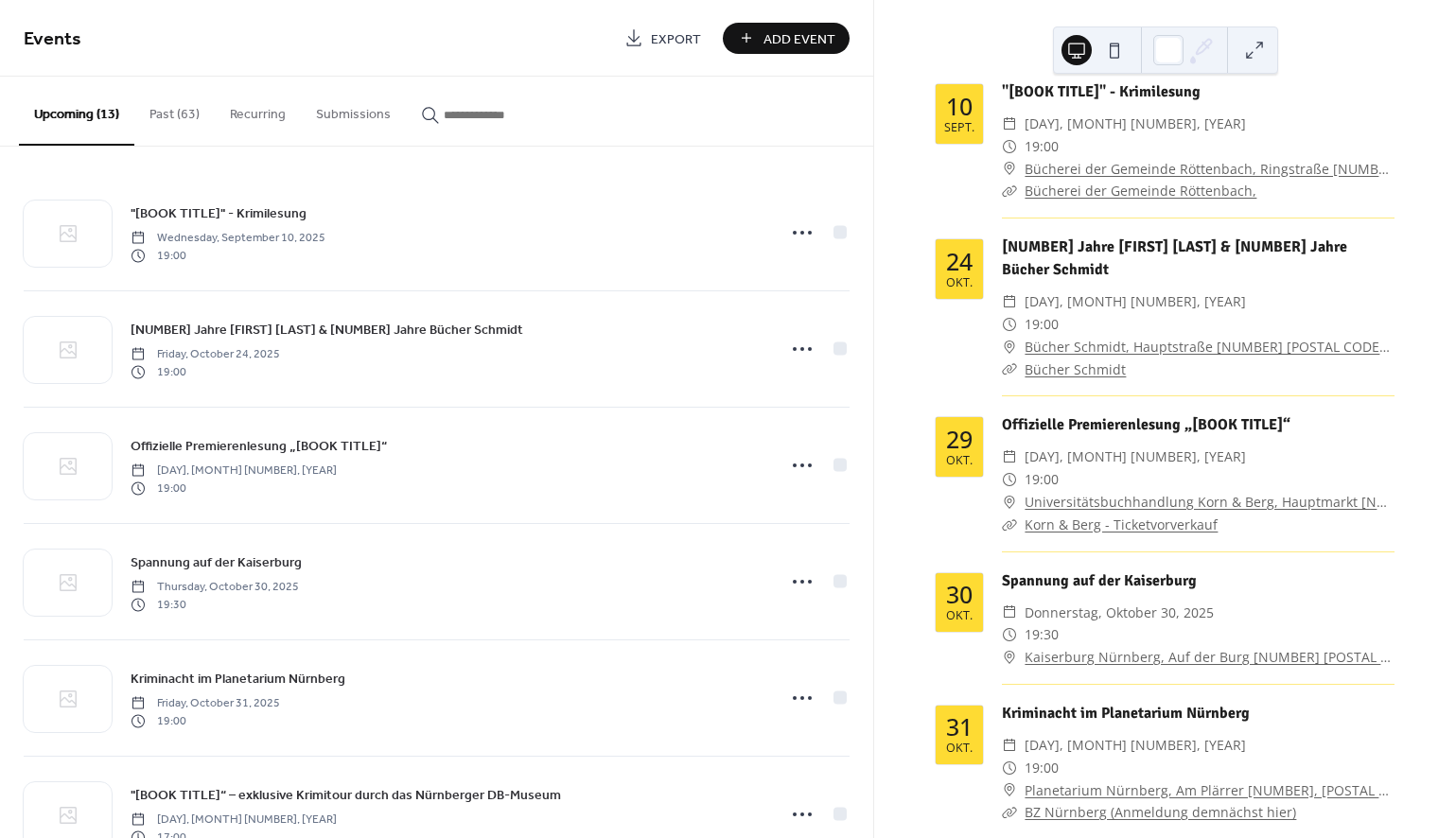 scroll, scrollTop: 31, scrollLeft: 0, axis: vertical 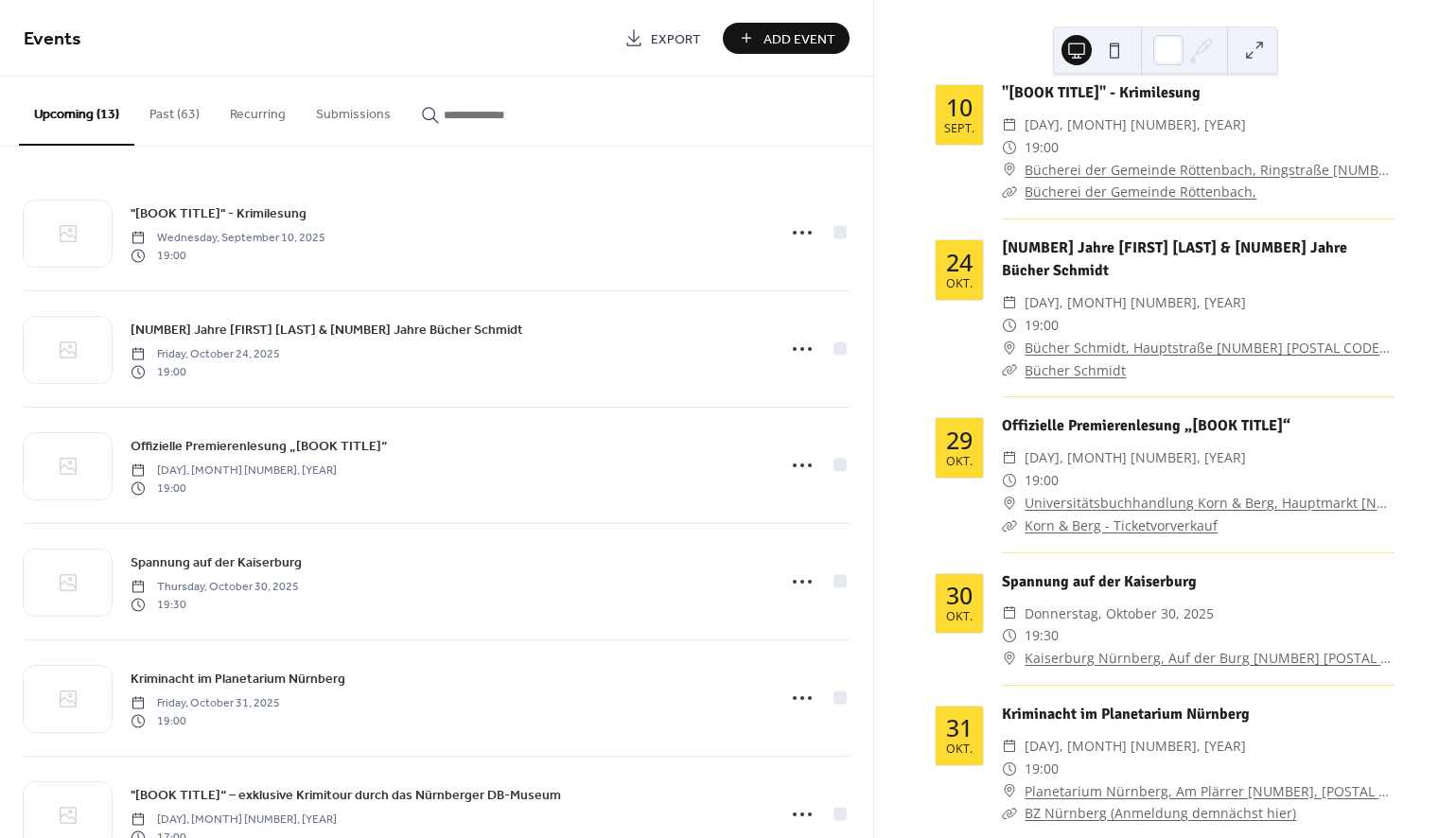 click on "Past (63)" at bounding box center (174, 110) 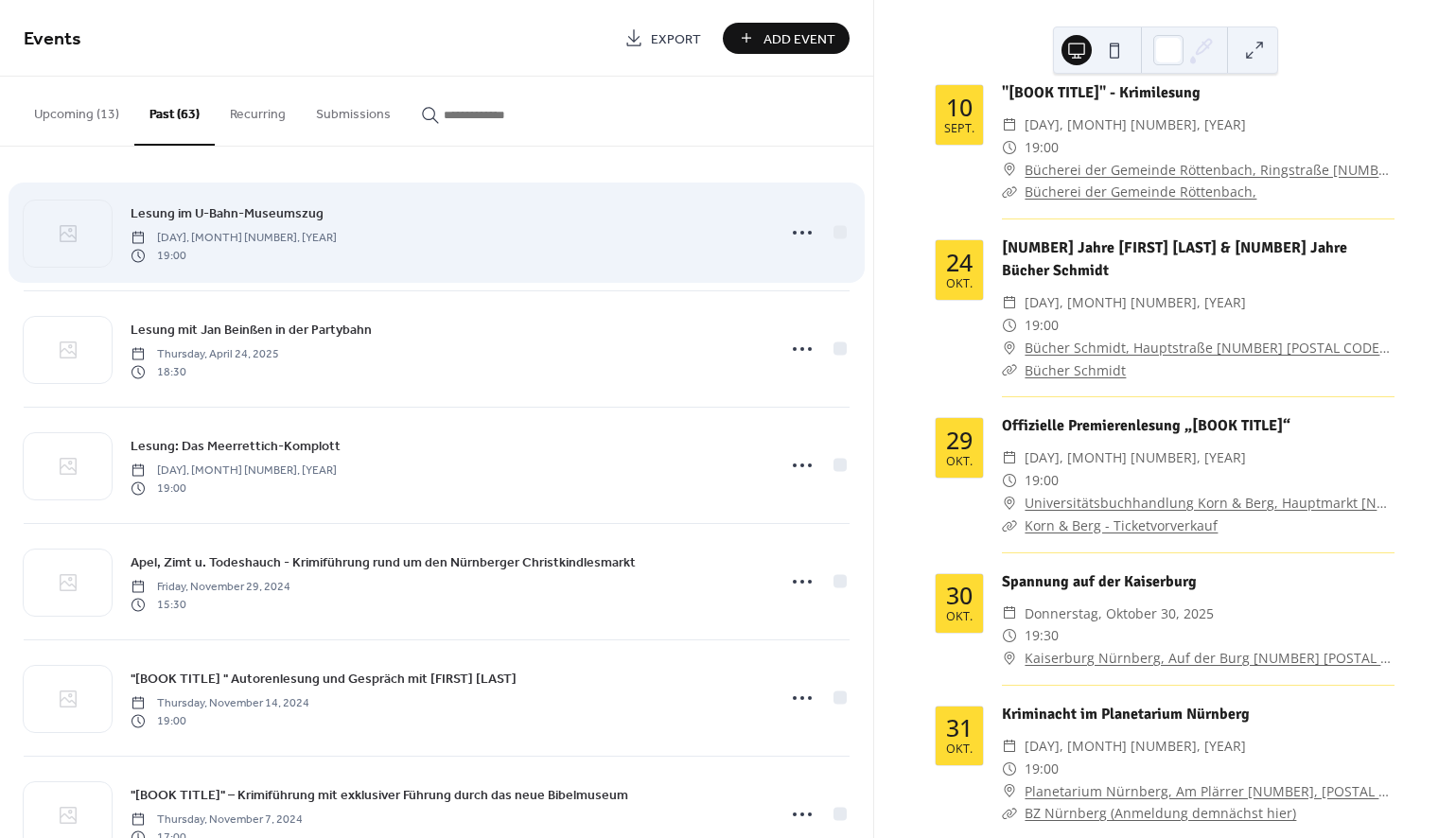 click on "Lesung im U-Bahn-Museumszug" at bounding box center (227, 214) 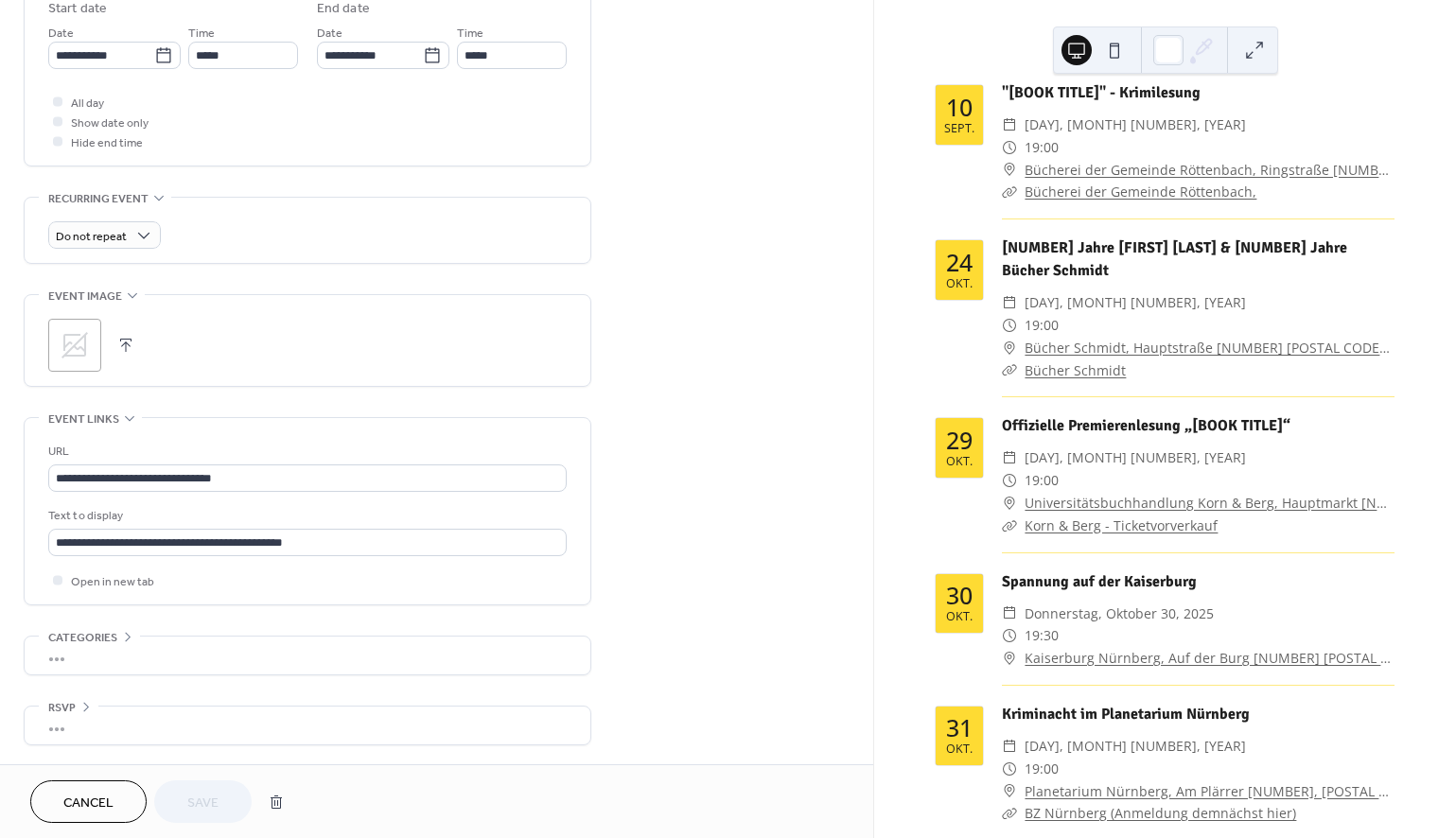 scroll, scrollTop: 651, scrollLeft: 0, axis: vertical 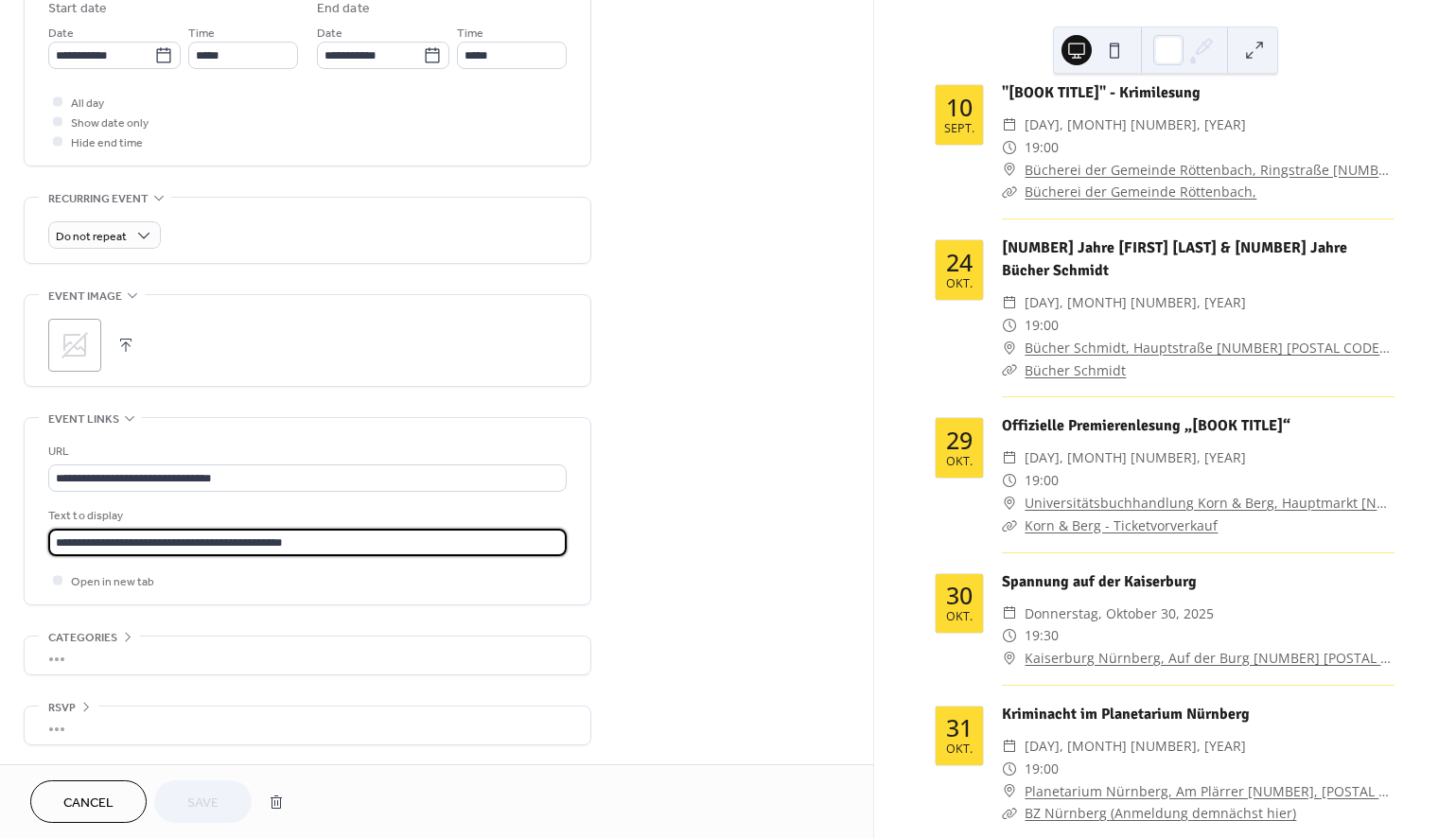 drag, startPoint x: 298, startPoint y: 540, endPoint x: 35, endPoint y: 542, distance: 263.0076 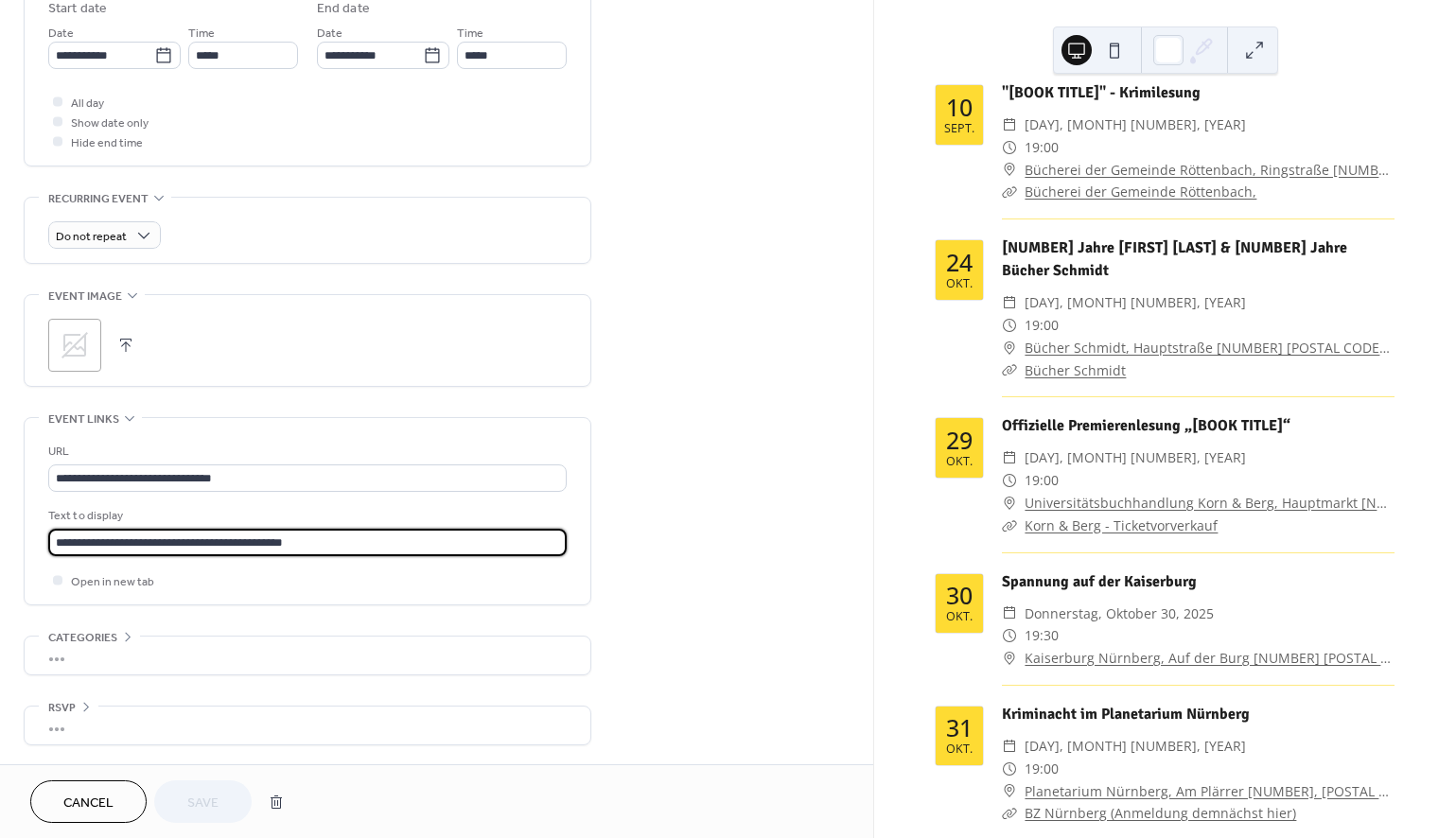click on "**********" at bounding box center [307, 511] 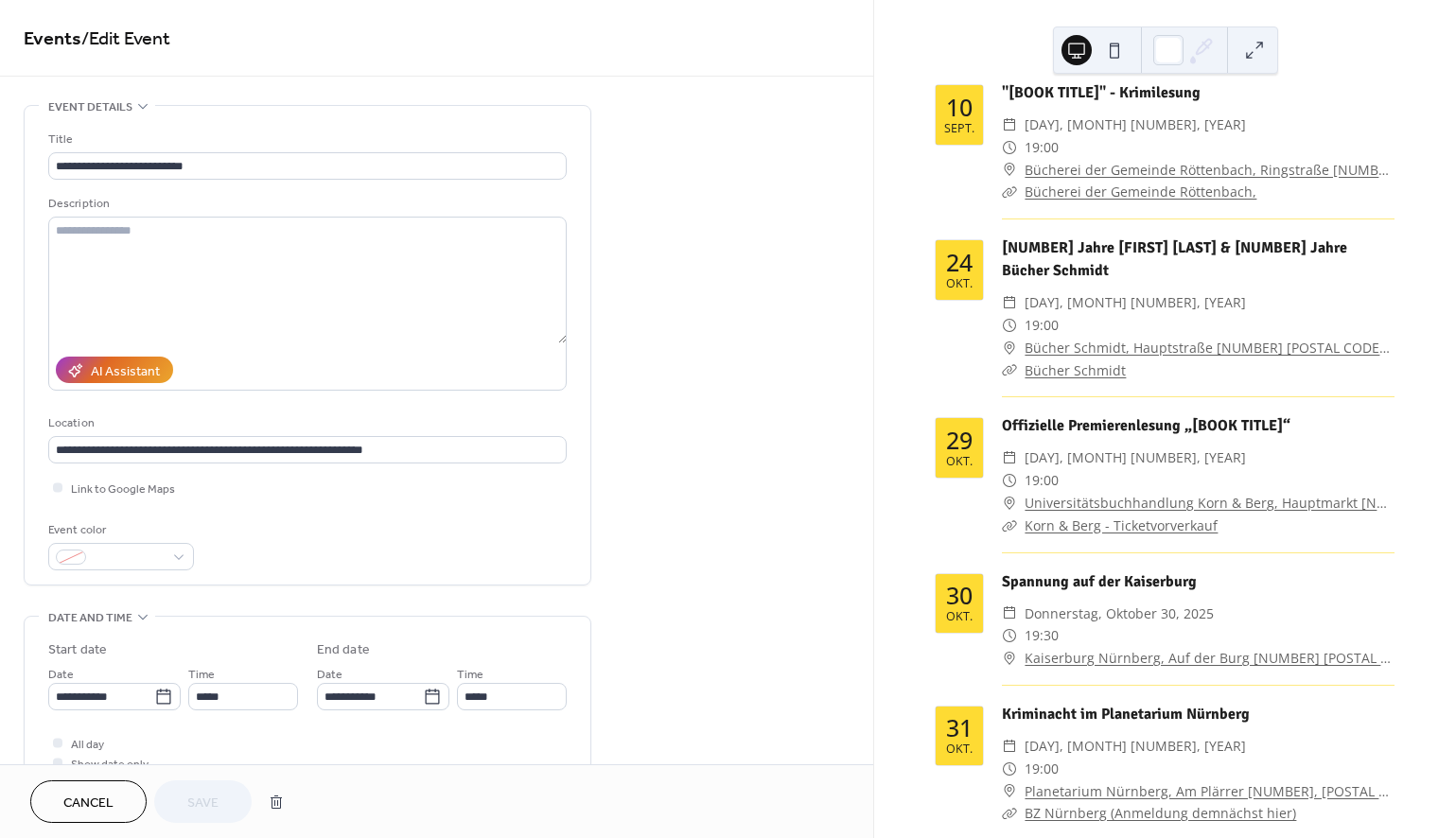scroll, scrollTop: 0, scrollLeft: 0, axis: both 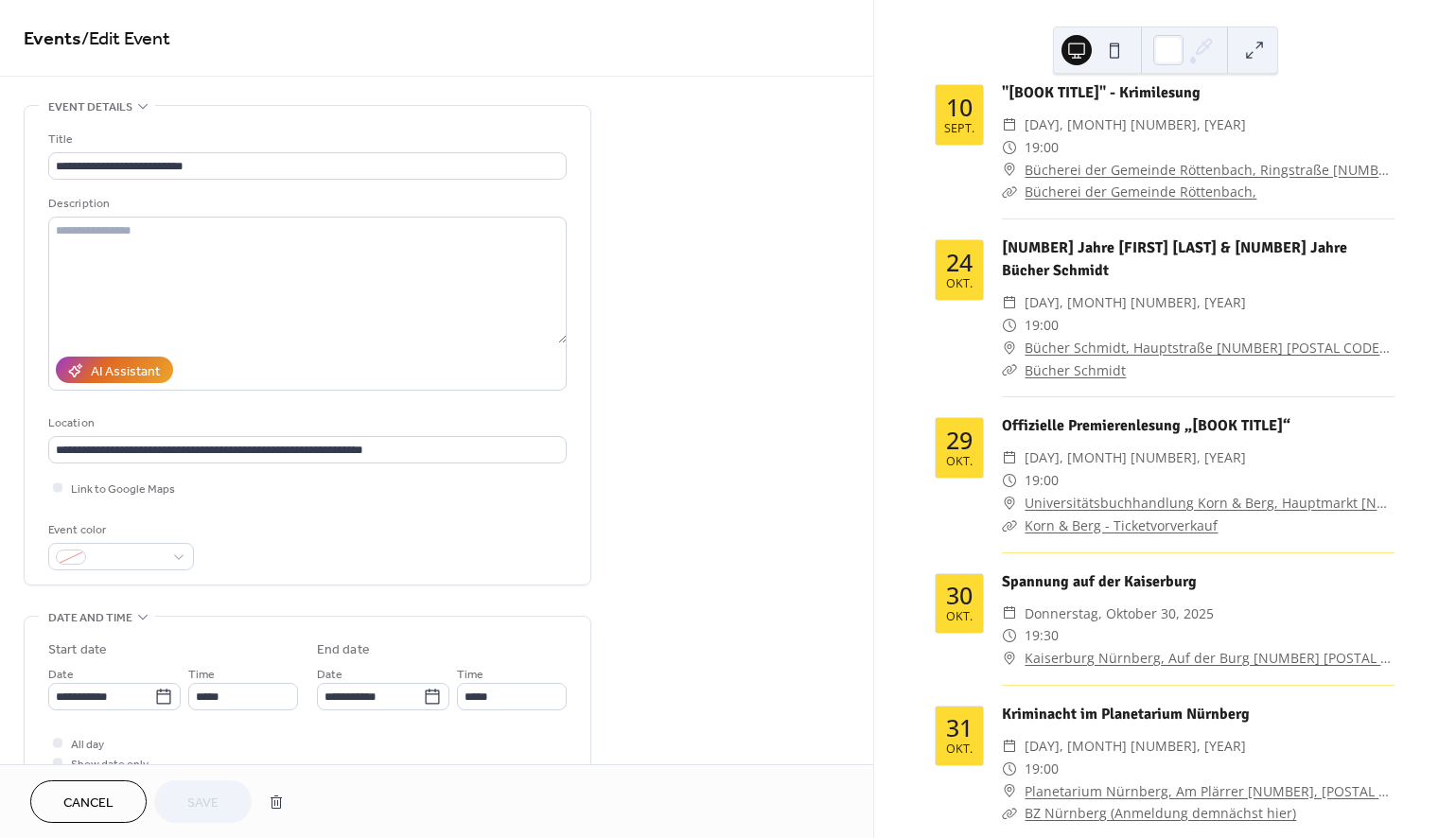 click on "Cancel" at bounding box center (88, 803) 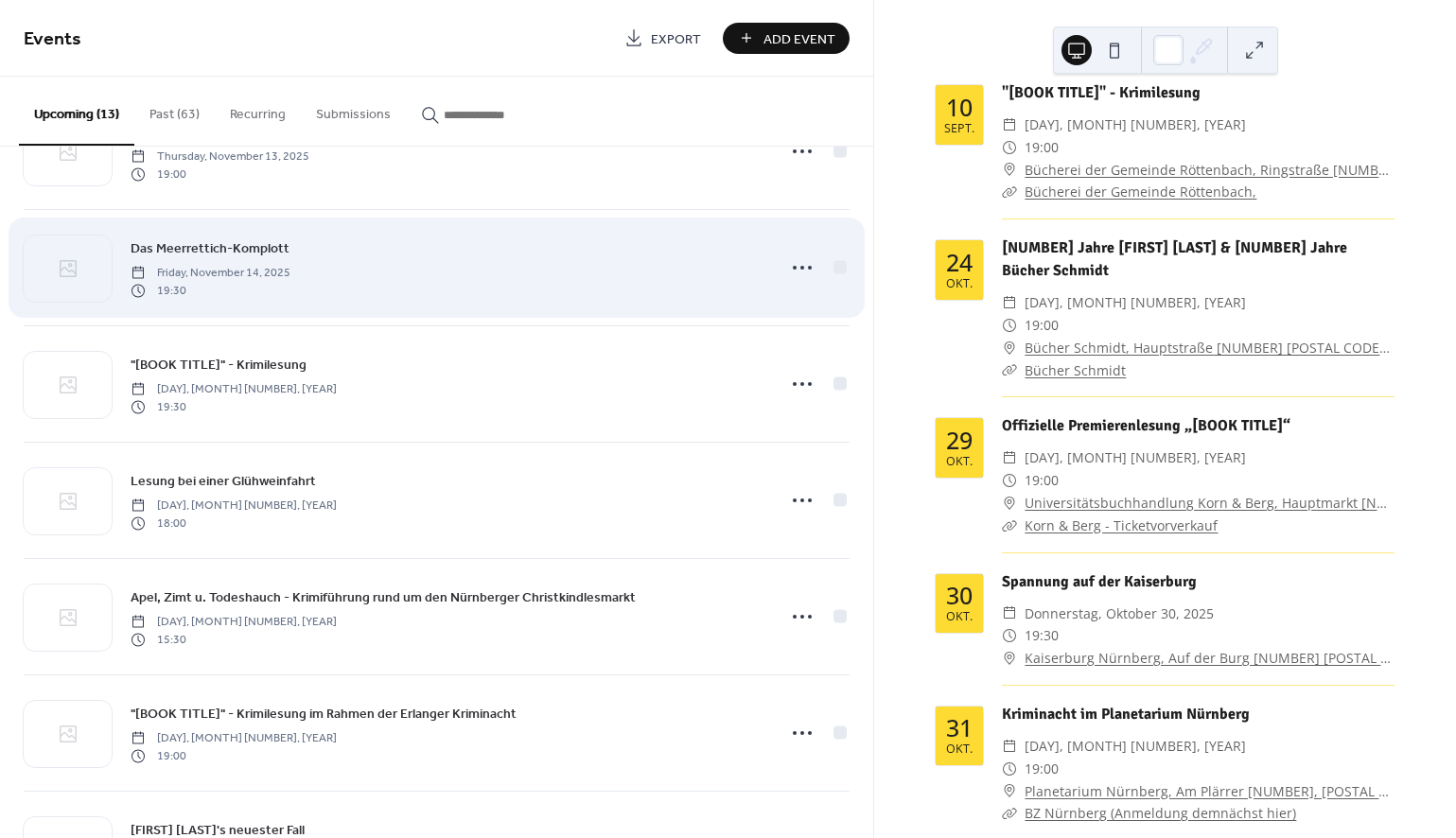 scroll, scrollTop: 780, scrollLeft: 0, axis: vertical 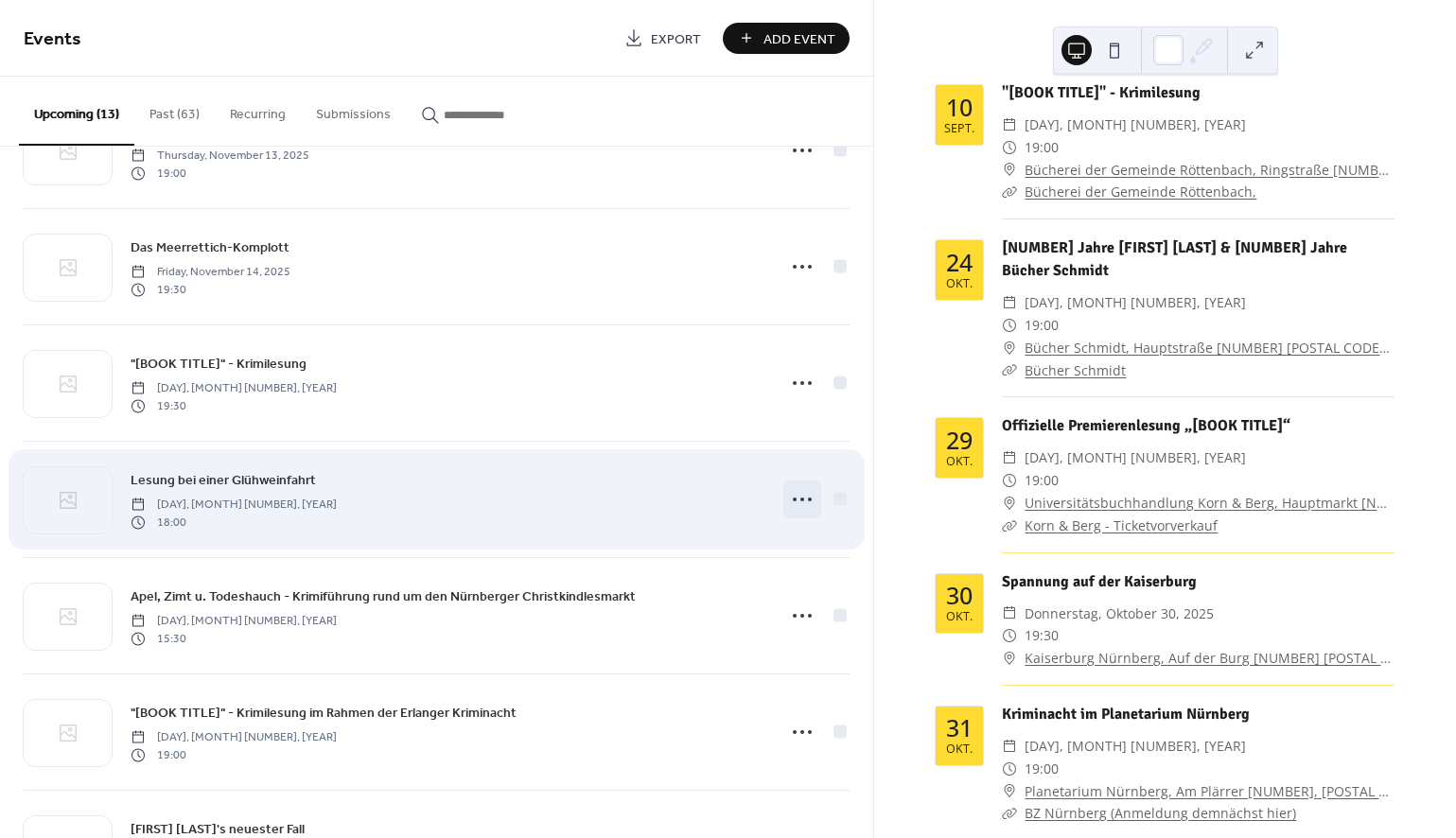 click 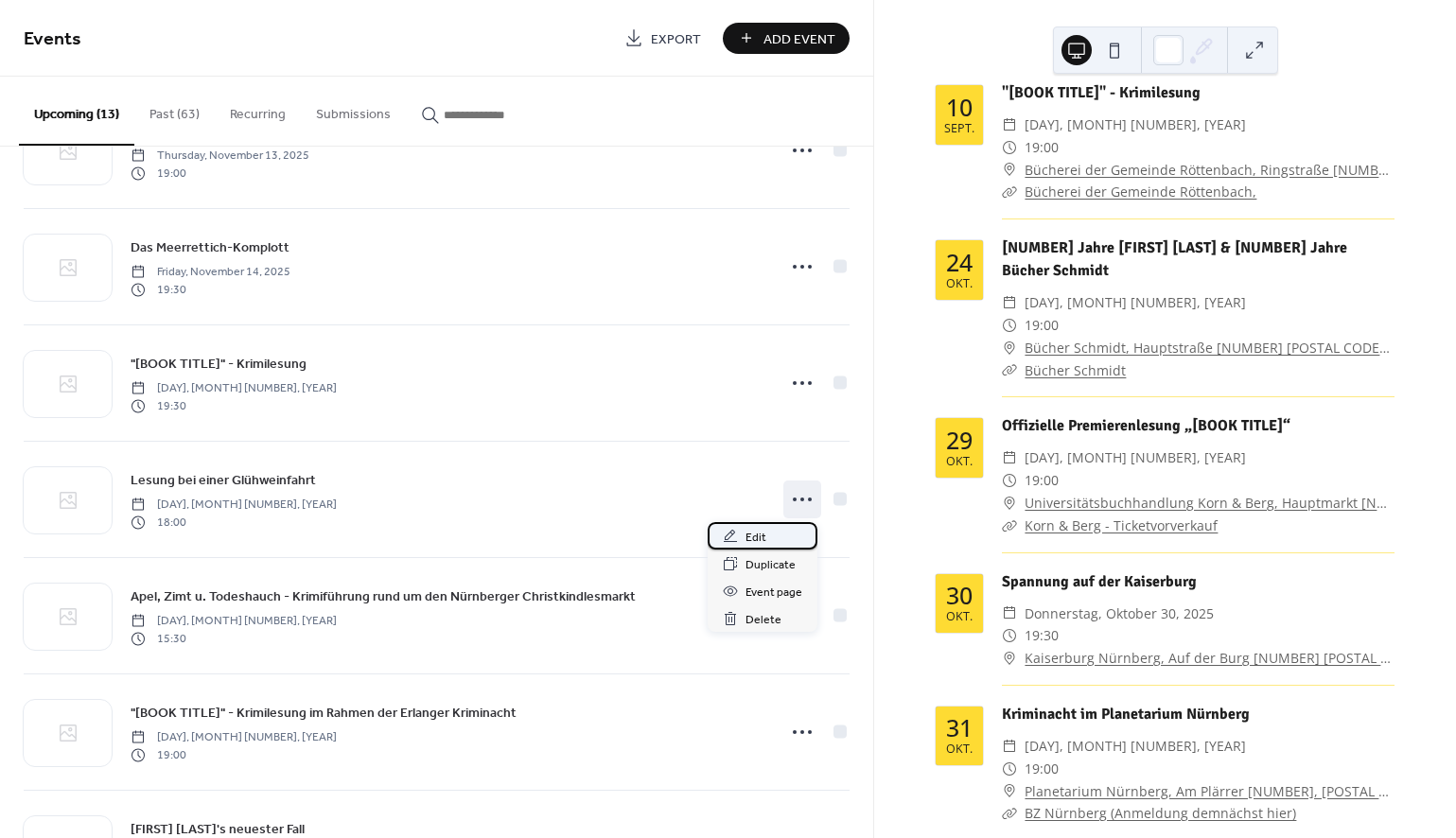 click on "Edit" at bounding box center (756, 537) 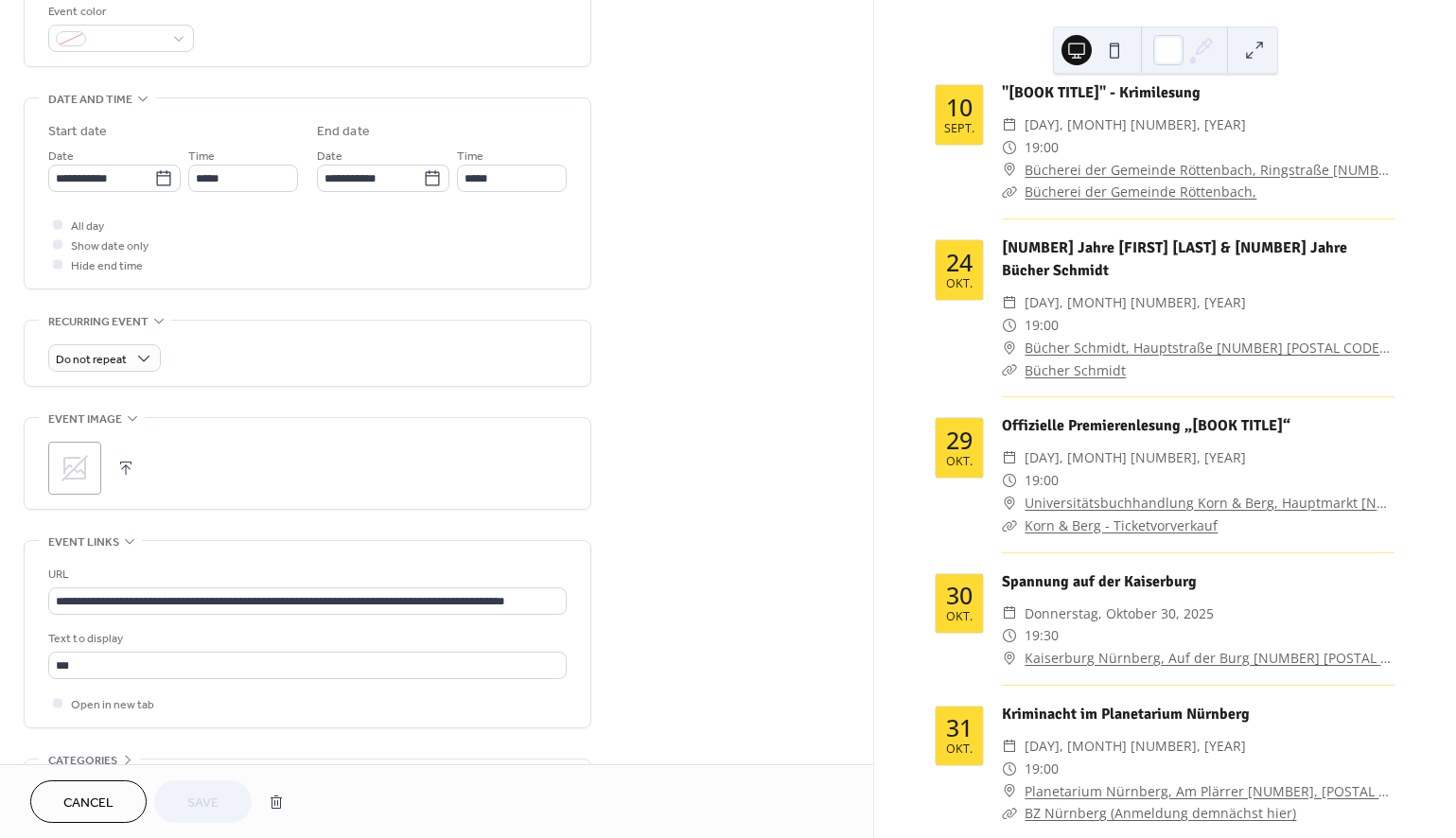 scroll, scrollTop: 562, scrollLeft: 0, axis: vertical 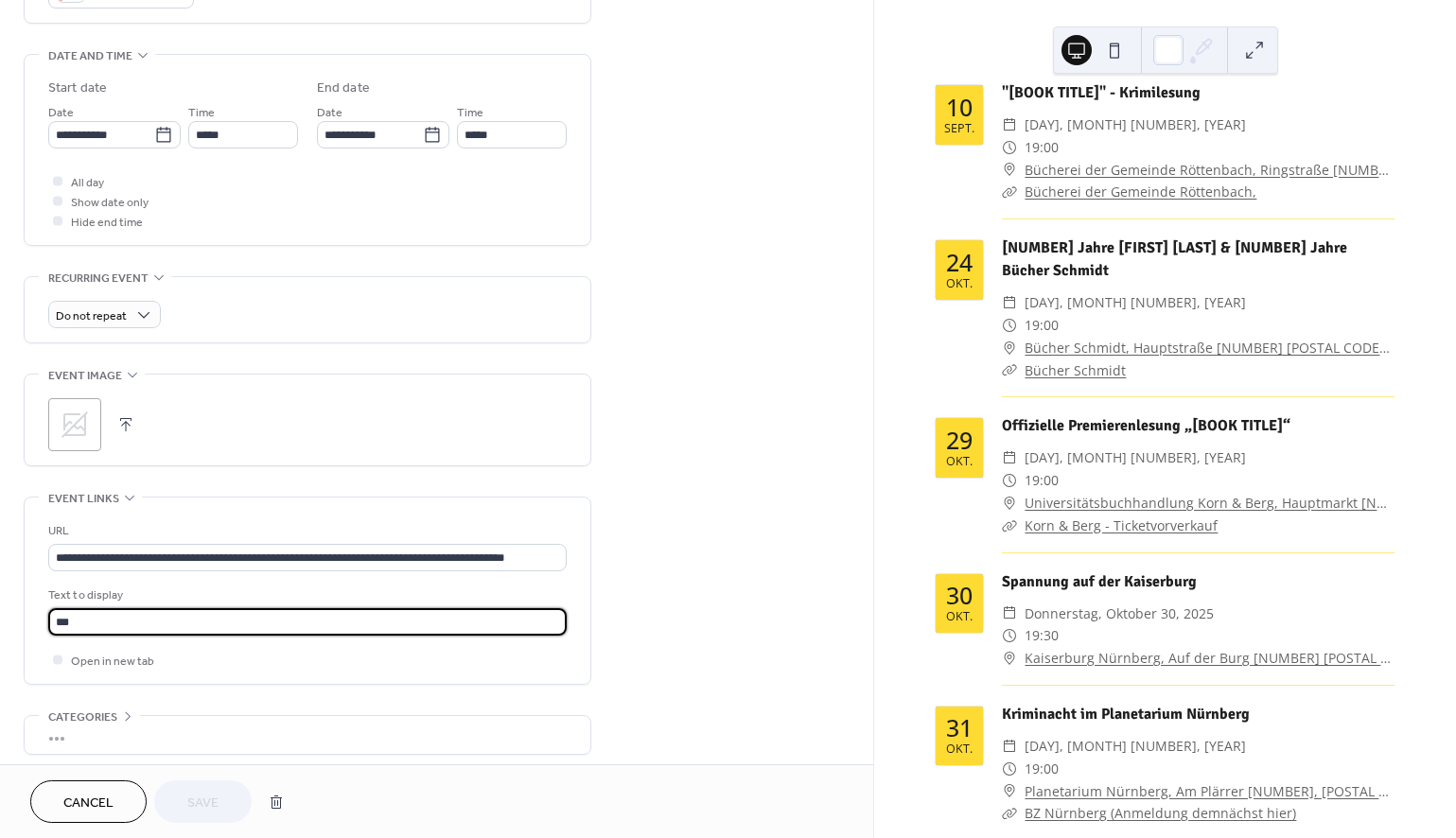 drag, startPoint x: 158, startPoint y: 622, endPoint x: 15, endPoint y: 632, distance: 143.34922 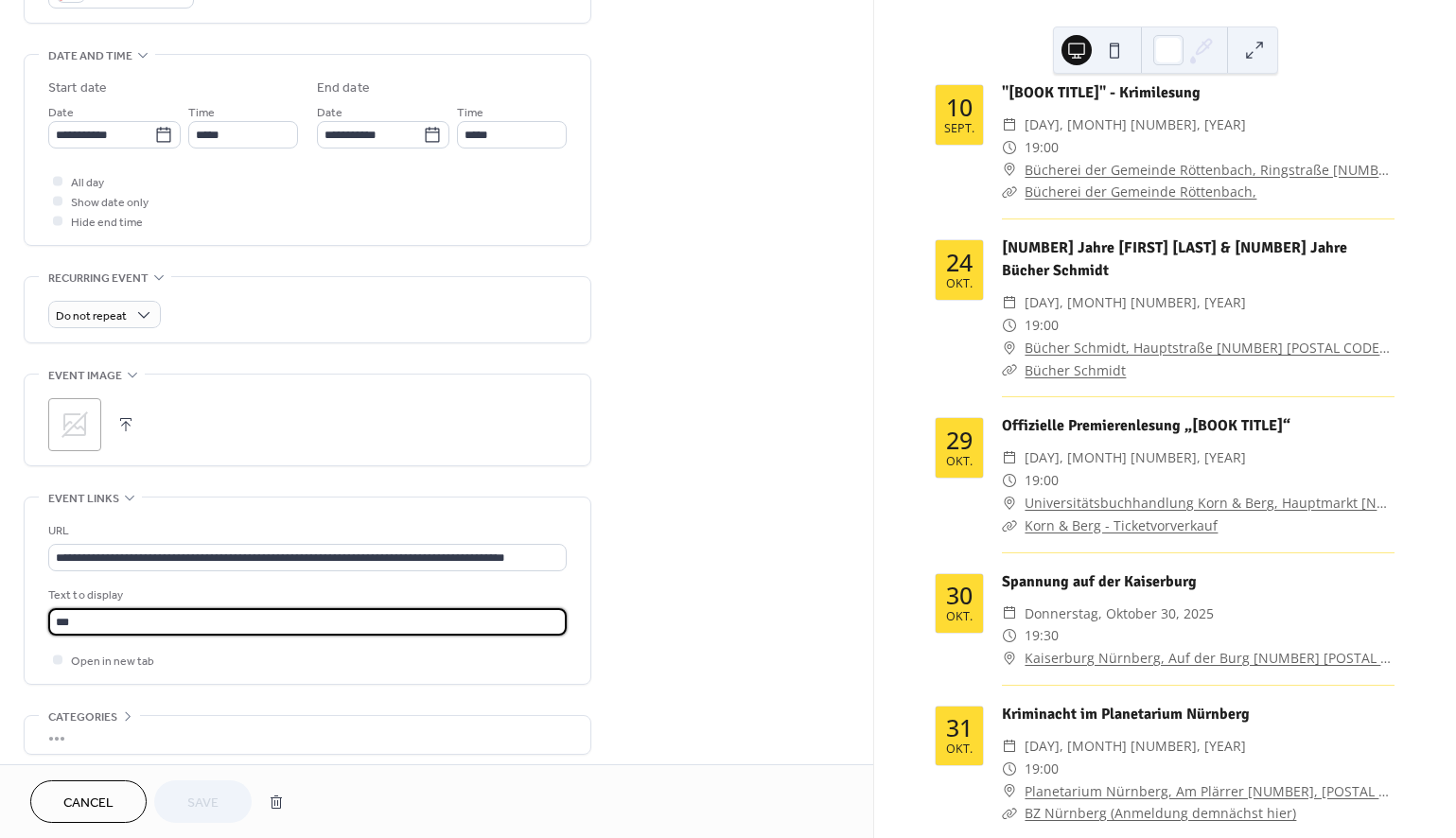 paste on "**********" 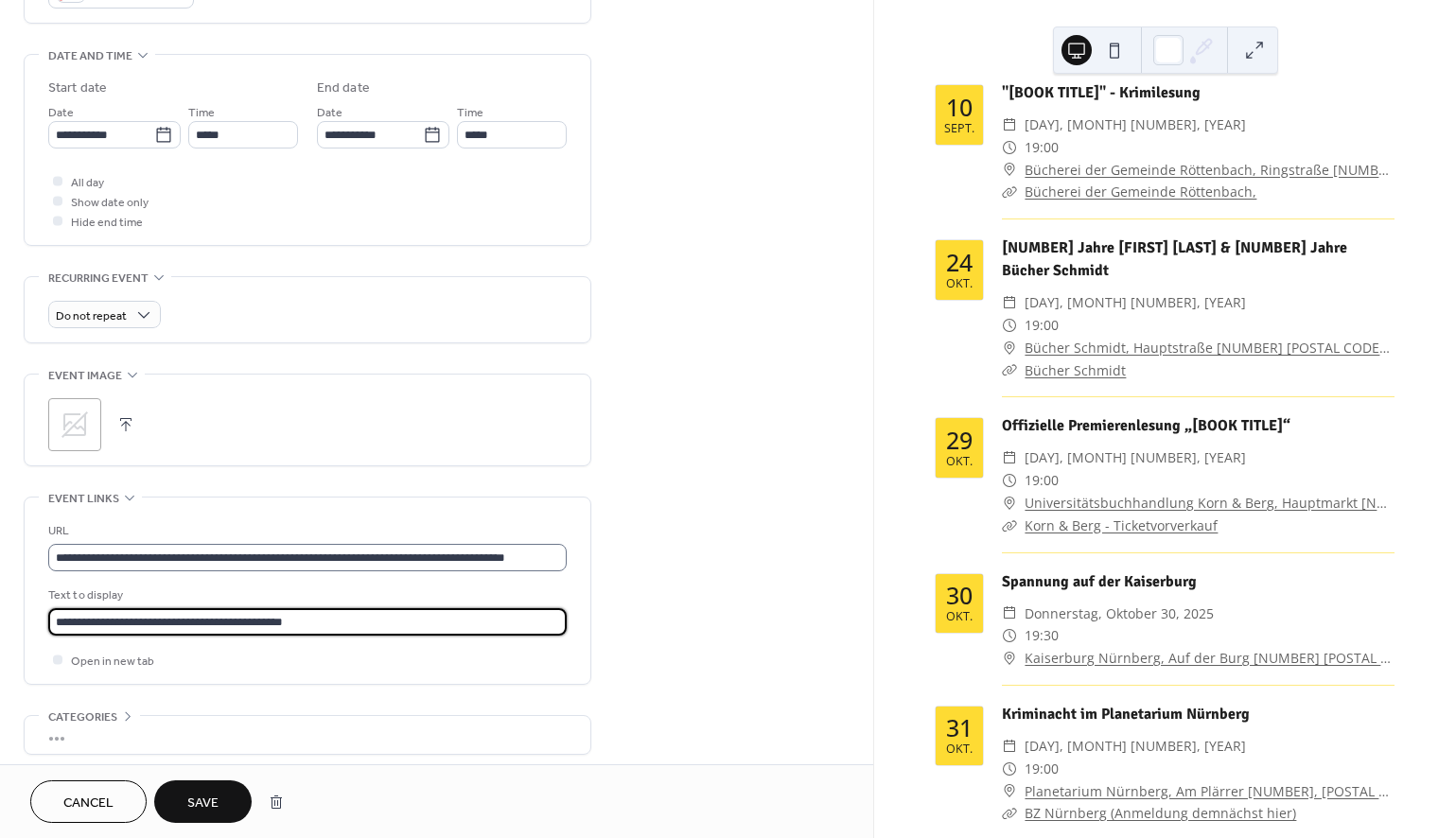 type on "**********" 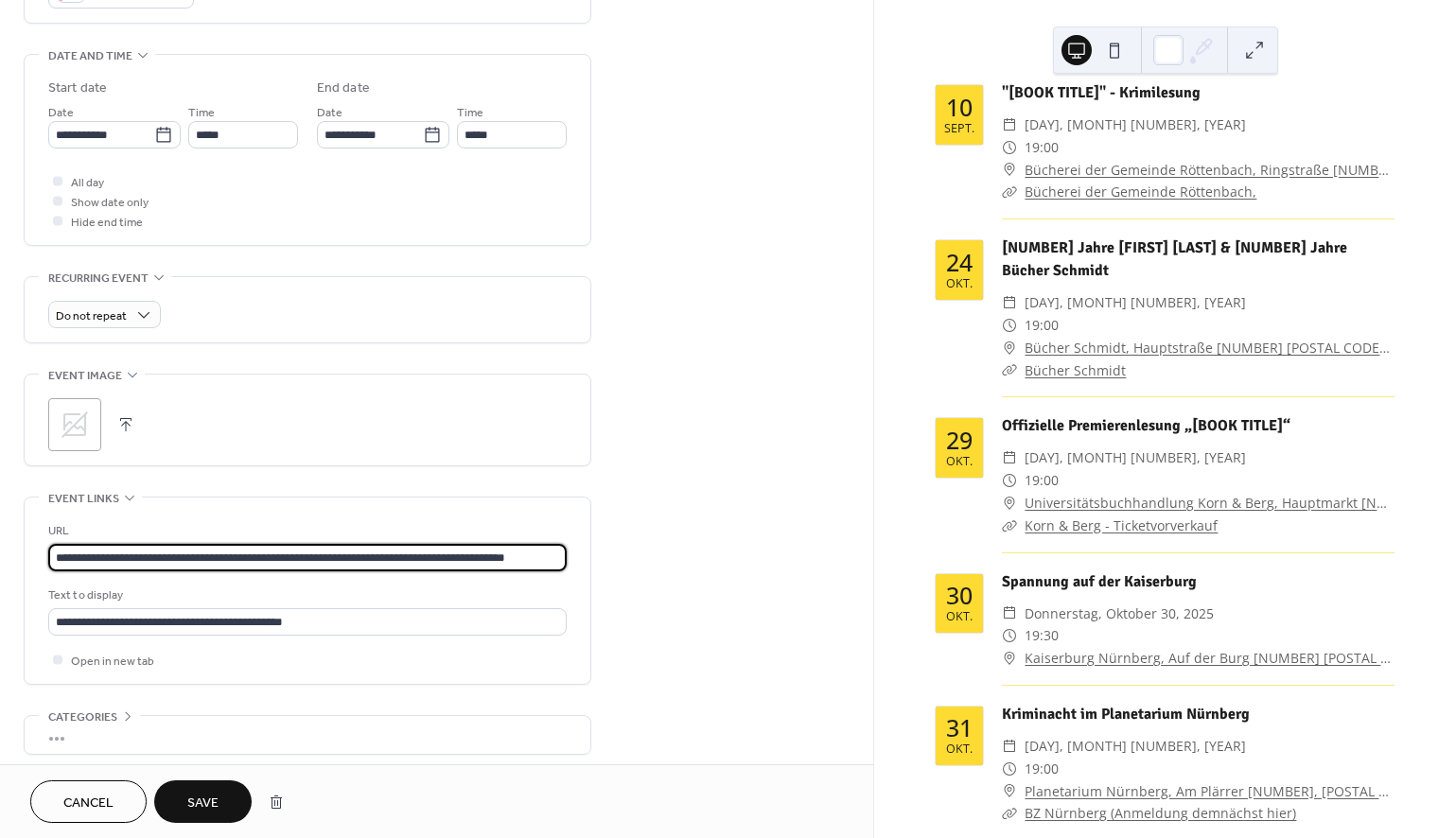 drag, startPoint x: 55, startPoint y: 563, endPoint x: 613, endPoint y: 567, distance: 558.01434 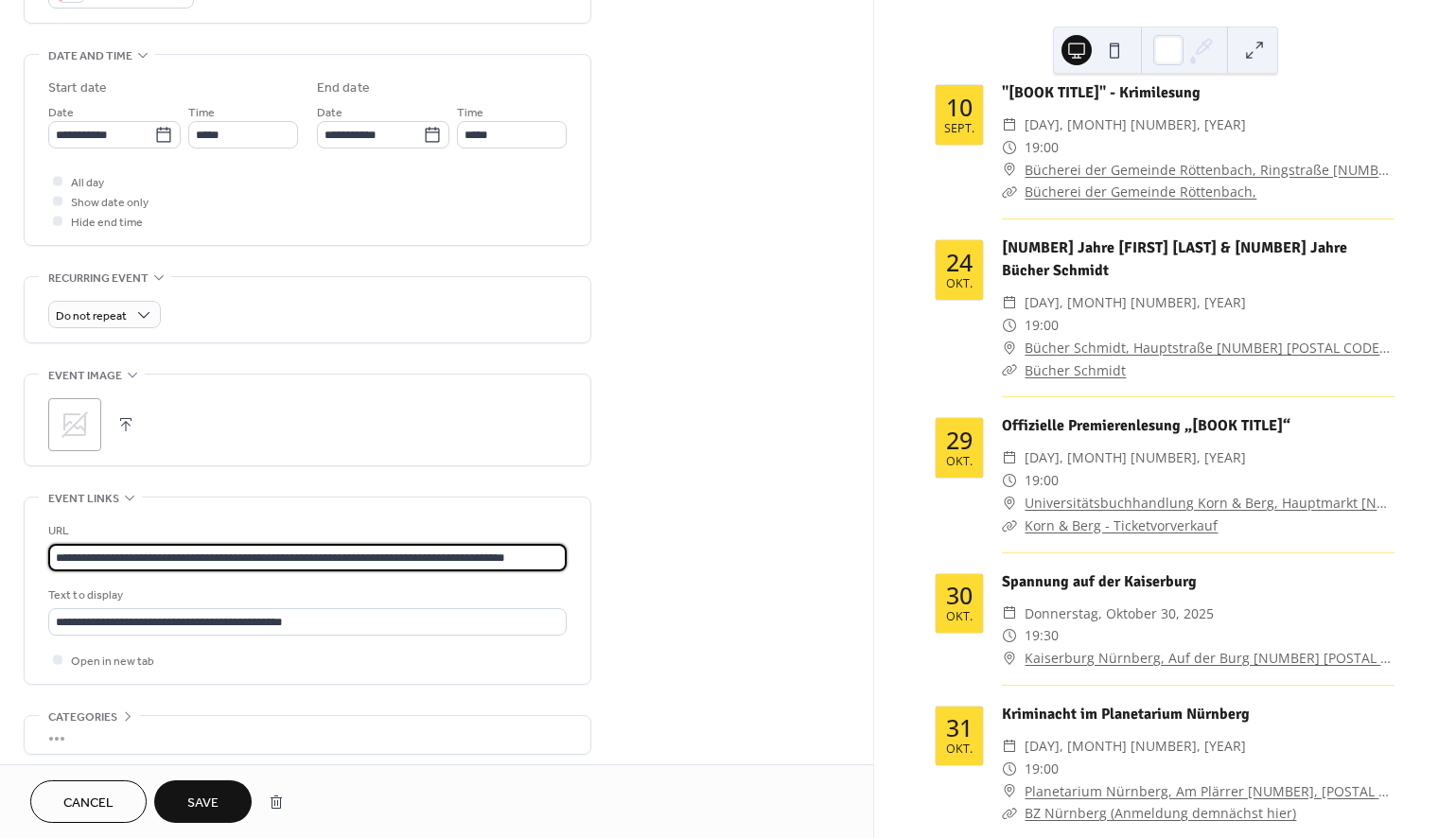 click on "**********" at bounding box center [436, 193] 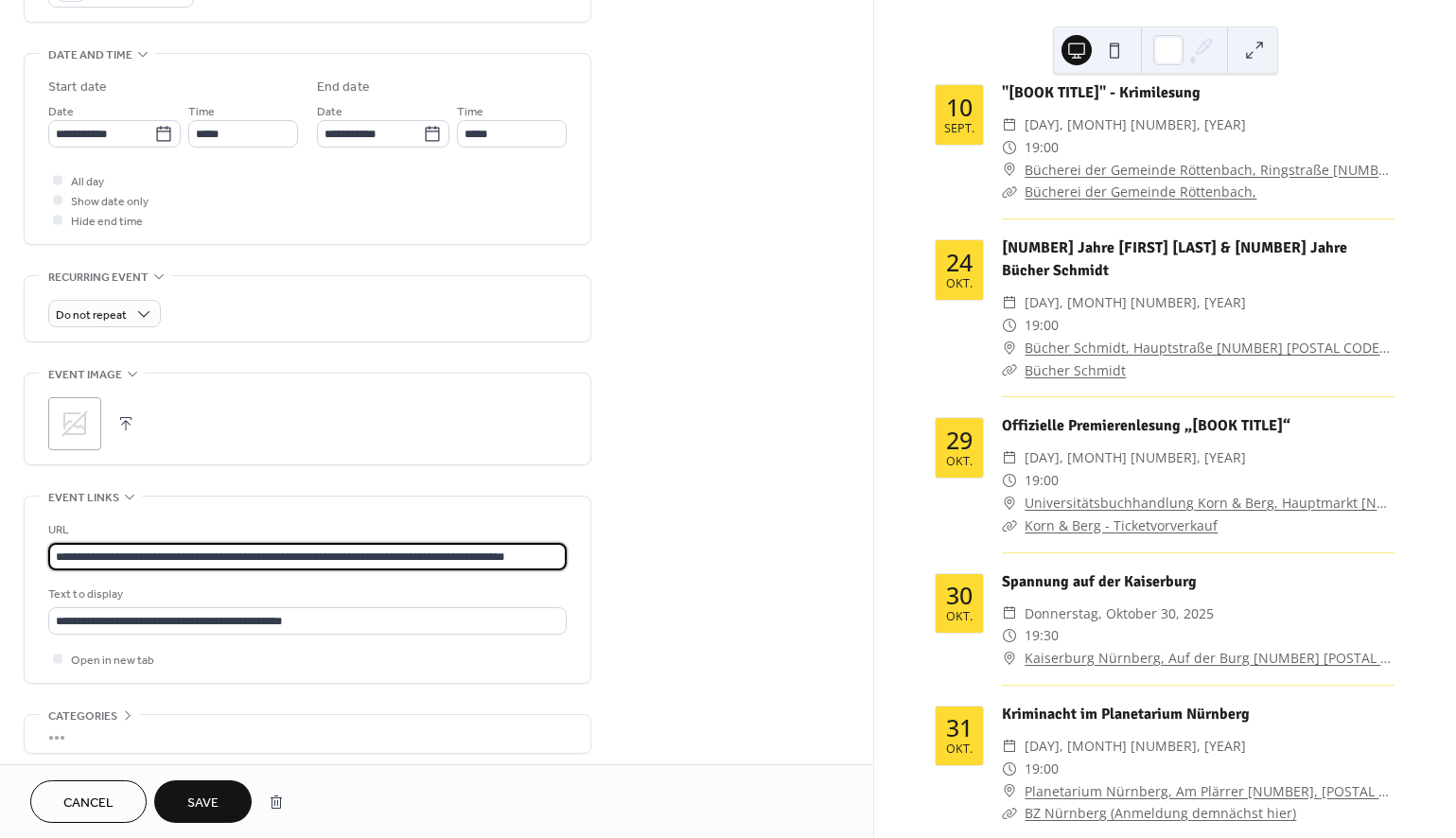 paste 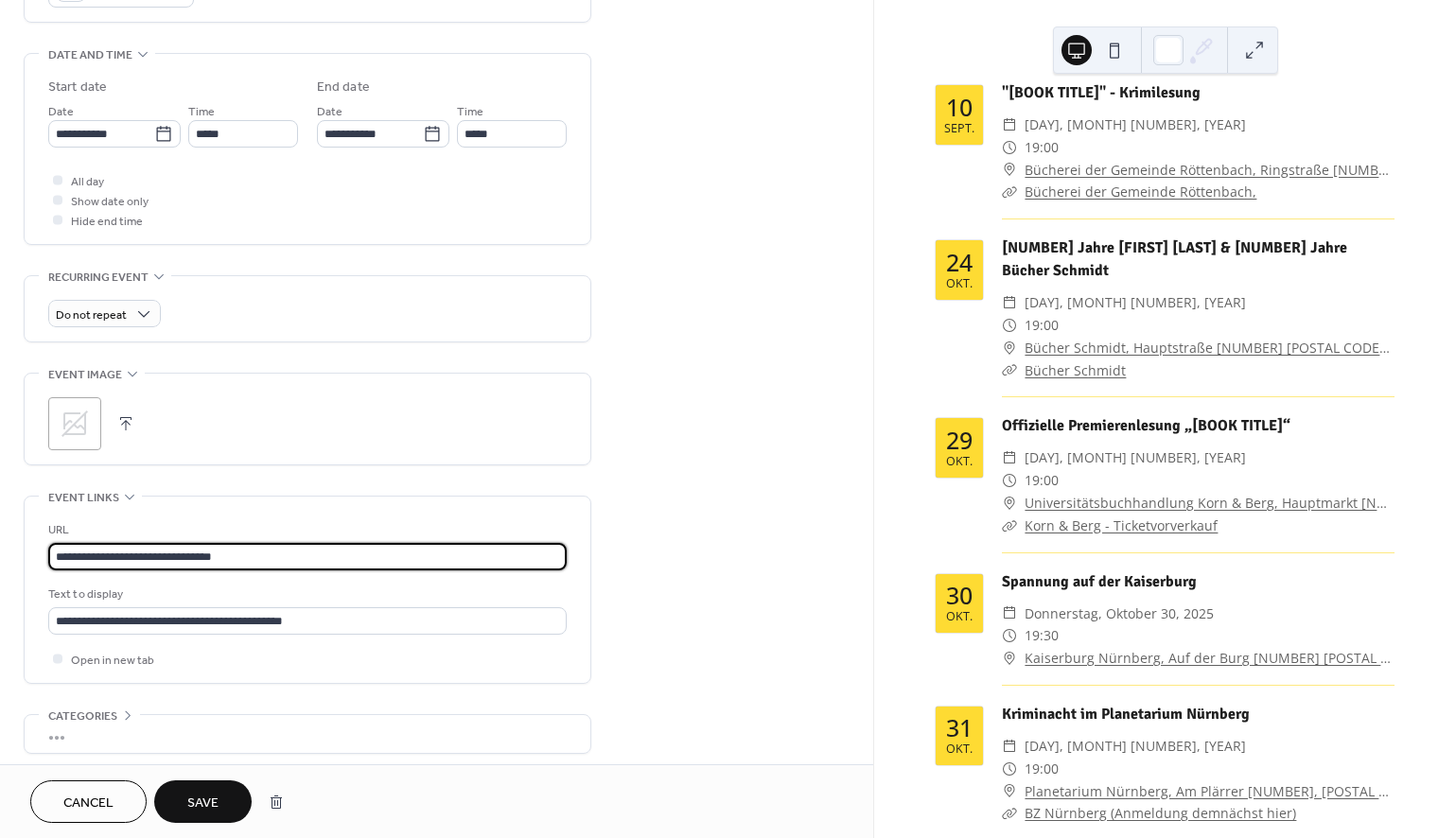 type on "**********" 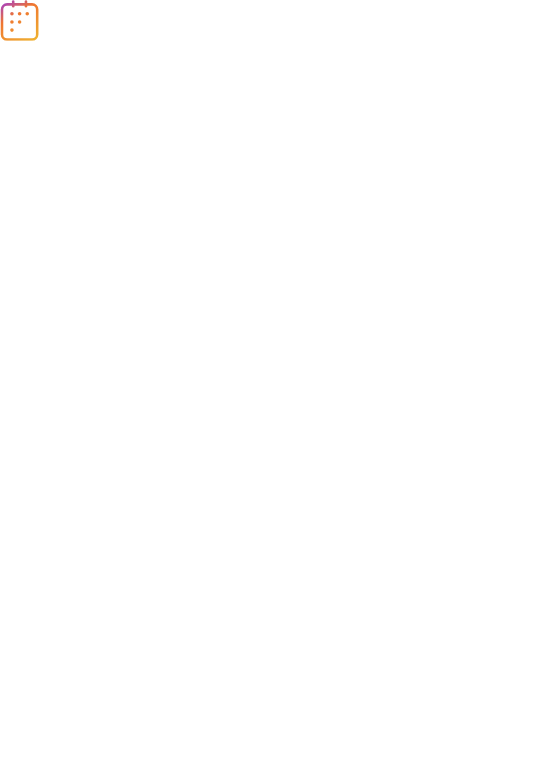 scroll, scrollTop: 0, scrollLeft: 0, axis: both 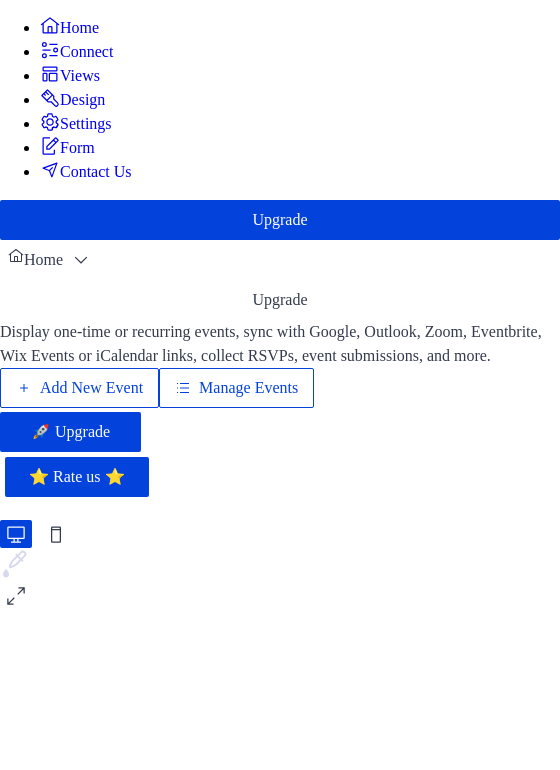 click on "Manage Events" at bounding box center [248, 388] 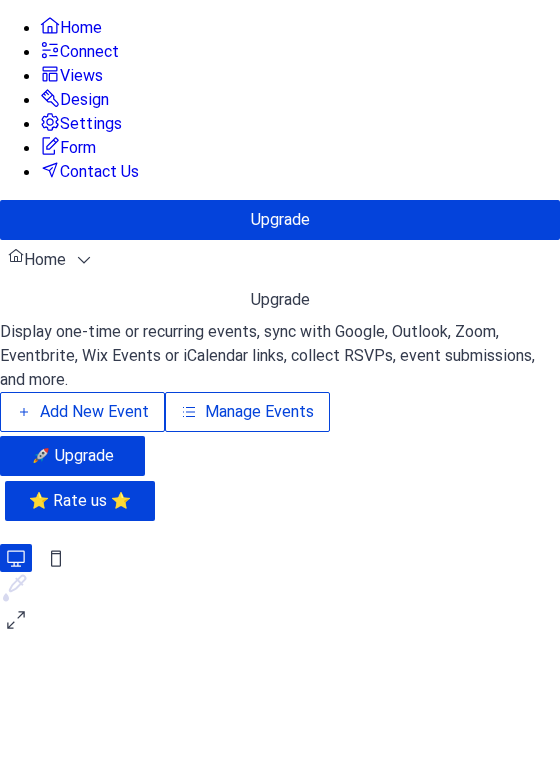 click on "Manage Events" at bounding box center [259, 412] 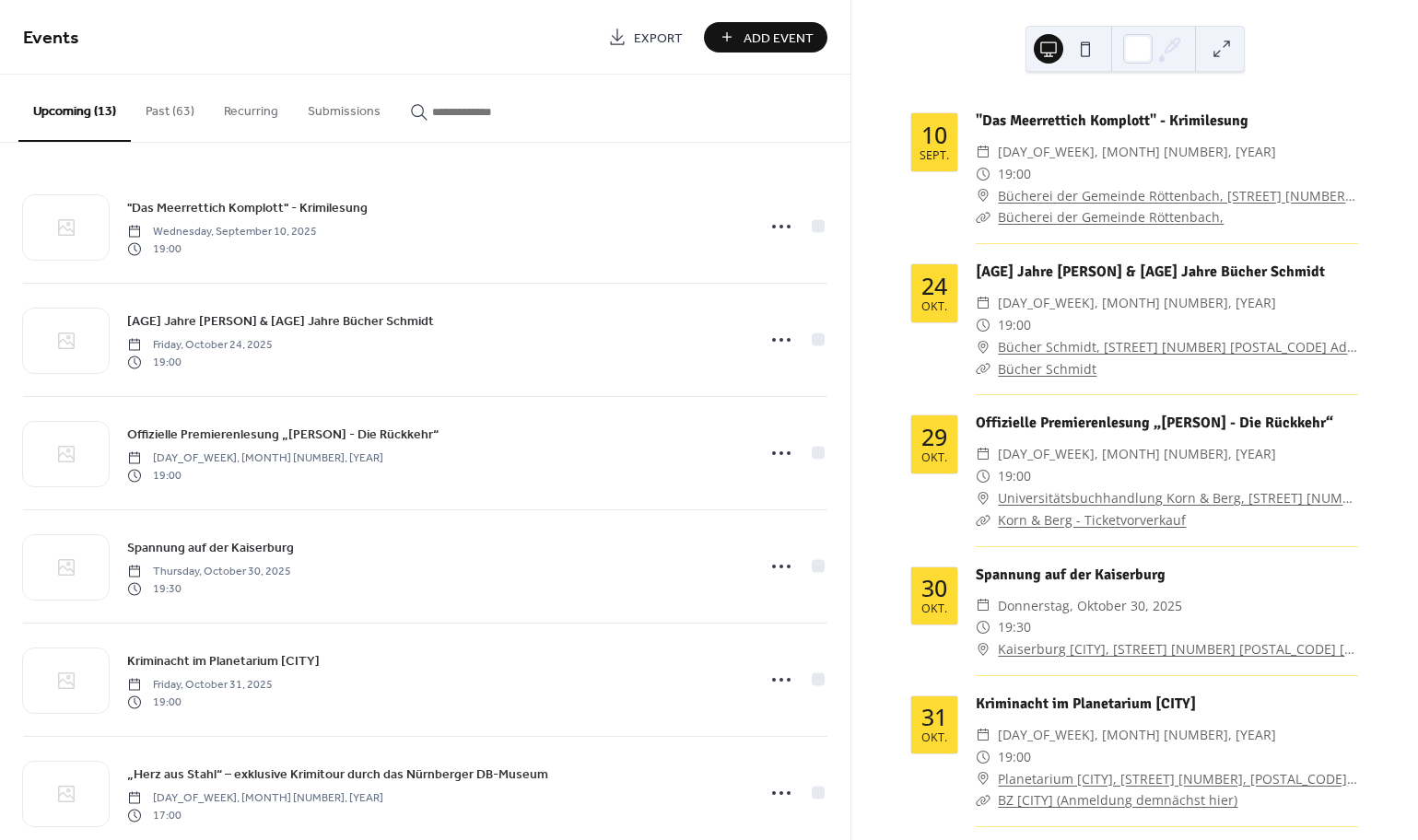 scroll, scrollTop: 0, scrollLeft: 0, axis: both 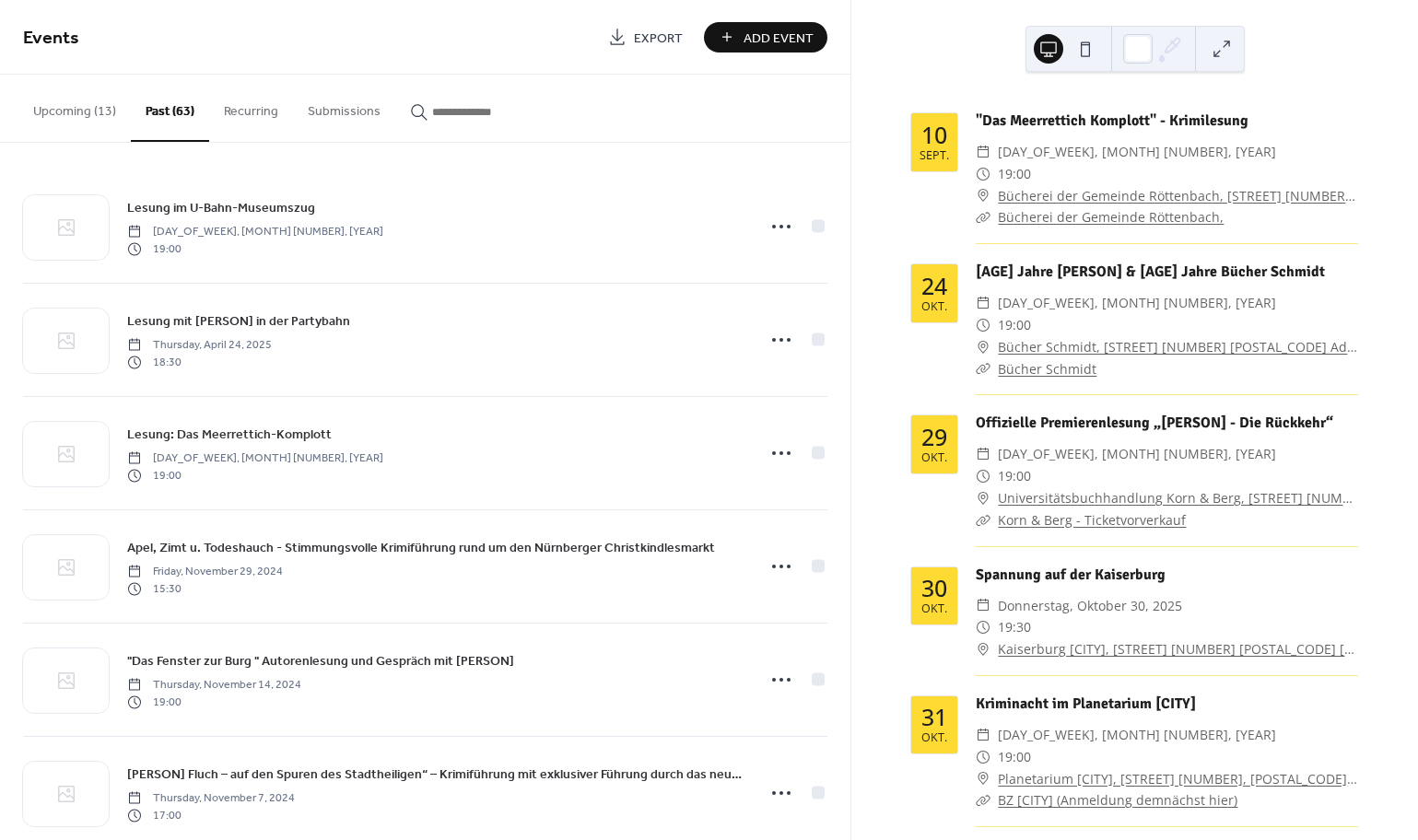 click on "Upcoming (13)" at bounding box center (75, 107) 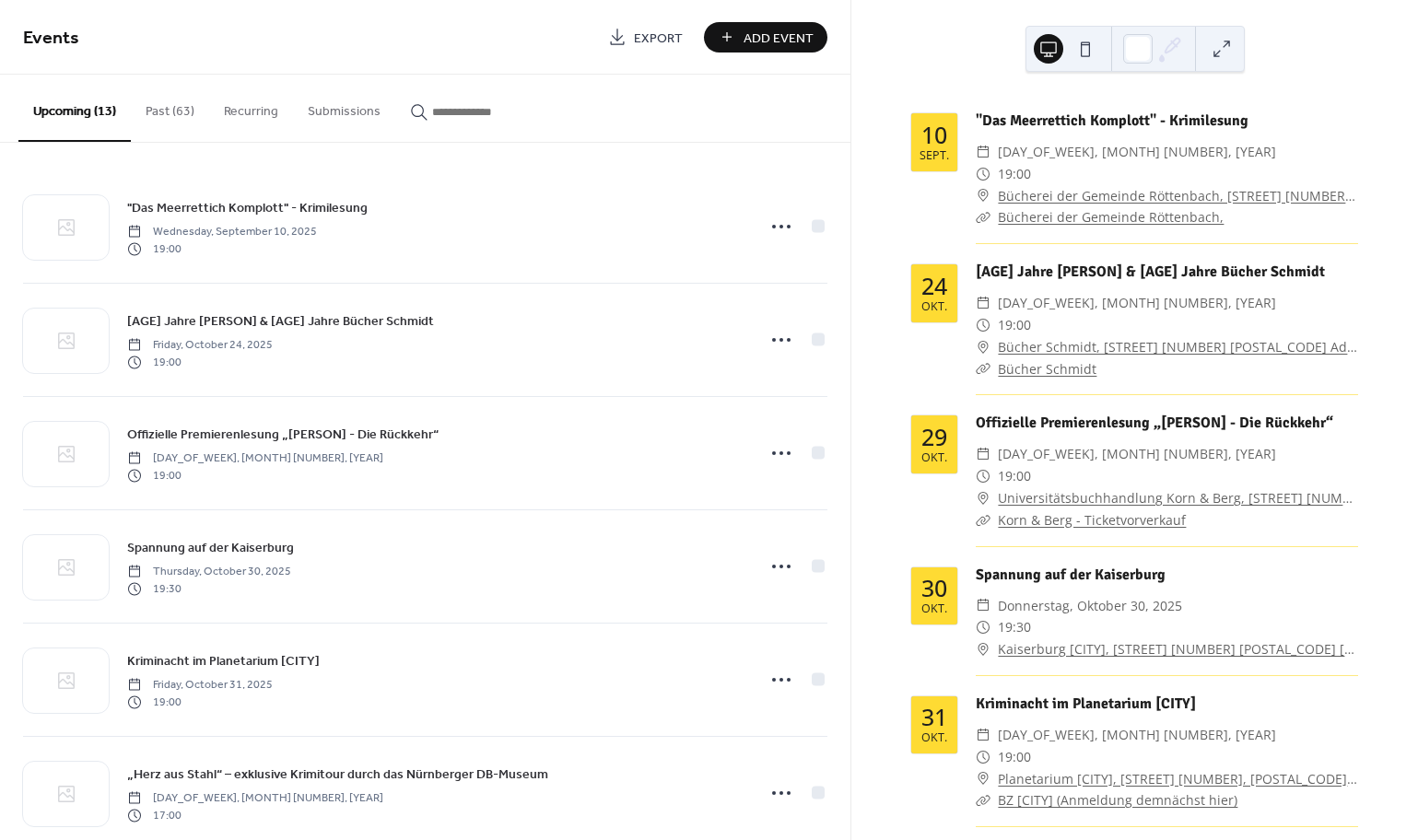 click on "Add Event" at bounding box center (779, 38) 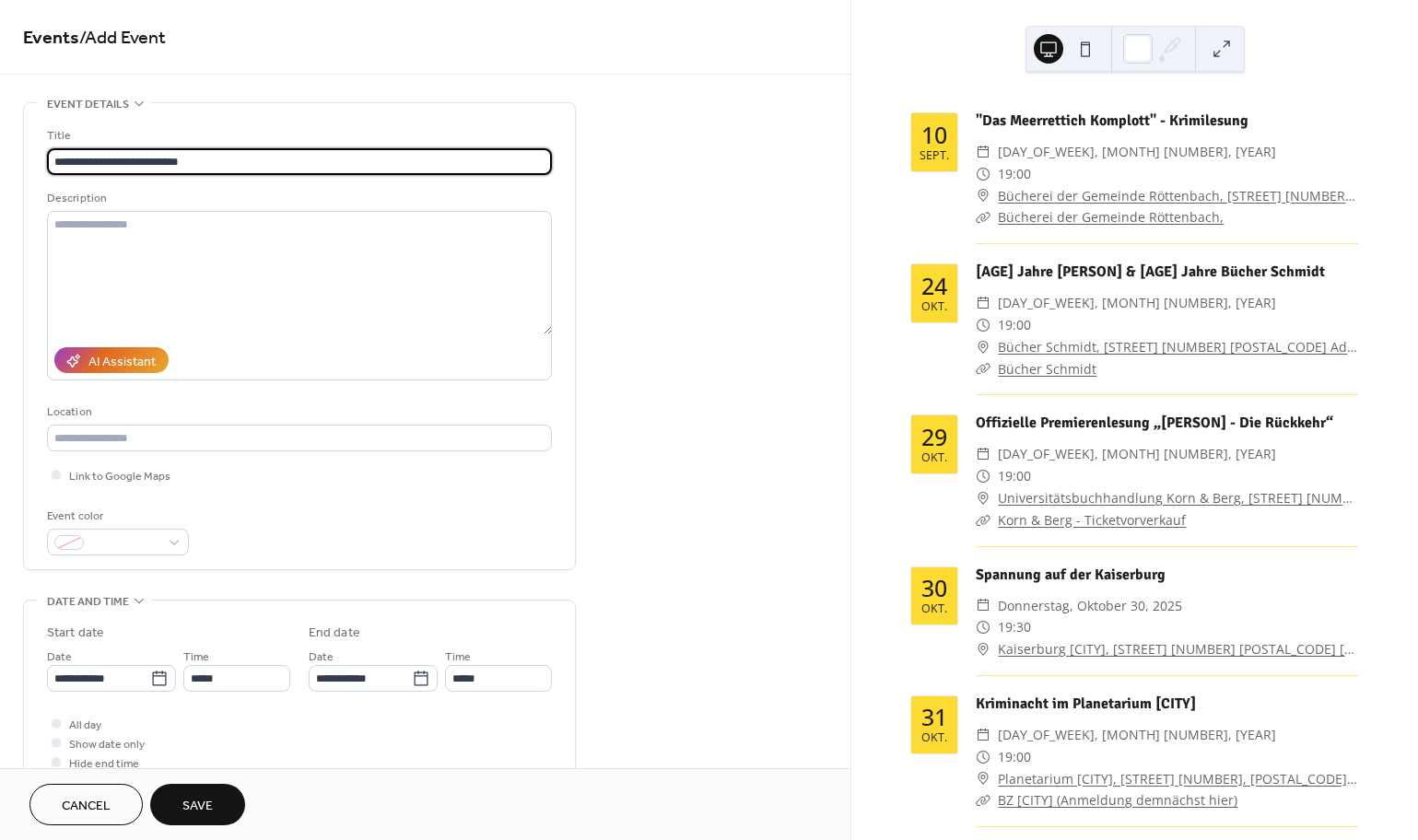 scroll, scrollTop: 12, scrollLeft: 0, axis: vertical 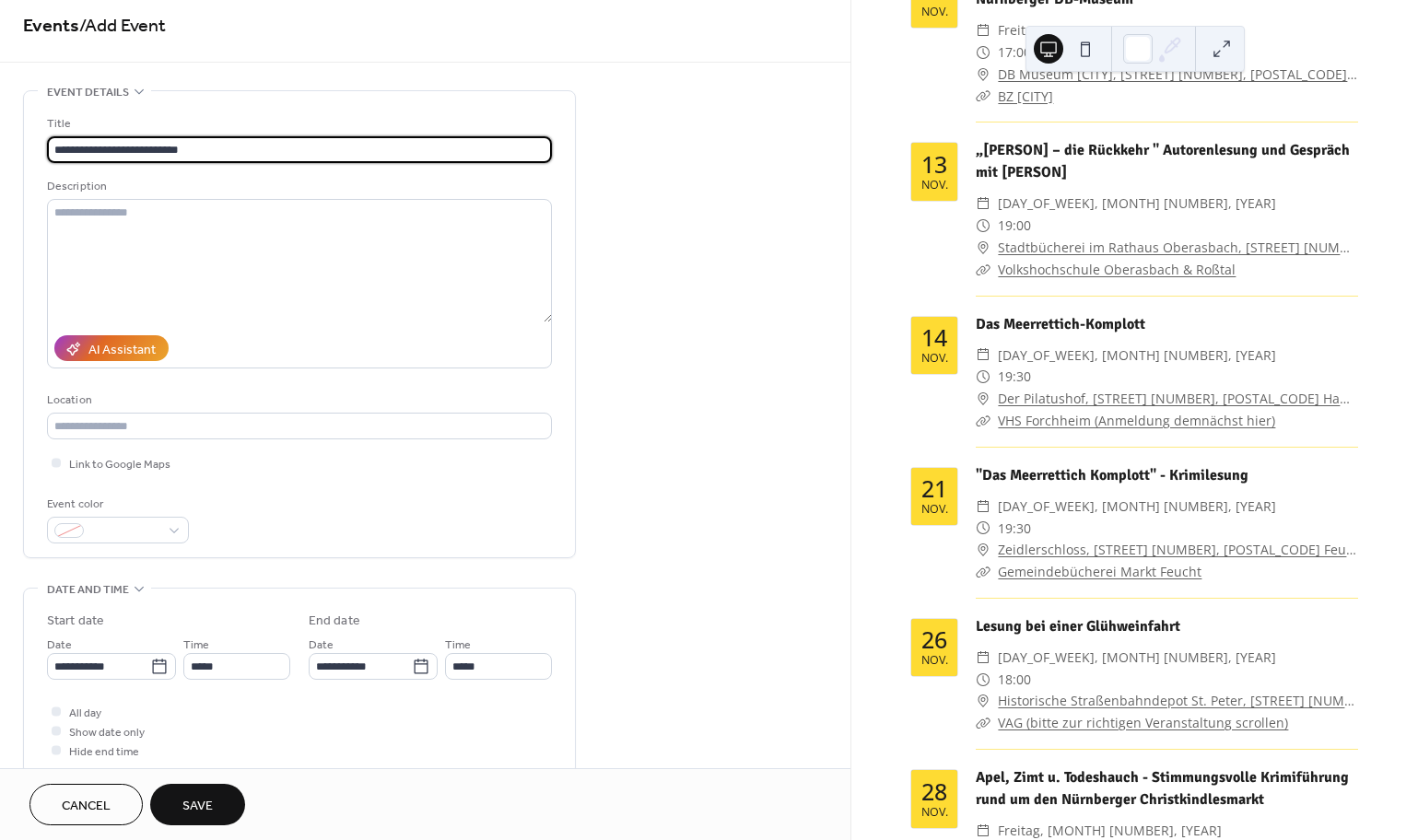 drag, startPoint x: 100, startPoint y: 143, endPoint x: 16, endPoint y: 142, distance: 84.00595 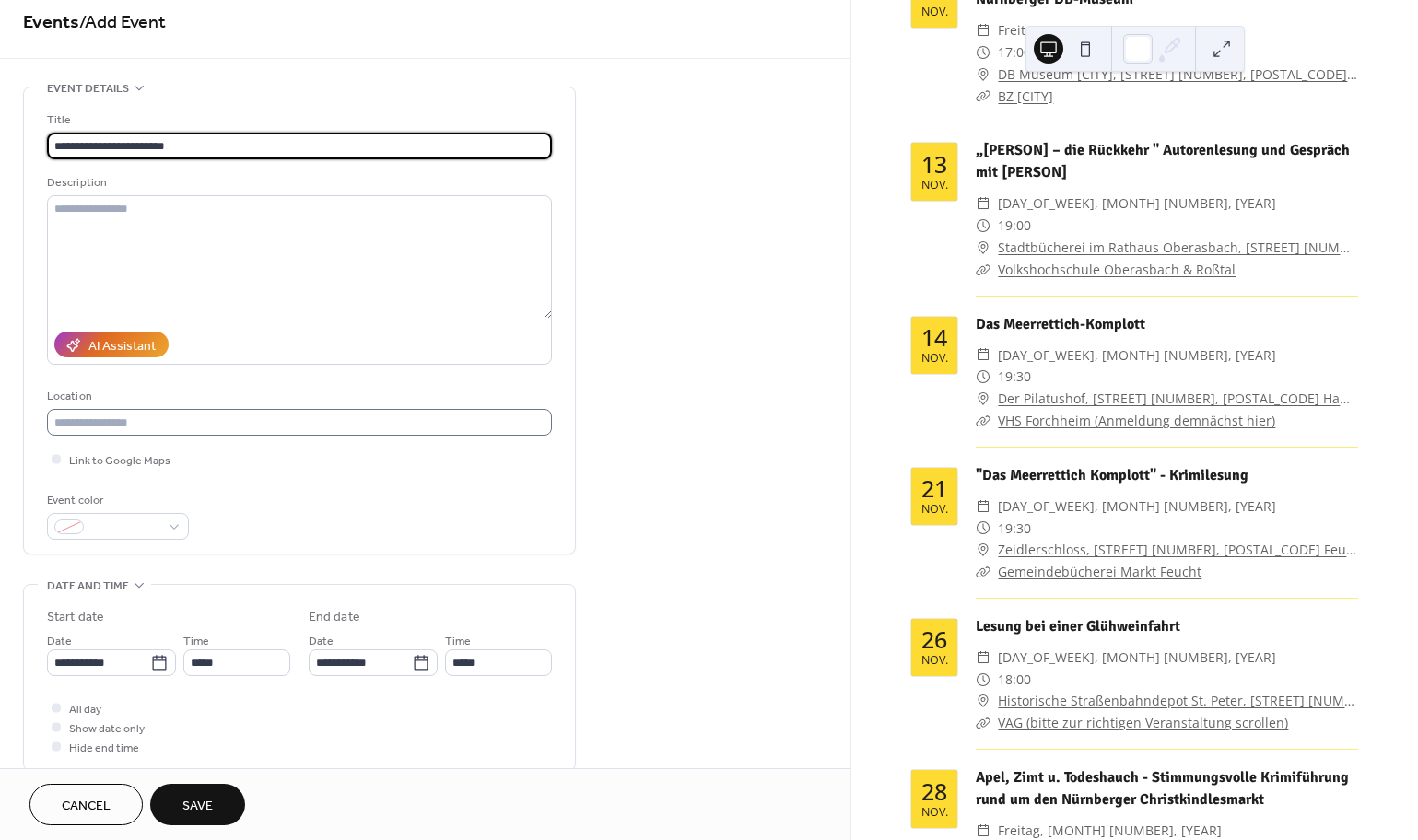 type on "**********" 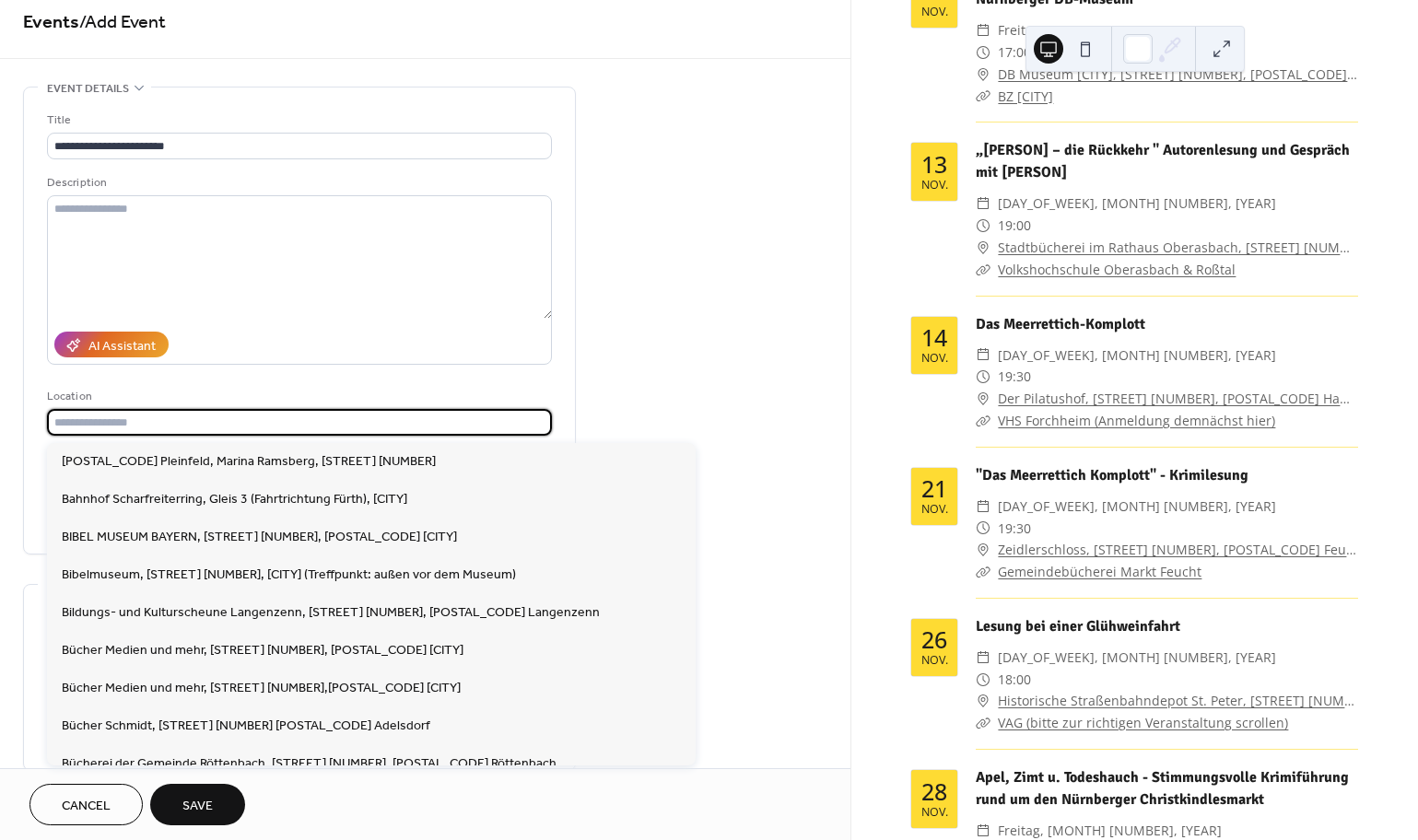 click at bounding box center [299, 422] 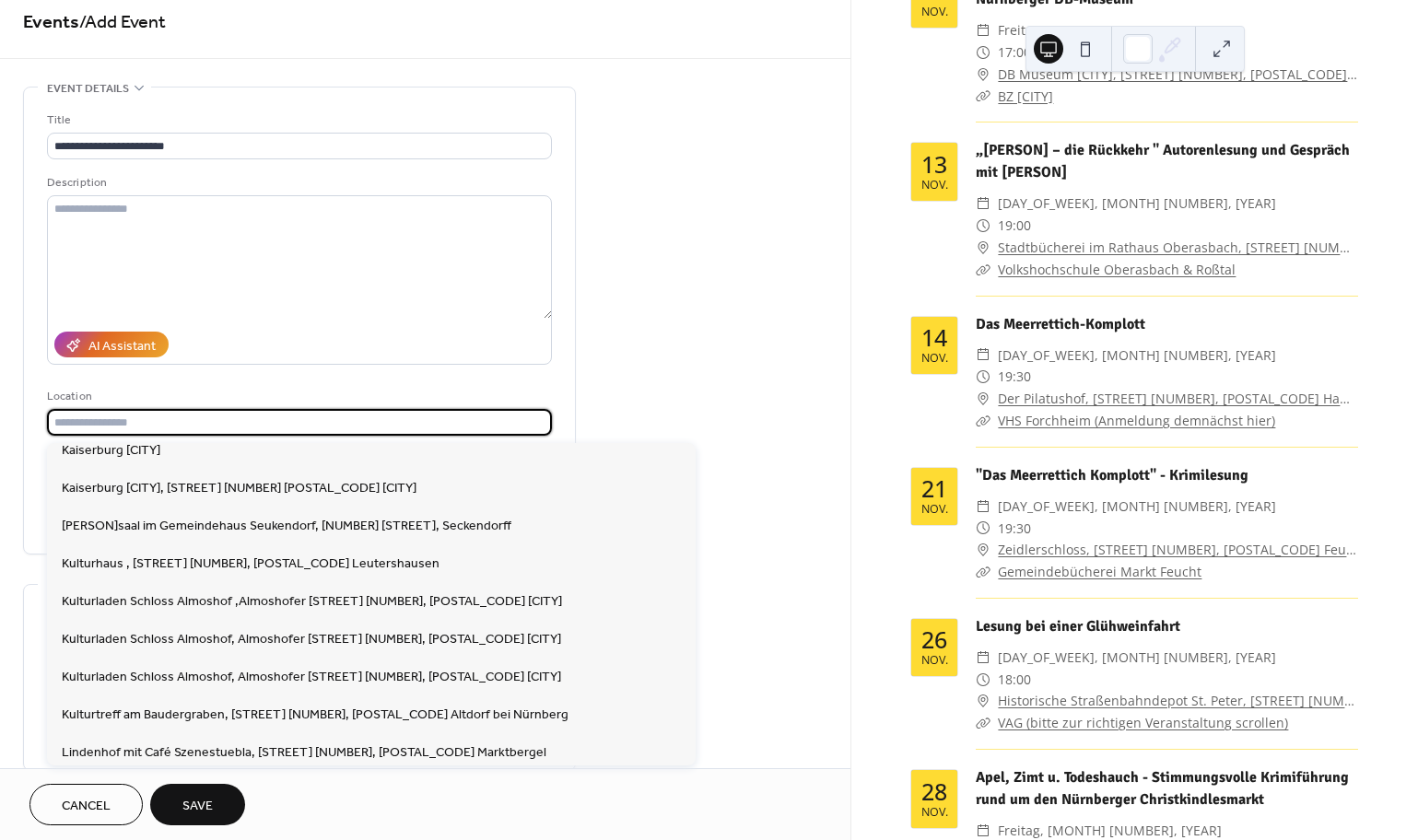 scroll, scrollTop: 879, scrollLeft: 0, axis: vertical 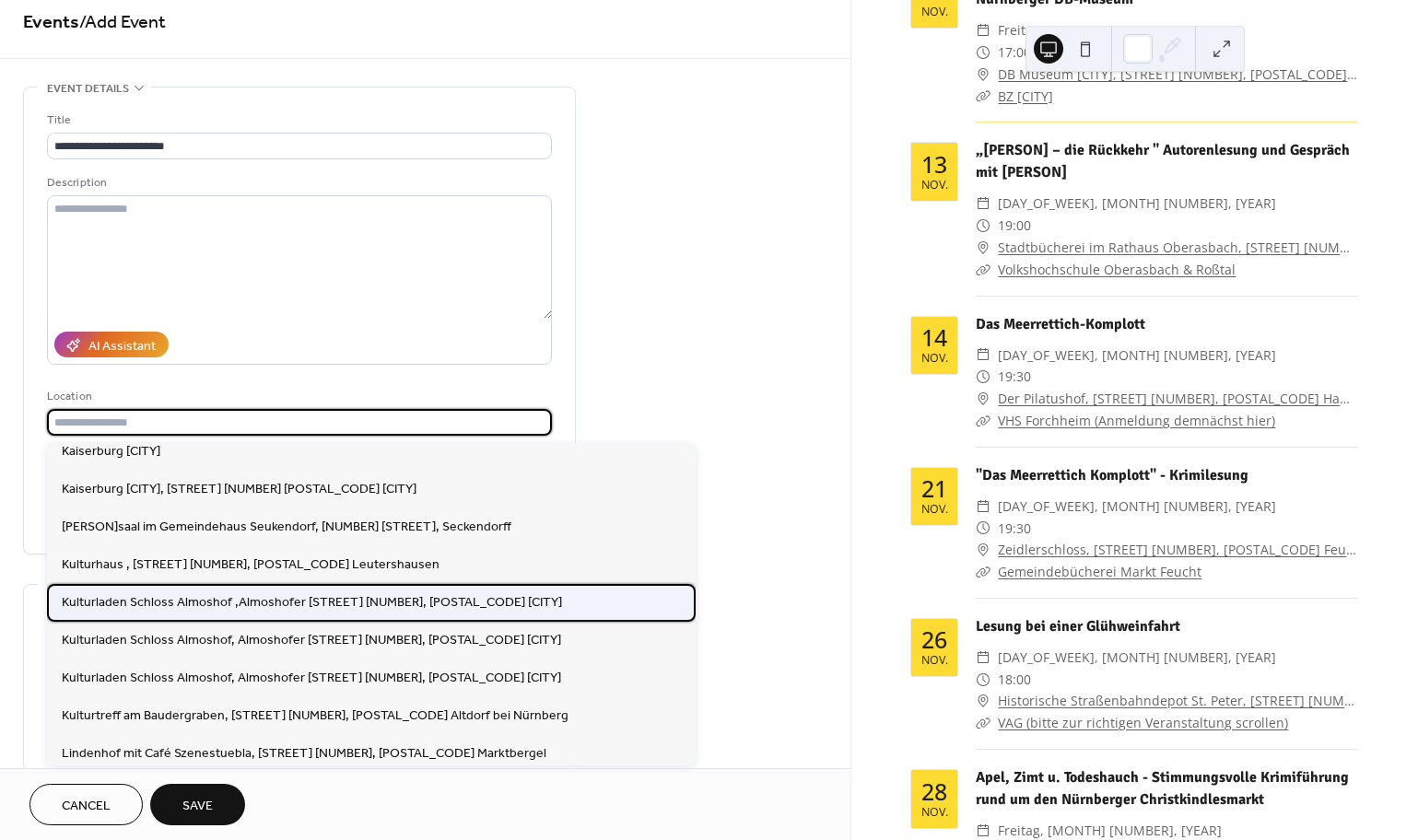click on "[LOCATION] [STREET], [POSTAL_CODE] [CITY]" at bounding box center (311, 602) 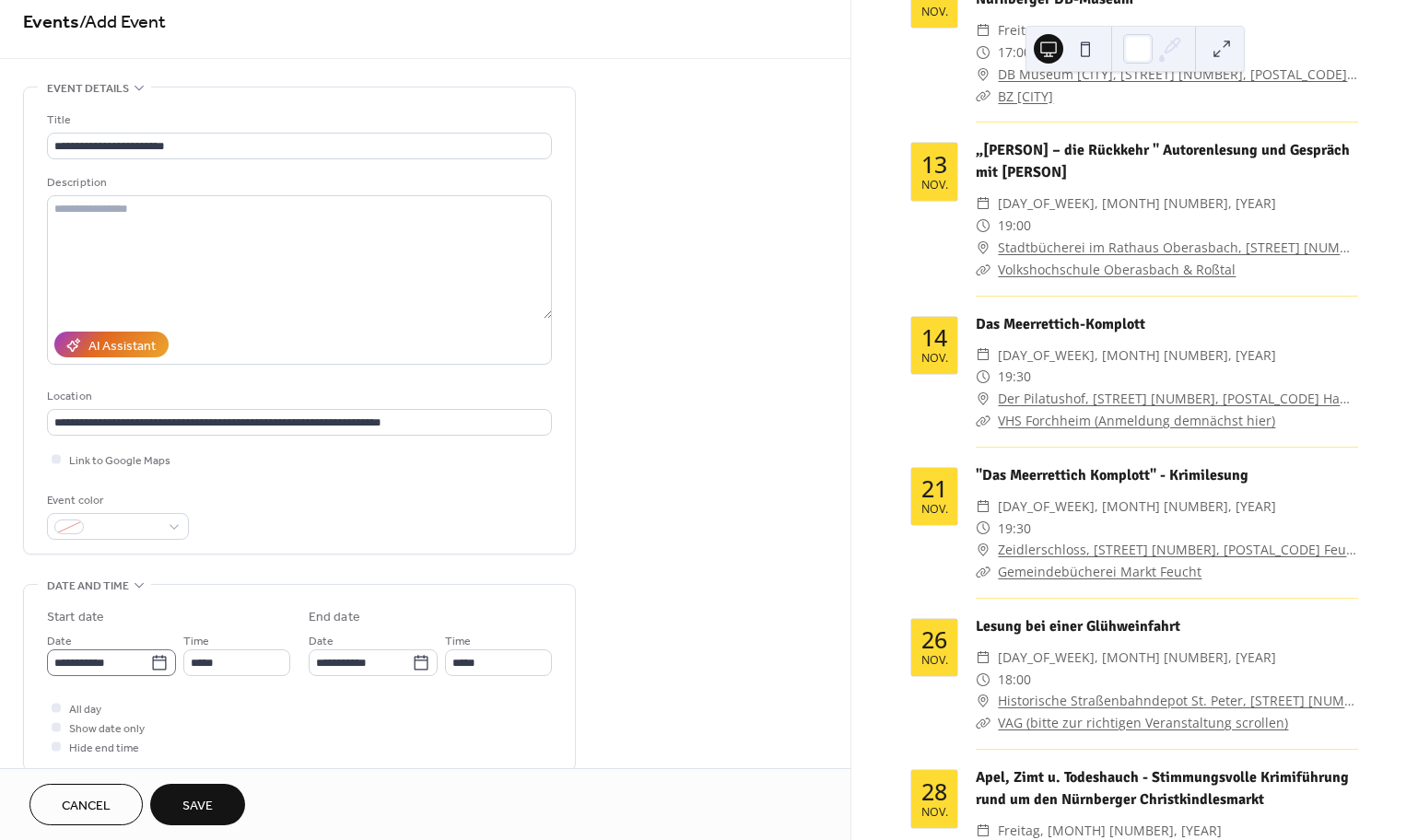 click 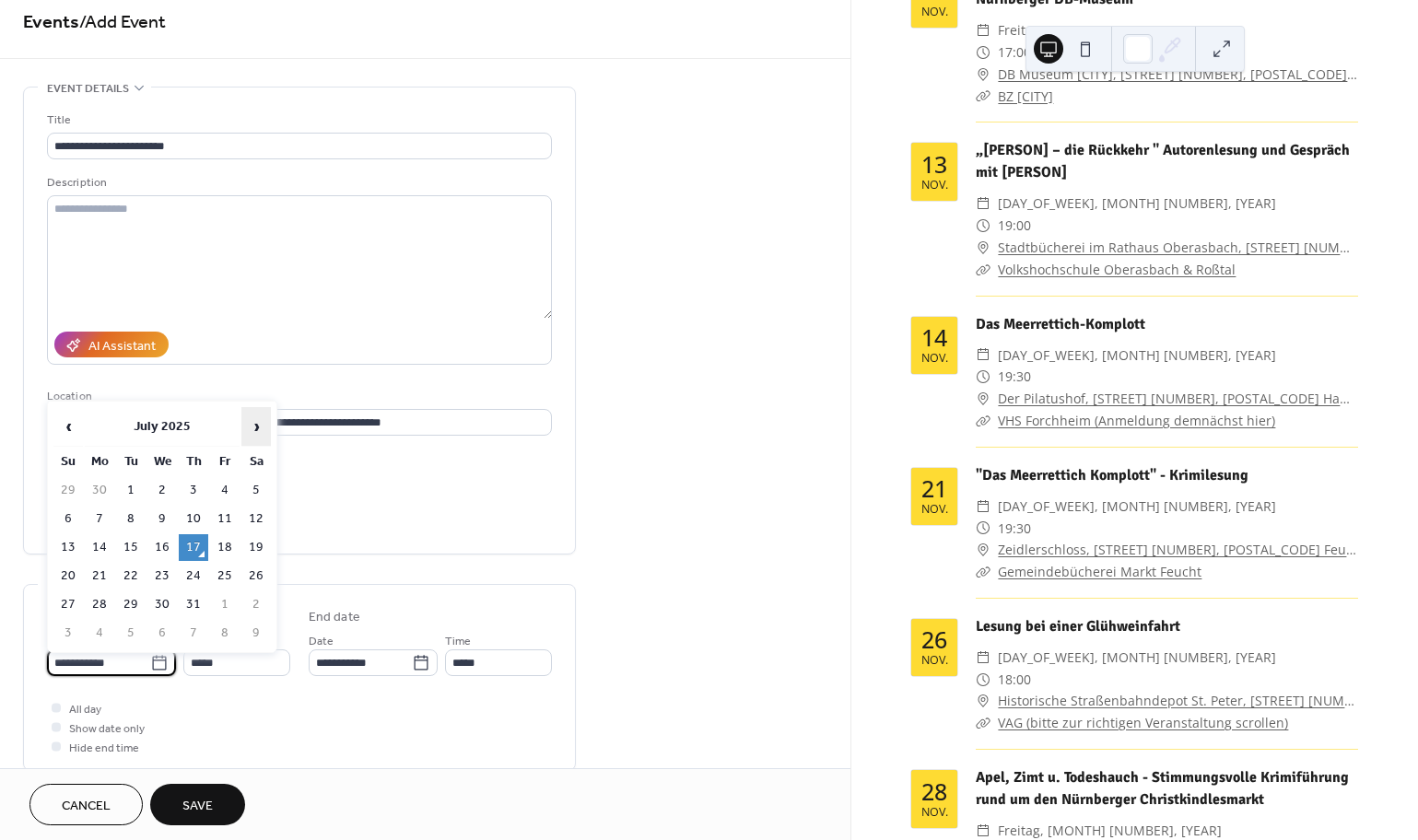 click on "›" at bounding box center (256, 426) 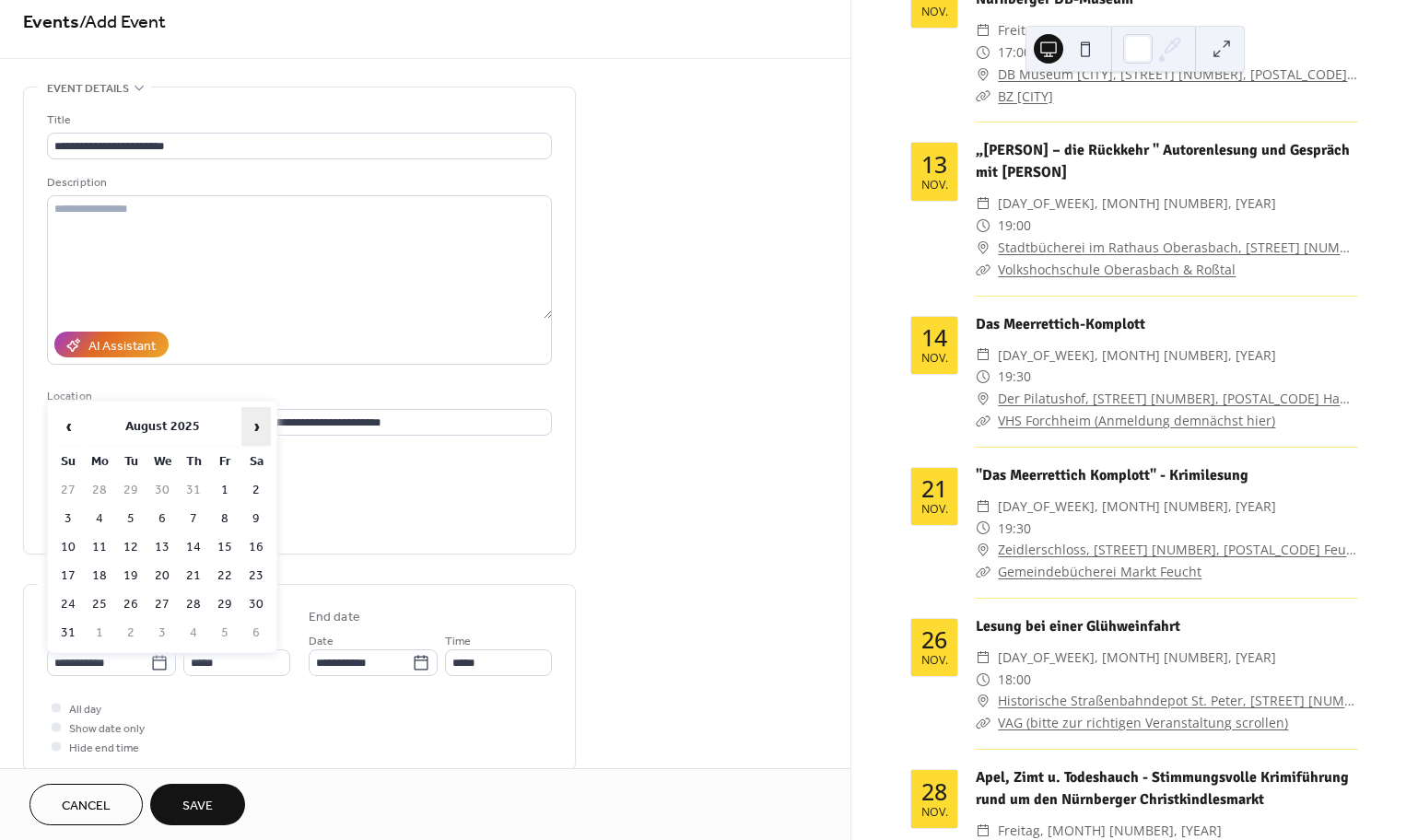 click on "›" at bounding box center (256, 426) 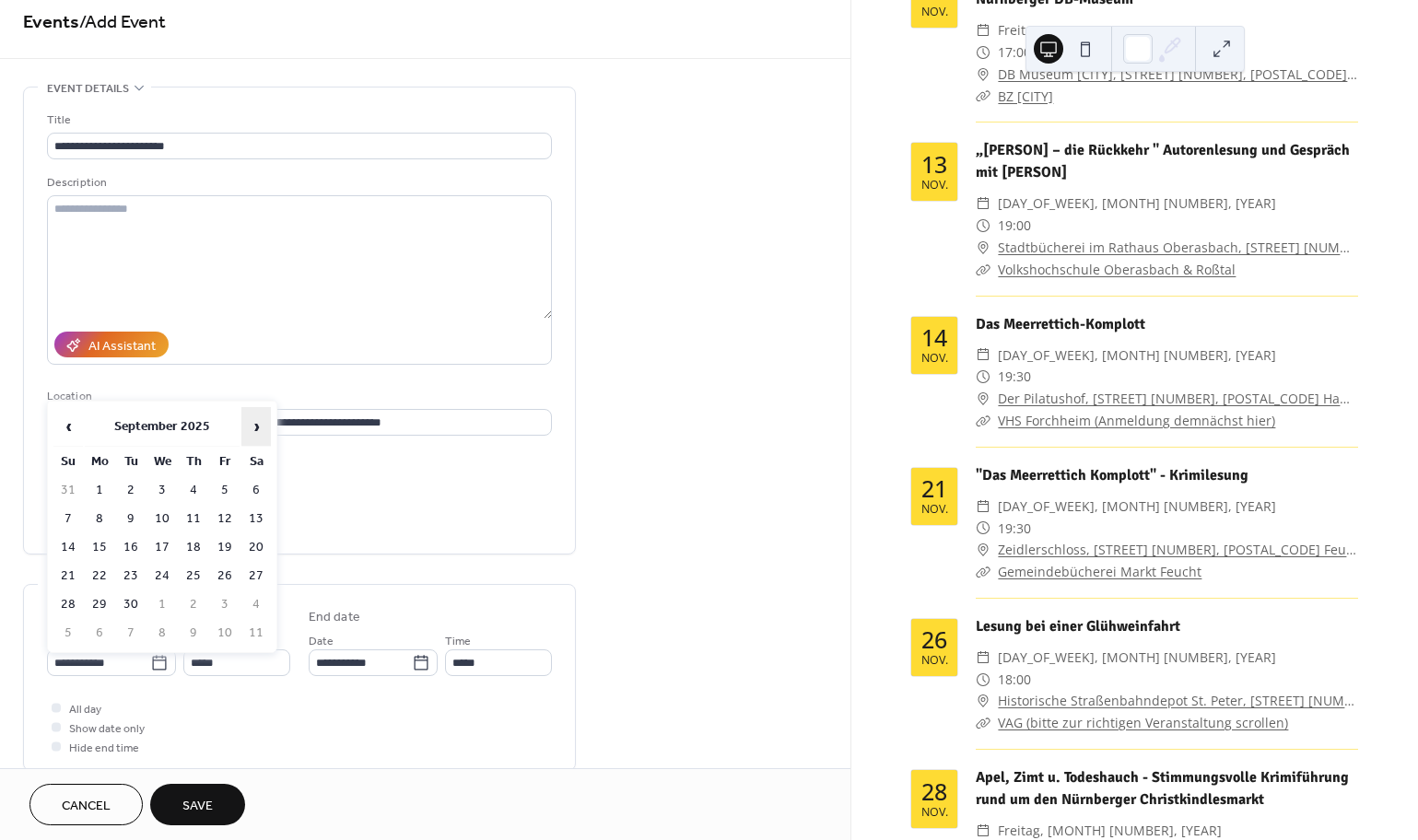 click on "›" at bounding box center [256, 426] 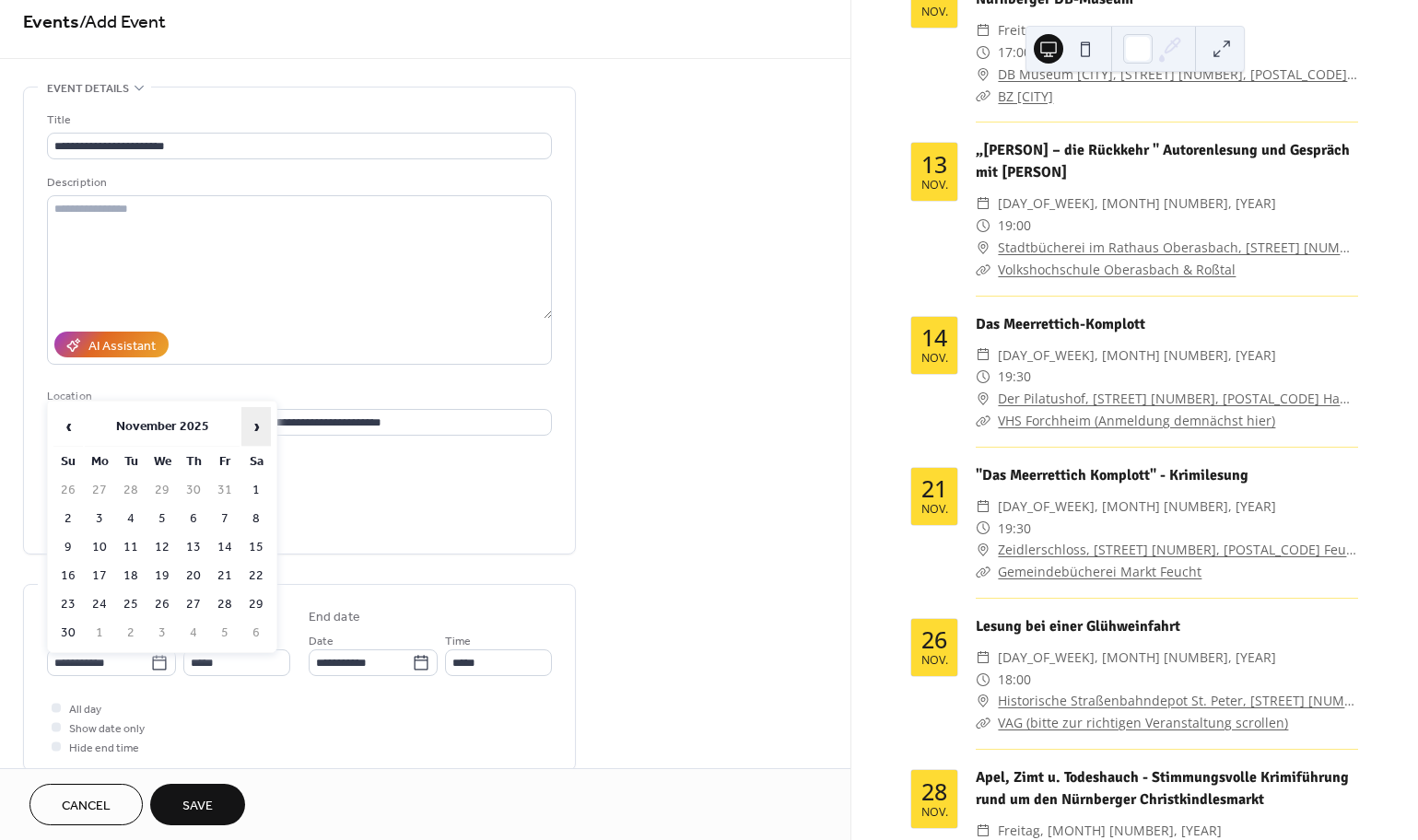 click on "›" at bounding box center [256, 426] 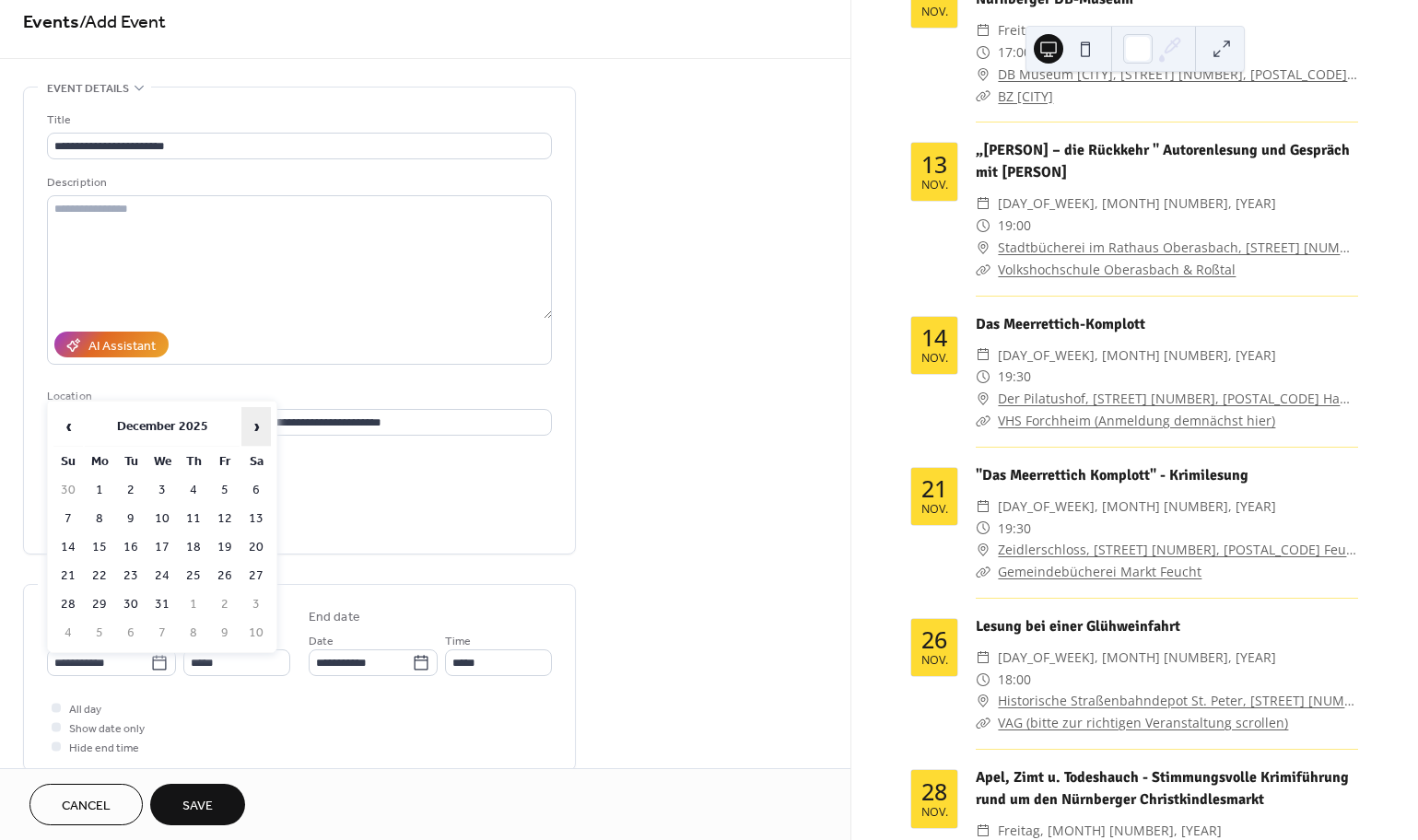 click on "›" at bounding box center [256, 426] 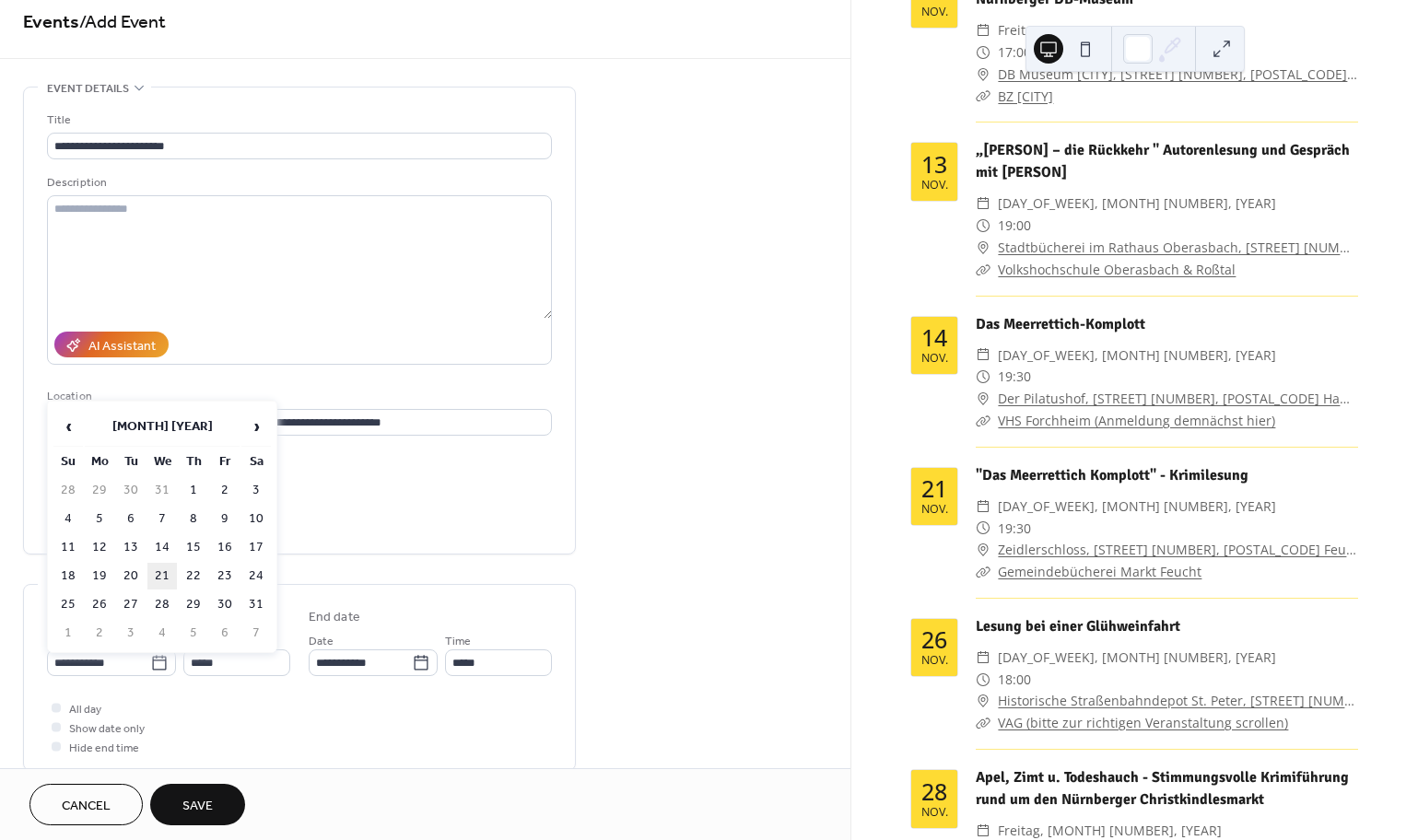 click on "21" at bounding box center (162, 576) 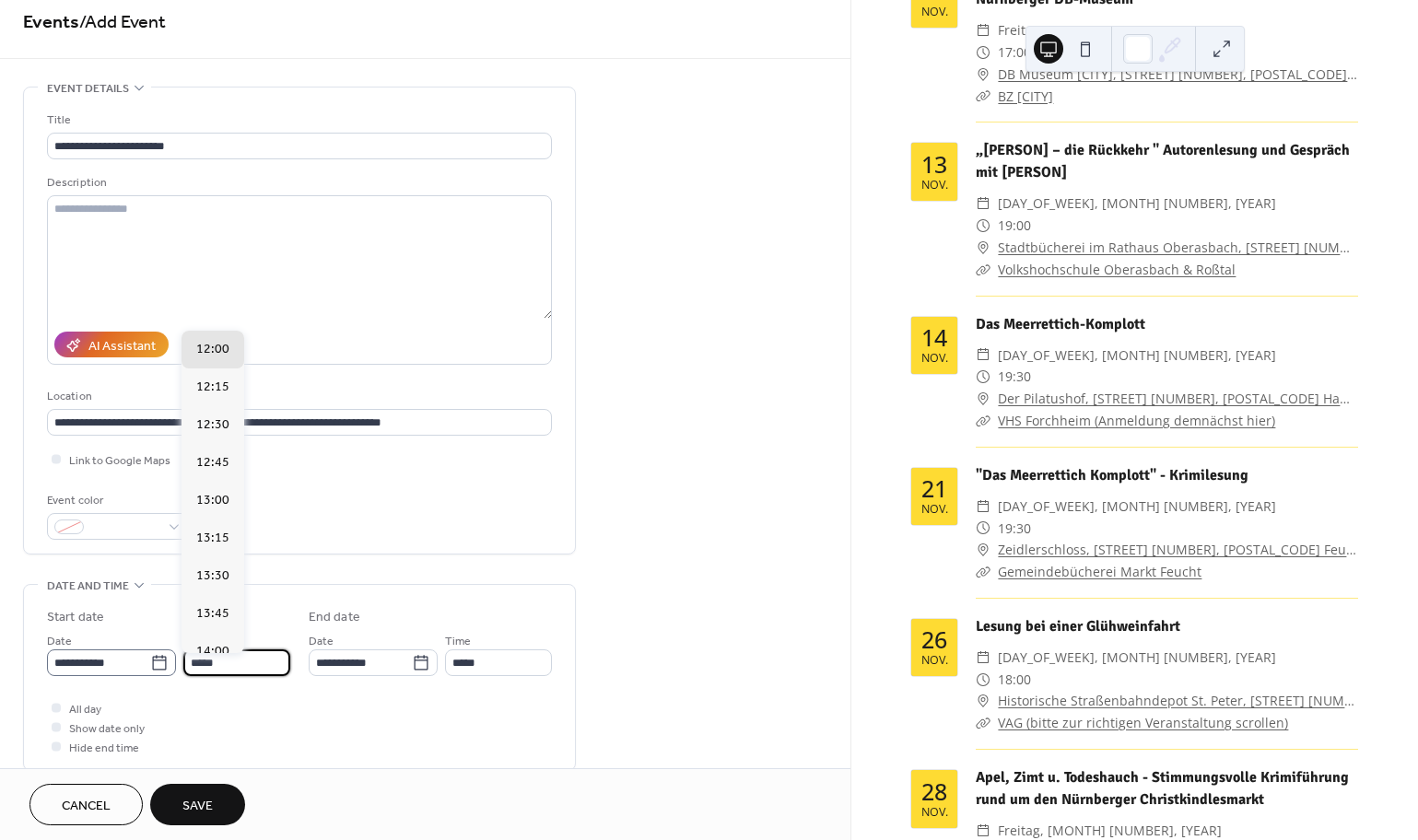 drag, startPoint x: 218, startPoint y: 668, endPoint x: 157, endPoint y: 666, distance: 61.03278 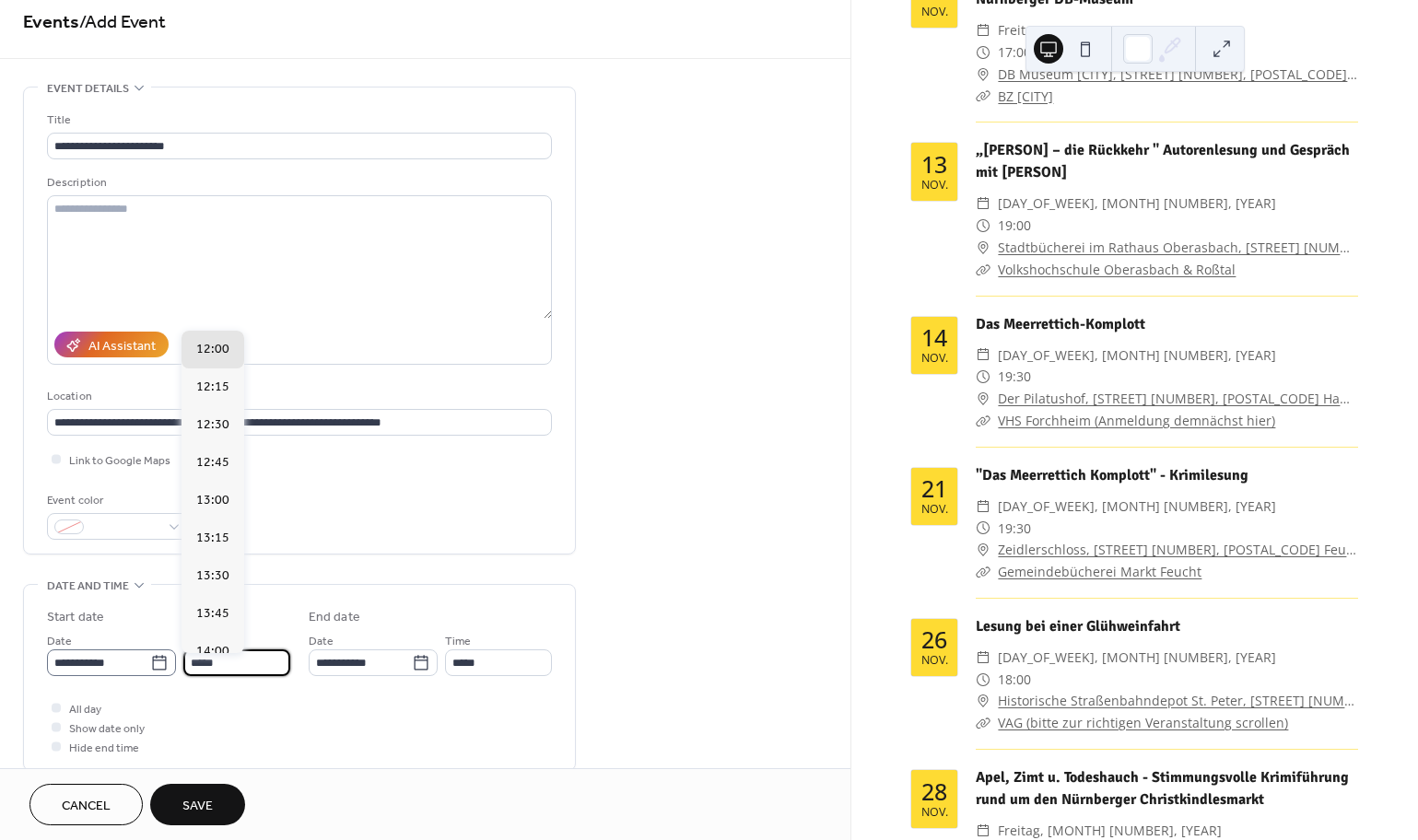 click on "**********" at bounding box center (169, 653) 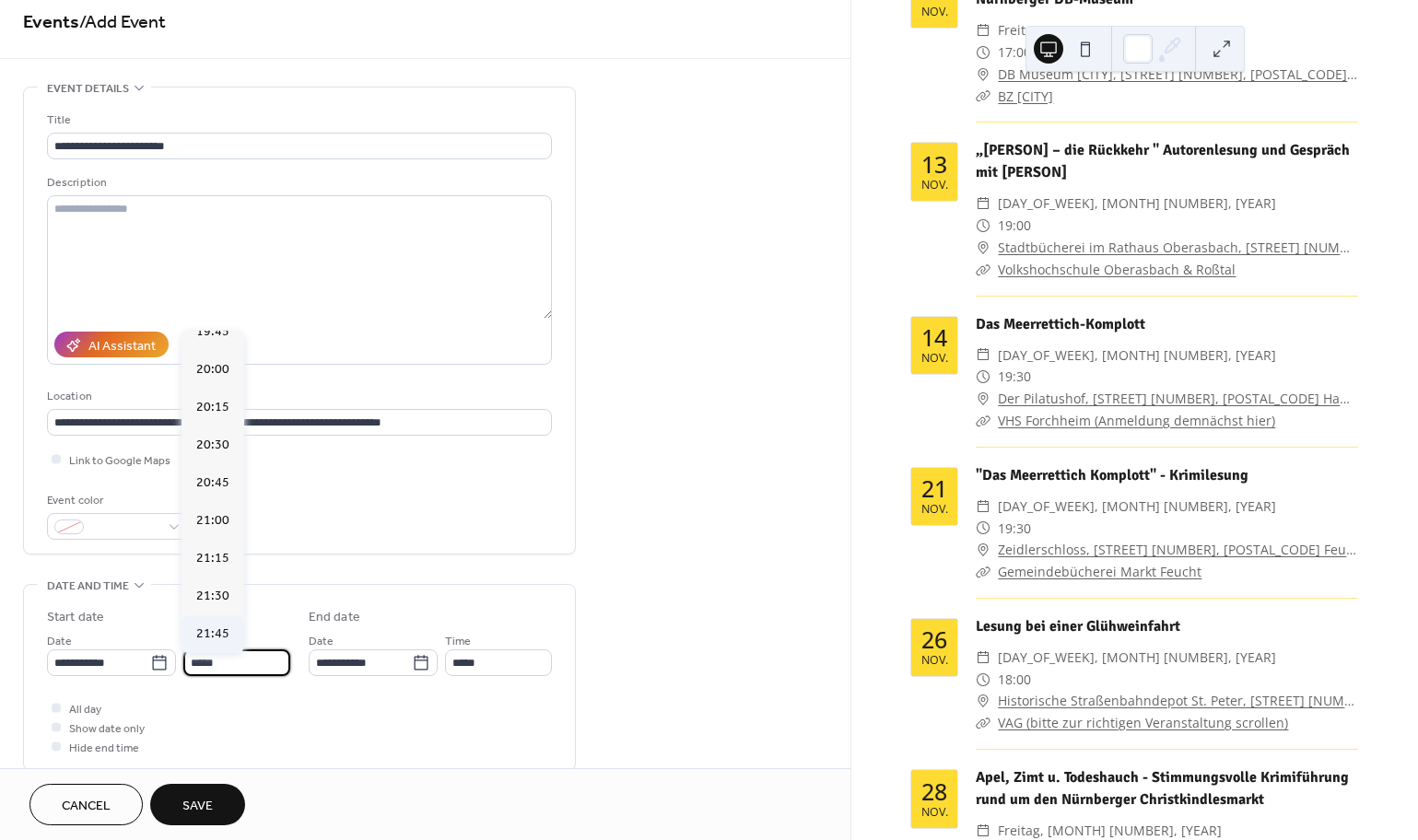 scroll, scrollTop: 3002, scrollLeft: 0, axis: vertical 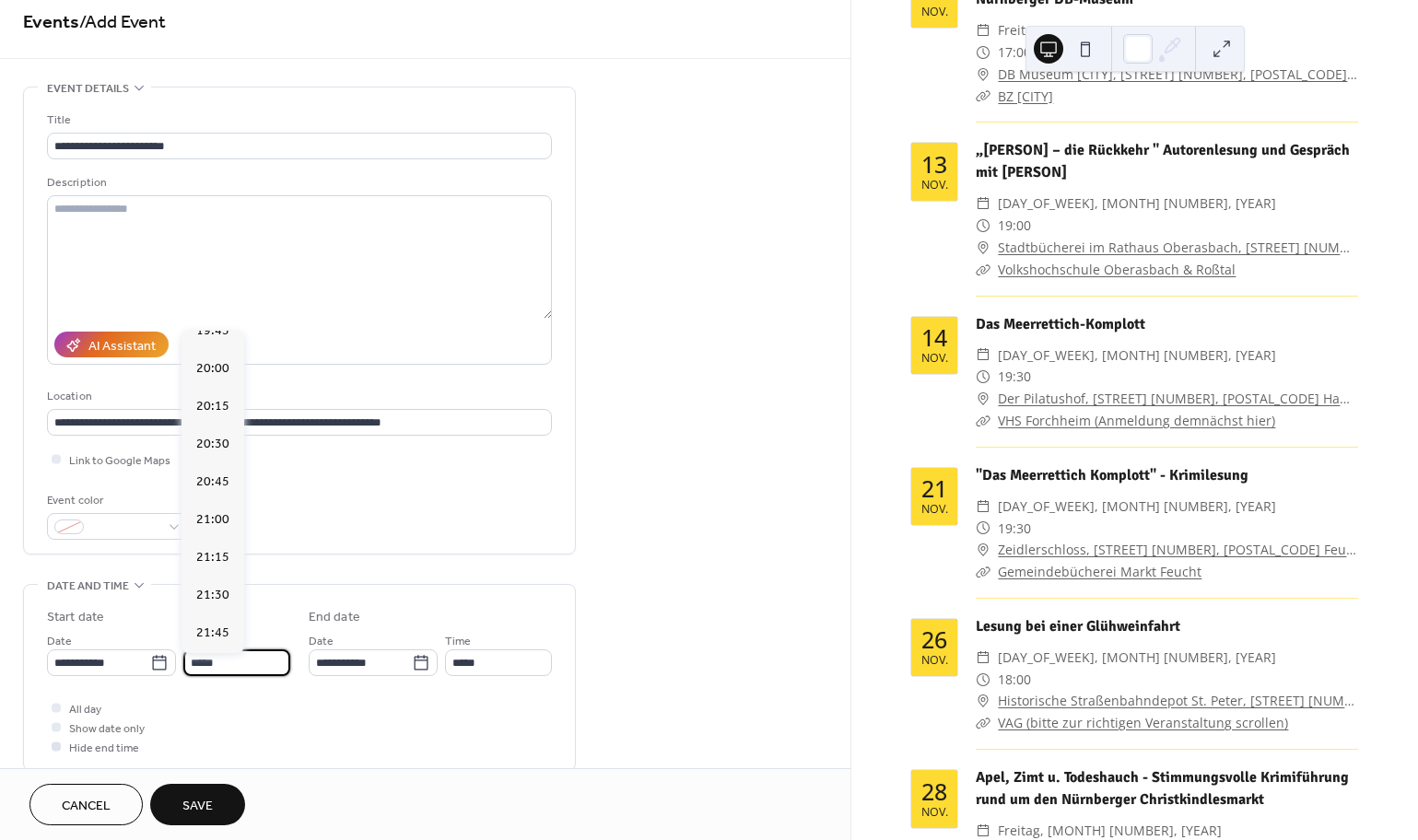 type on "*****" 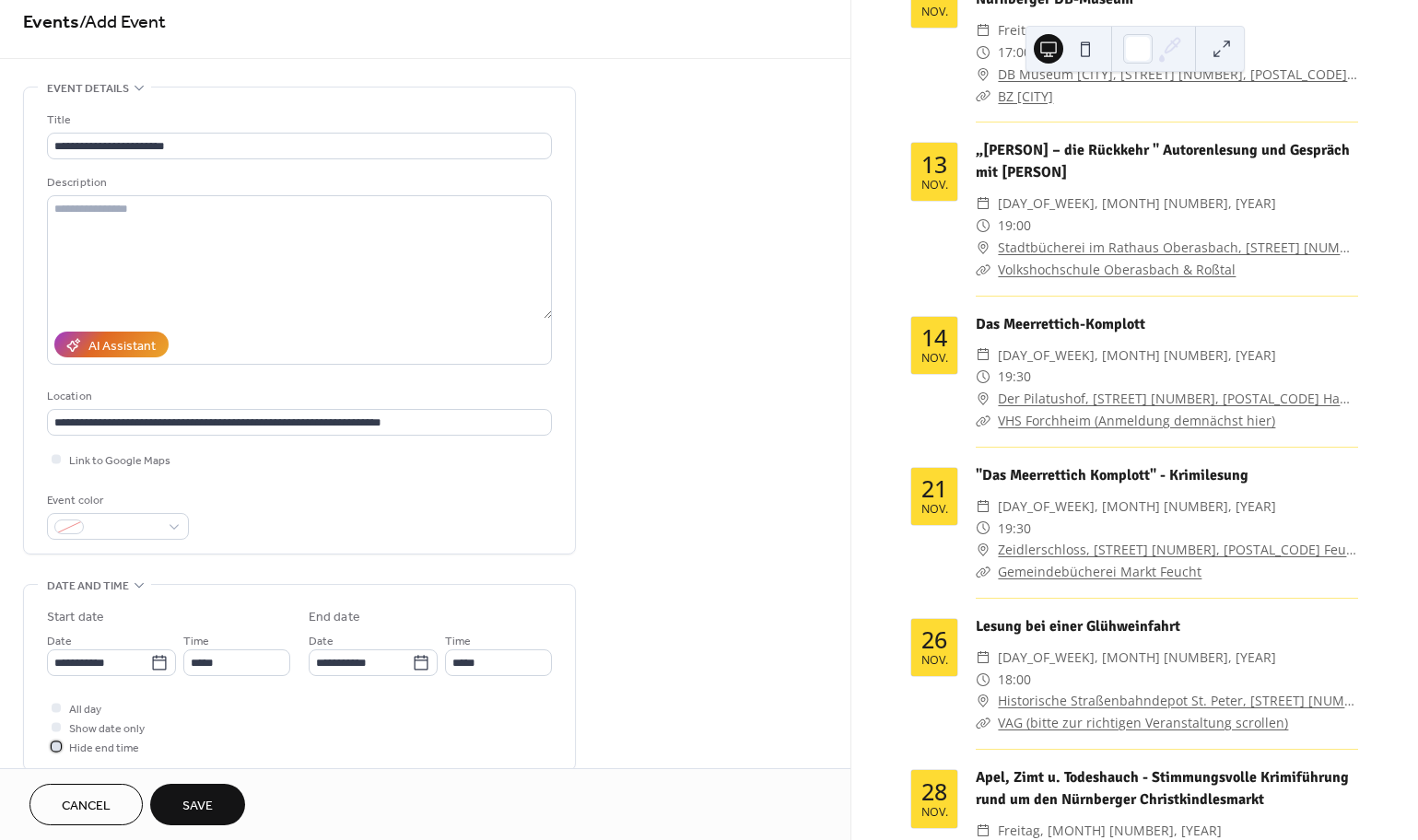 type on "*****" 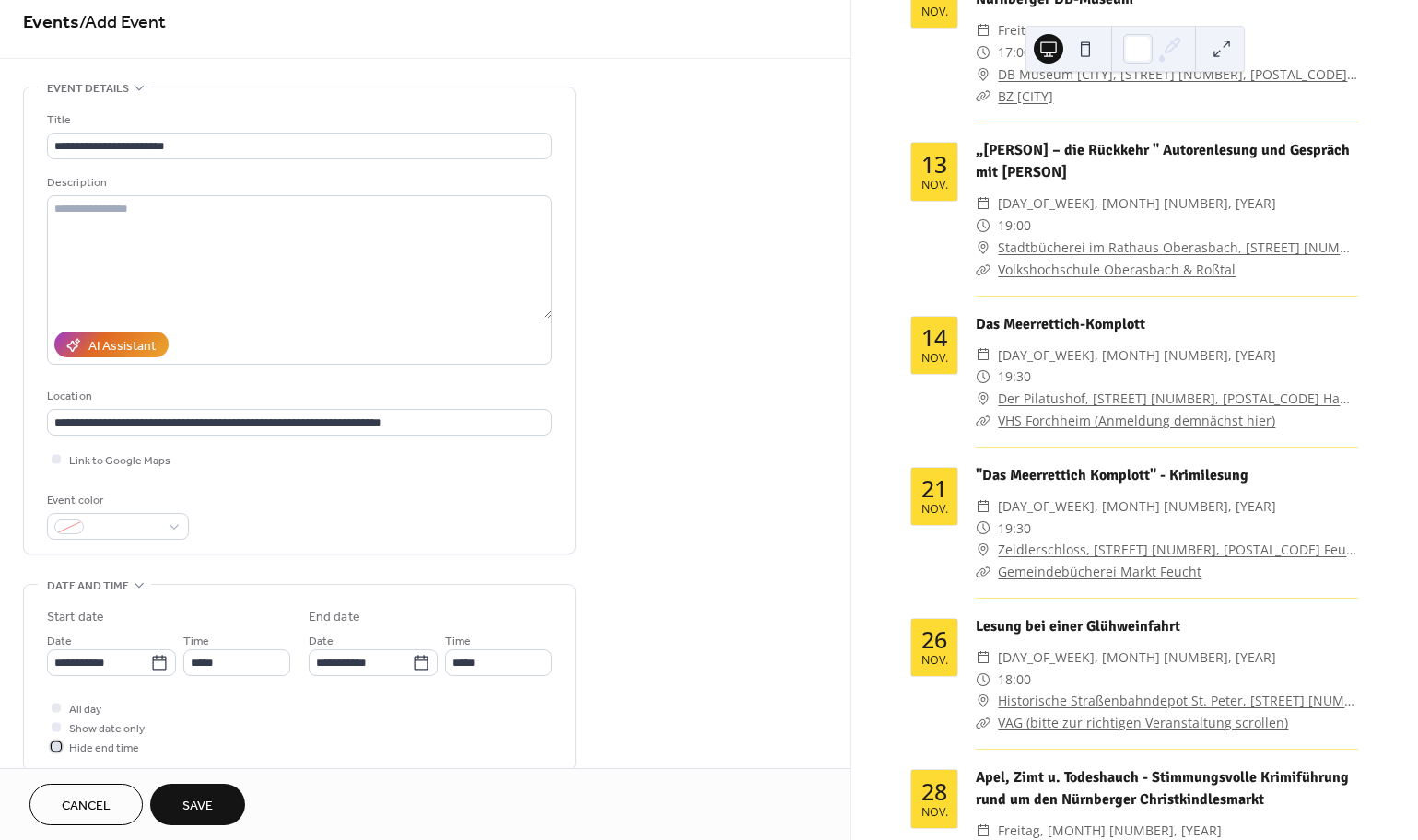 click at bounding box center [56, 746] 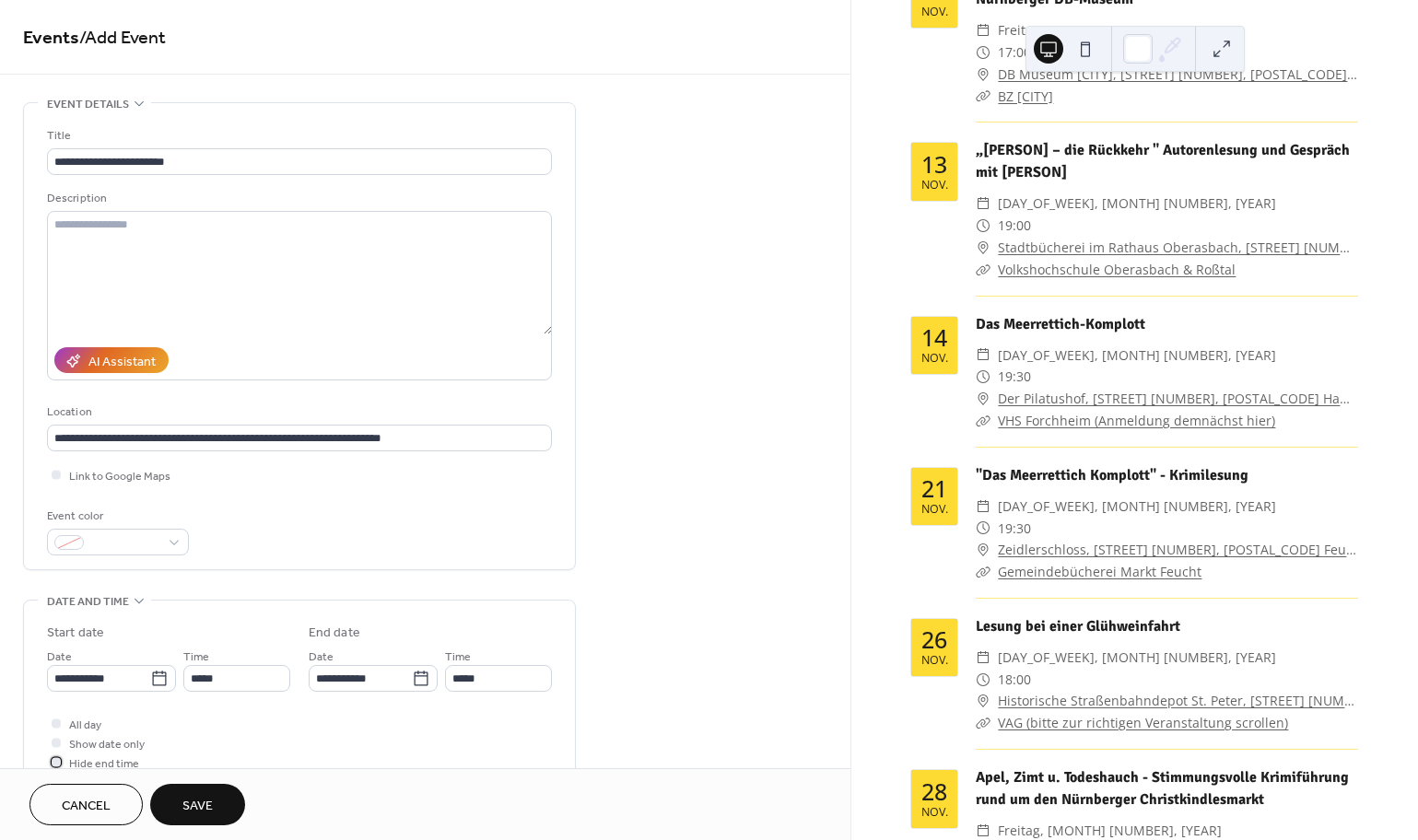 scroll, scrollTop: 0, scrollLeft: 0, axis: both 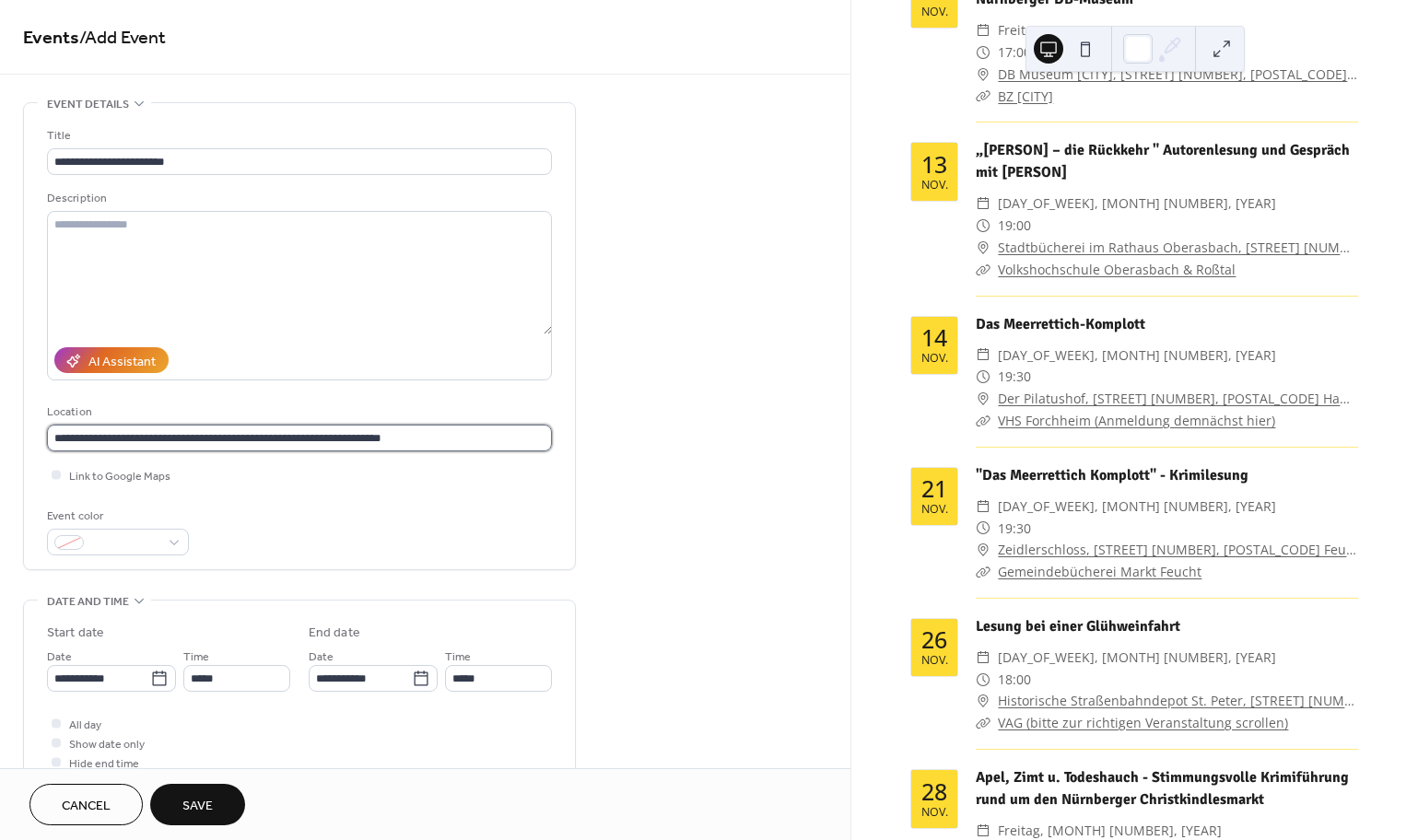 click on "**********" at bounding box center [299, 438] 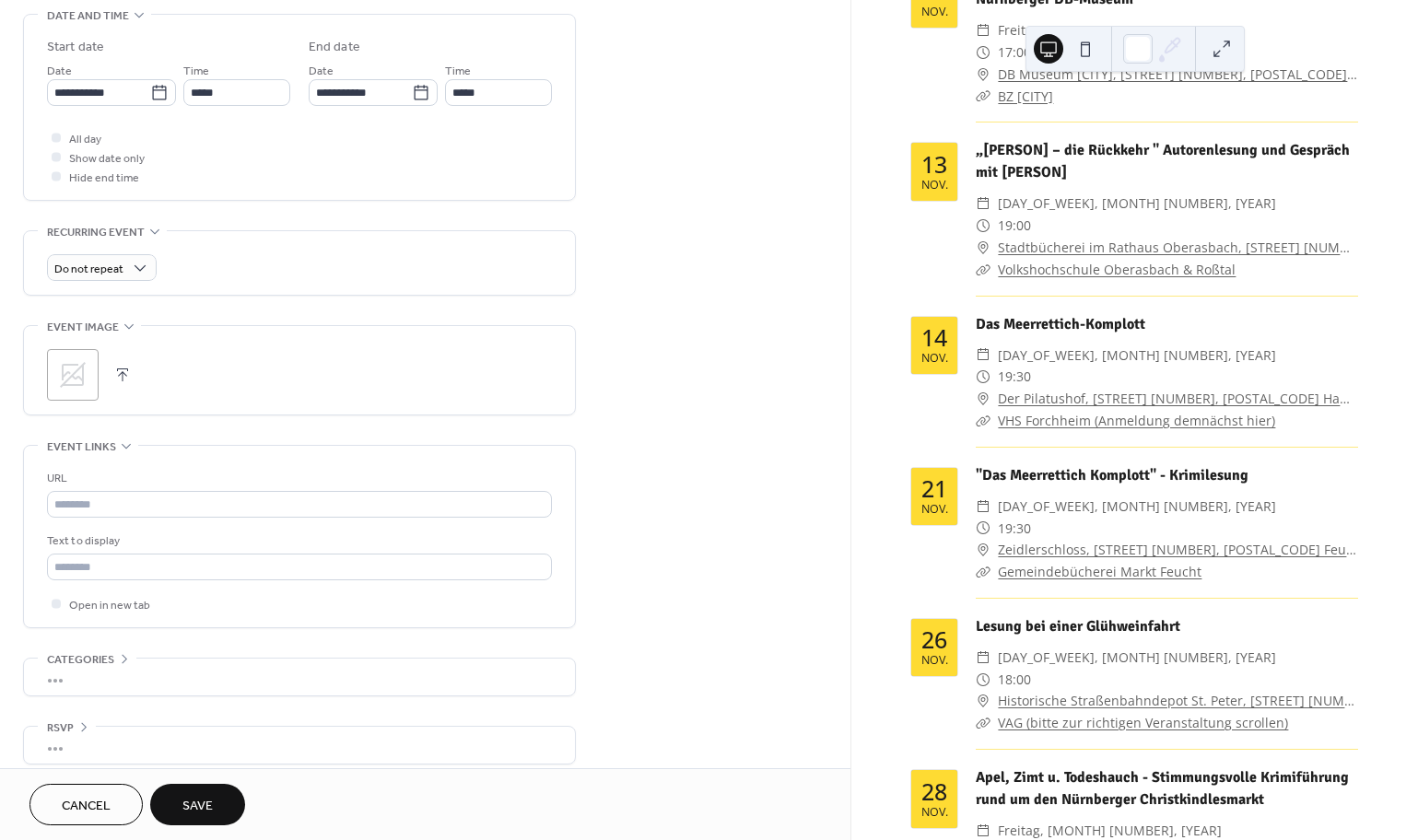 scroll, scrollTop: 590, scrollLeft: 0, axis: vertical 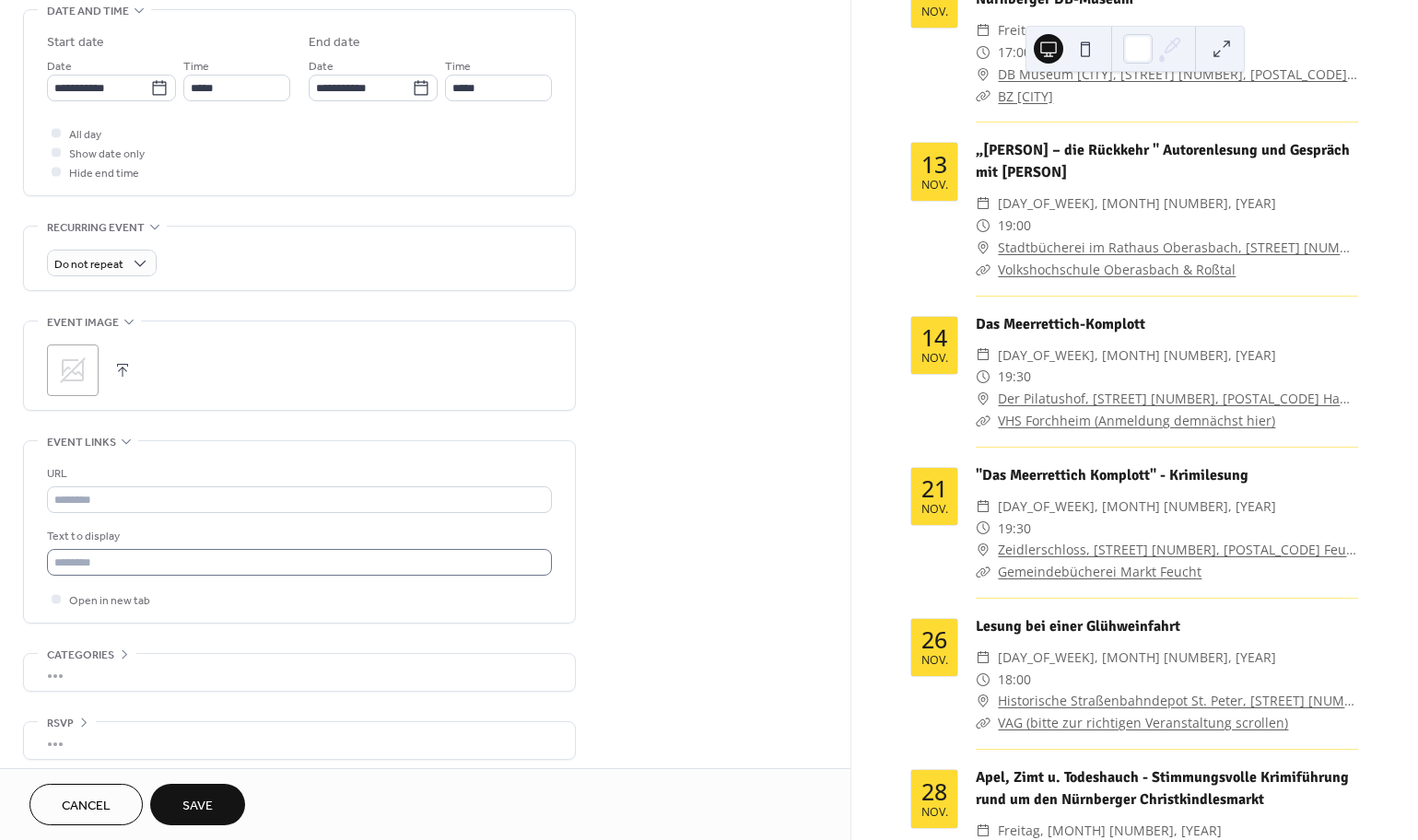 type on "**********" 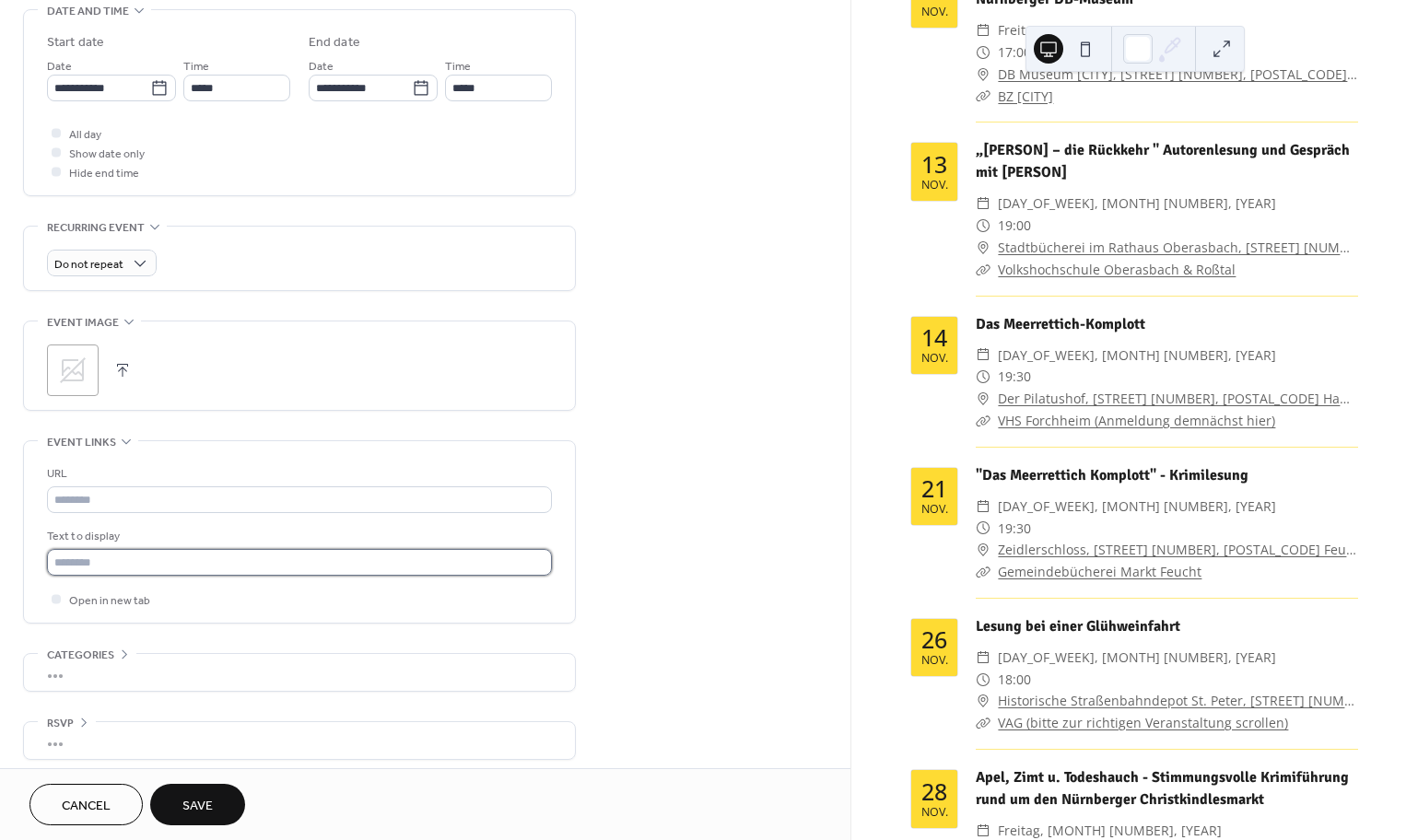 click at bounding box center [299, 562] 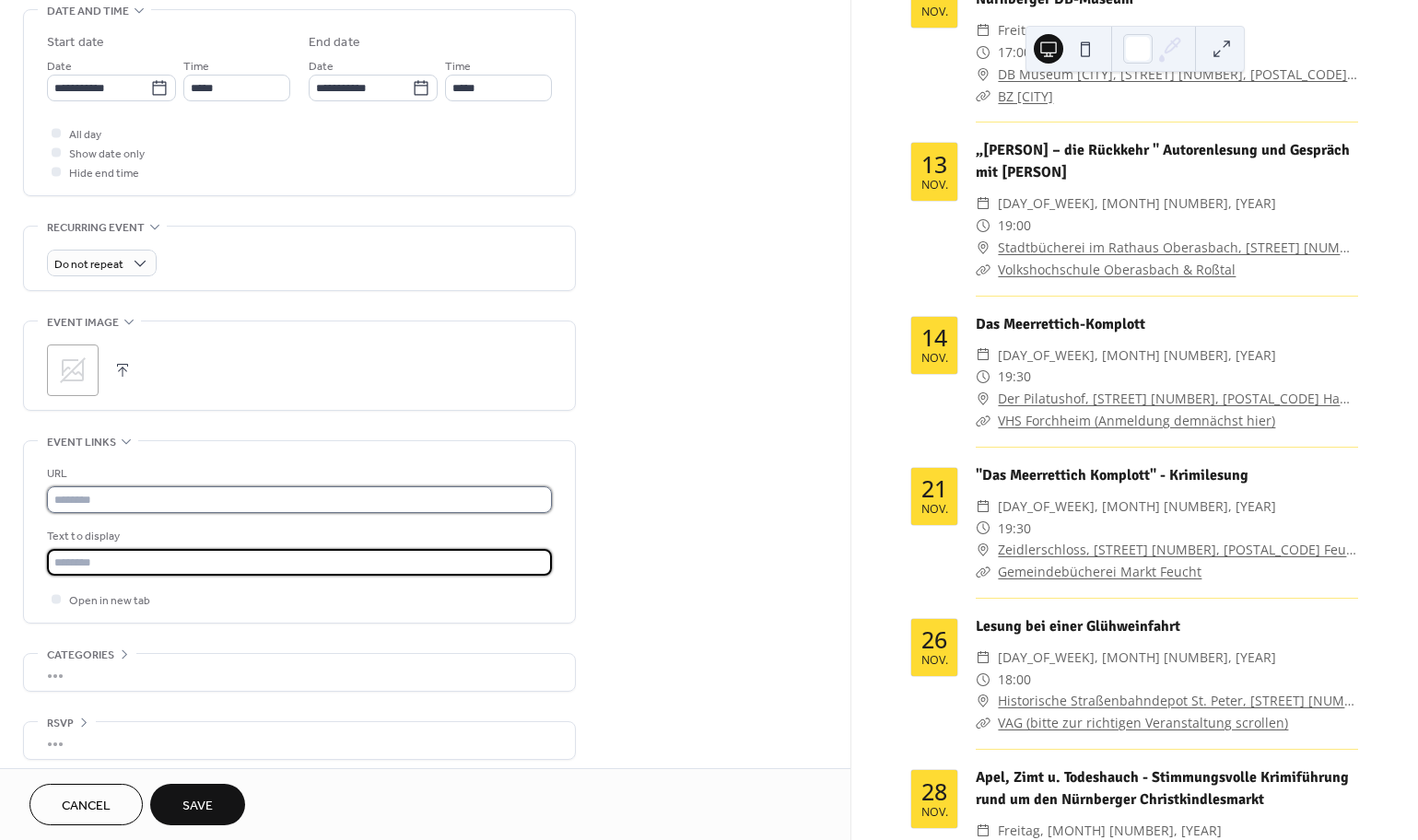 click at bounding box center [299, 499] 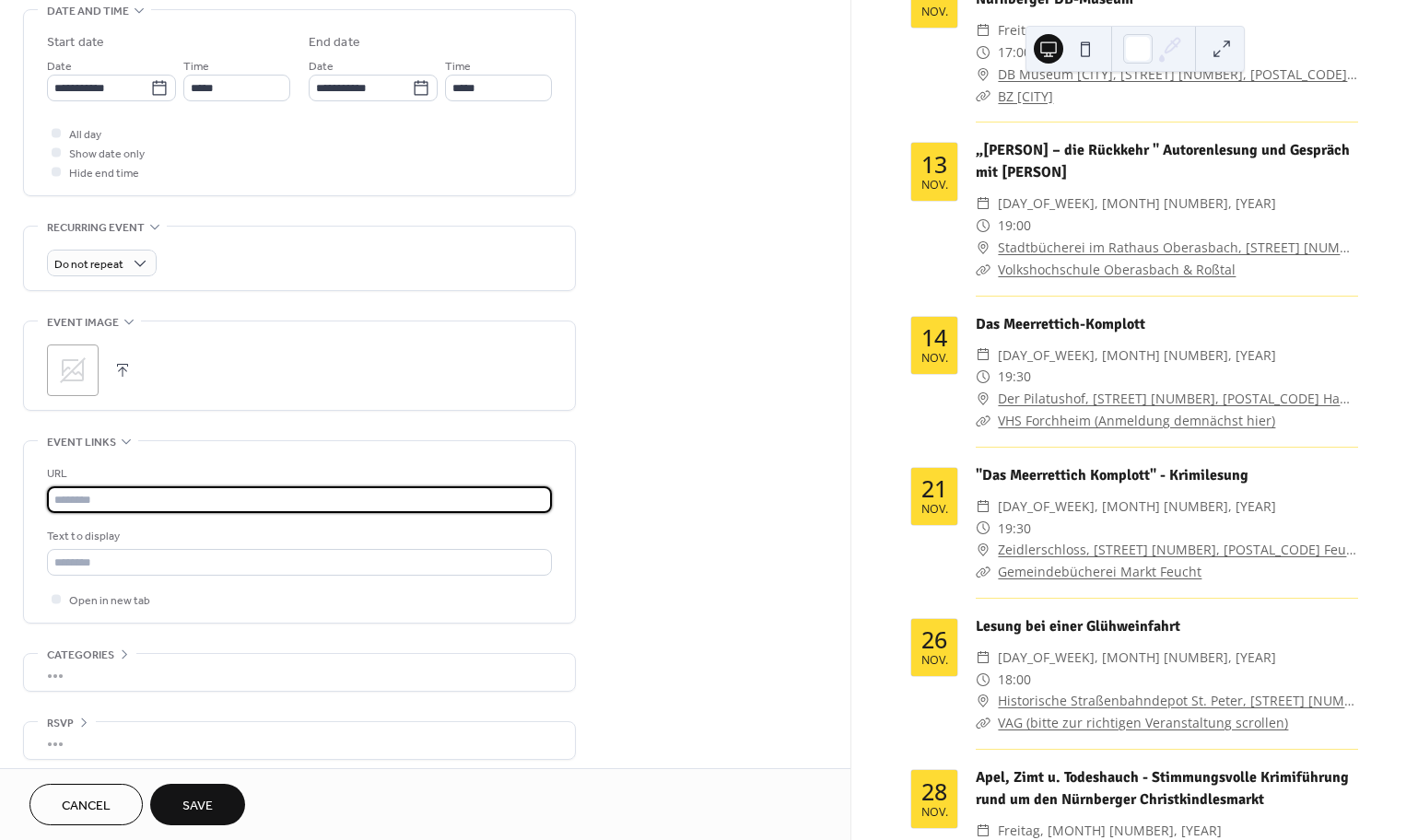 paste on "**********" 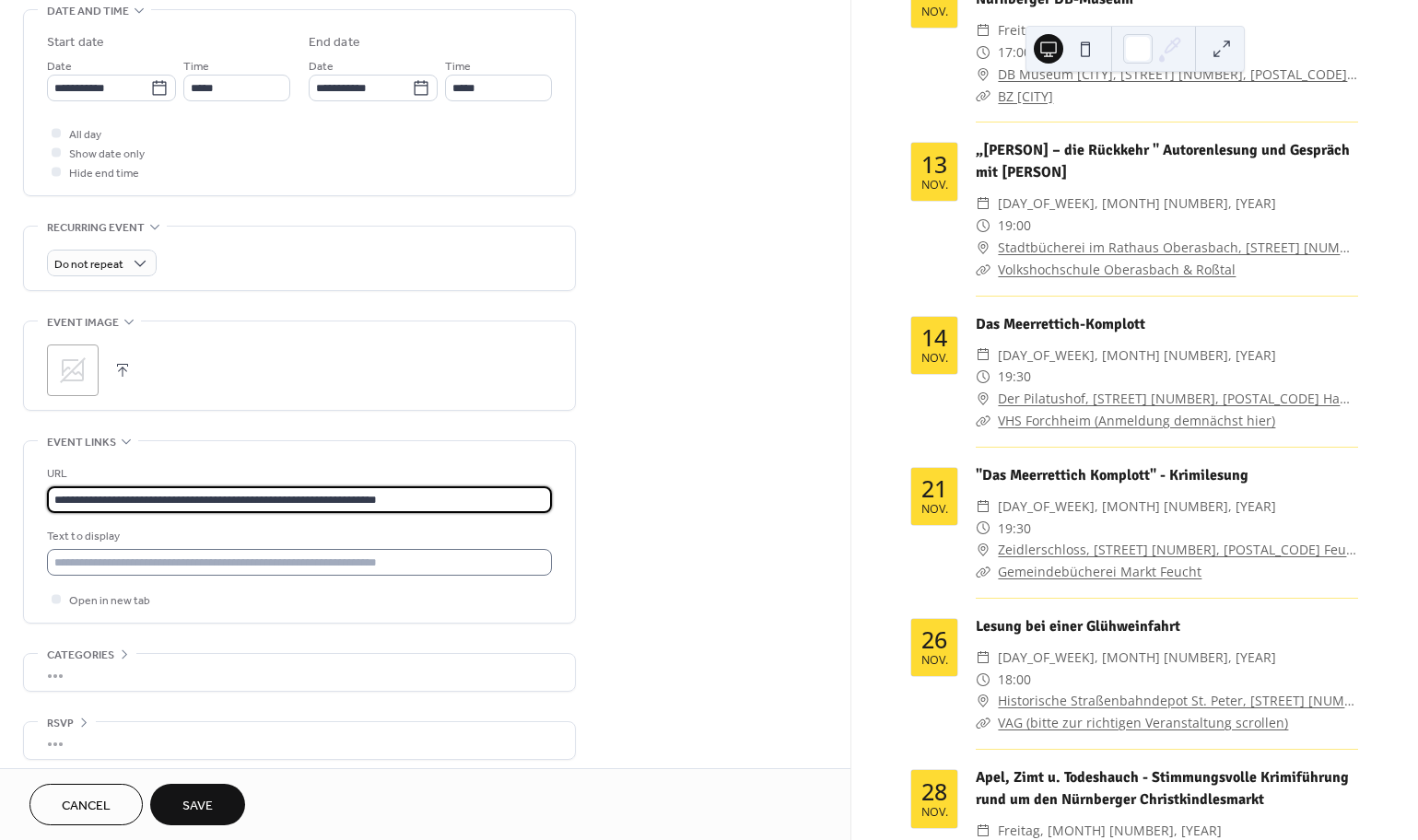type on "**********" 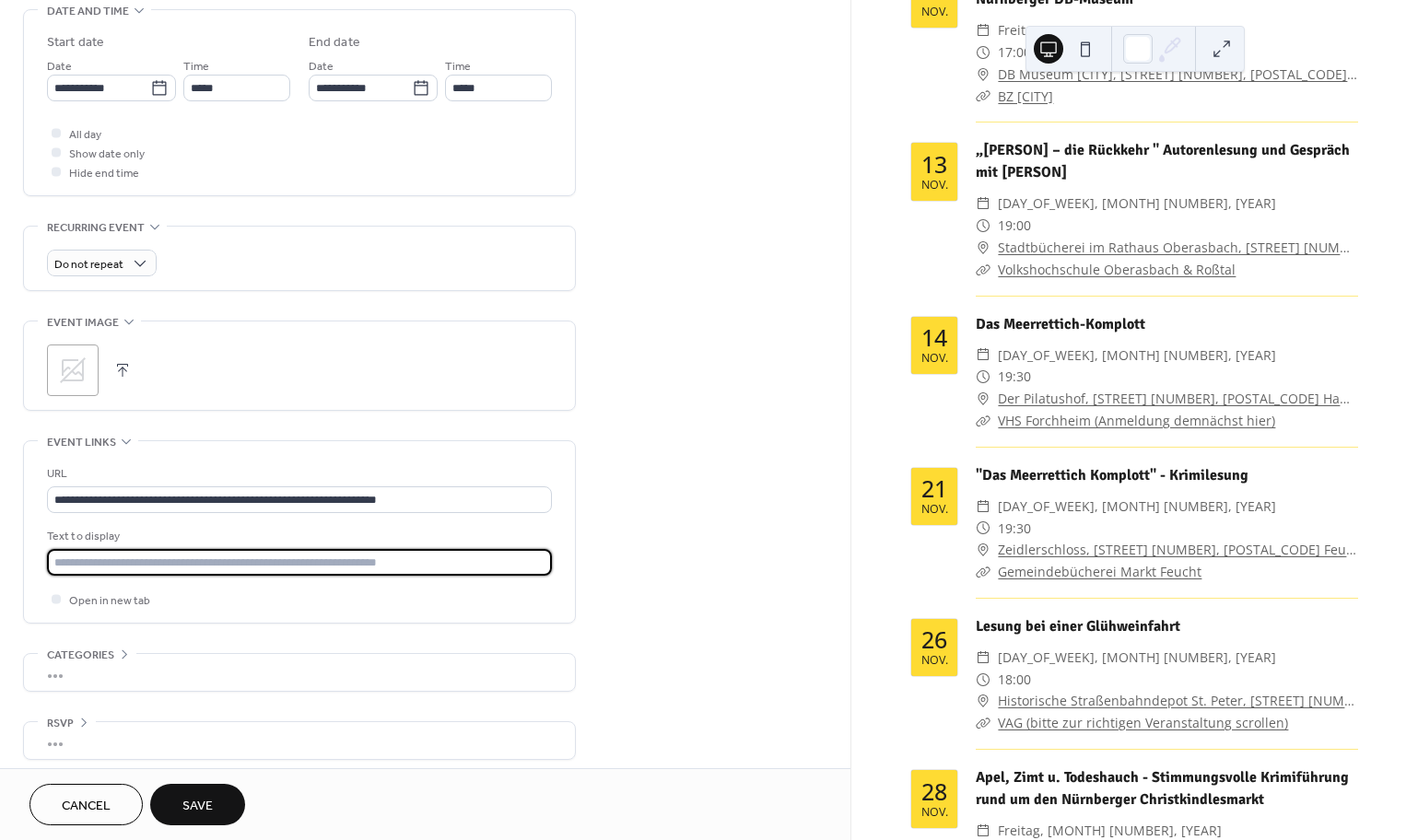 drag, startPoint x: 284, startPoint y: 566, endPoint x: 121, endPoint y: 568, distance: 163.01227 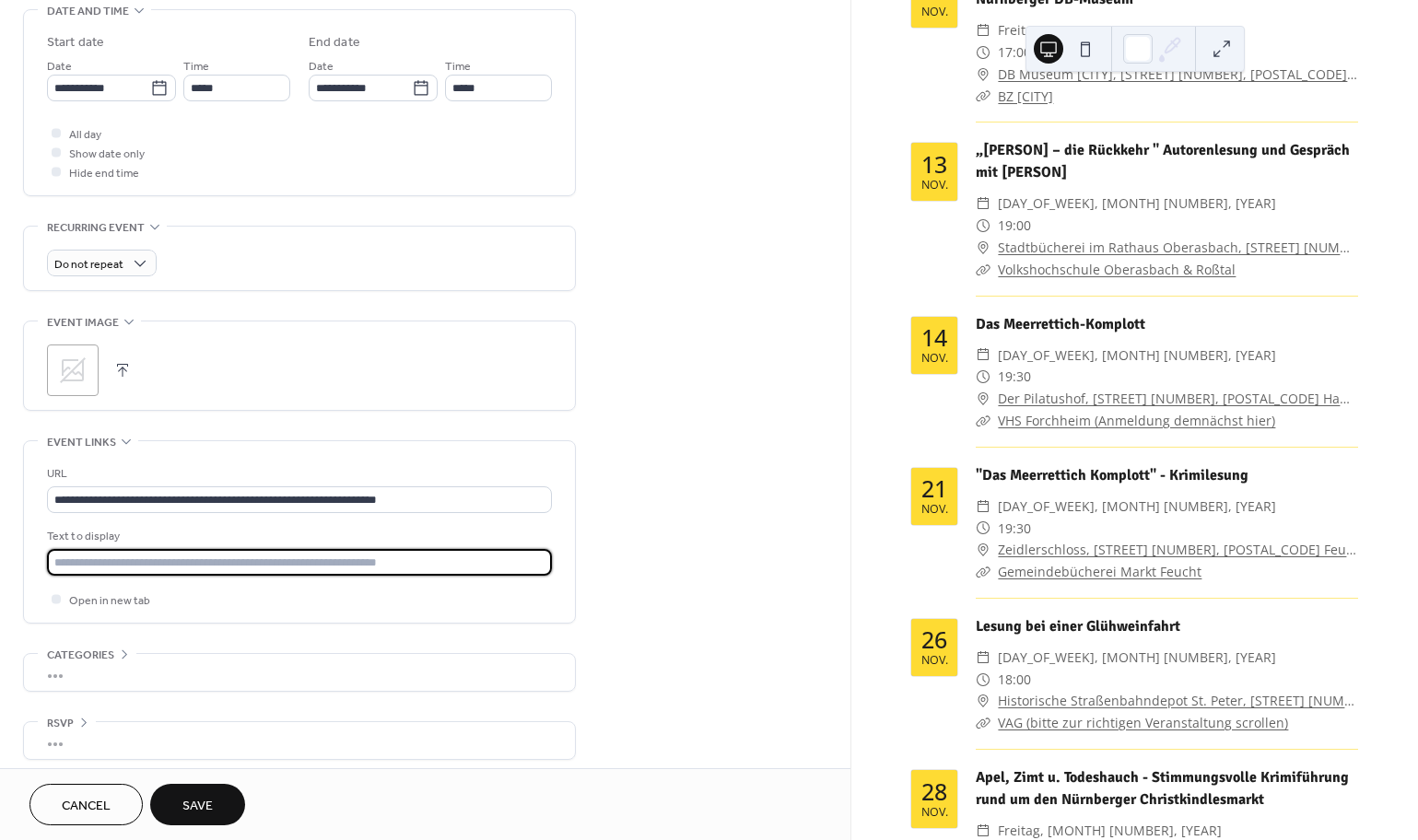 paste on "**********" 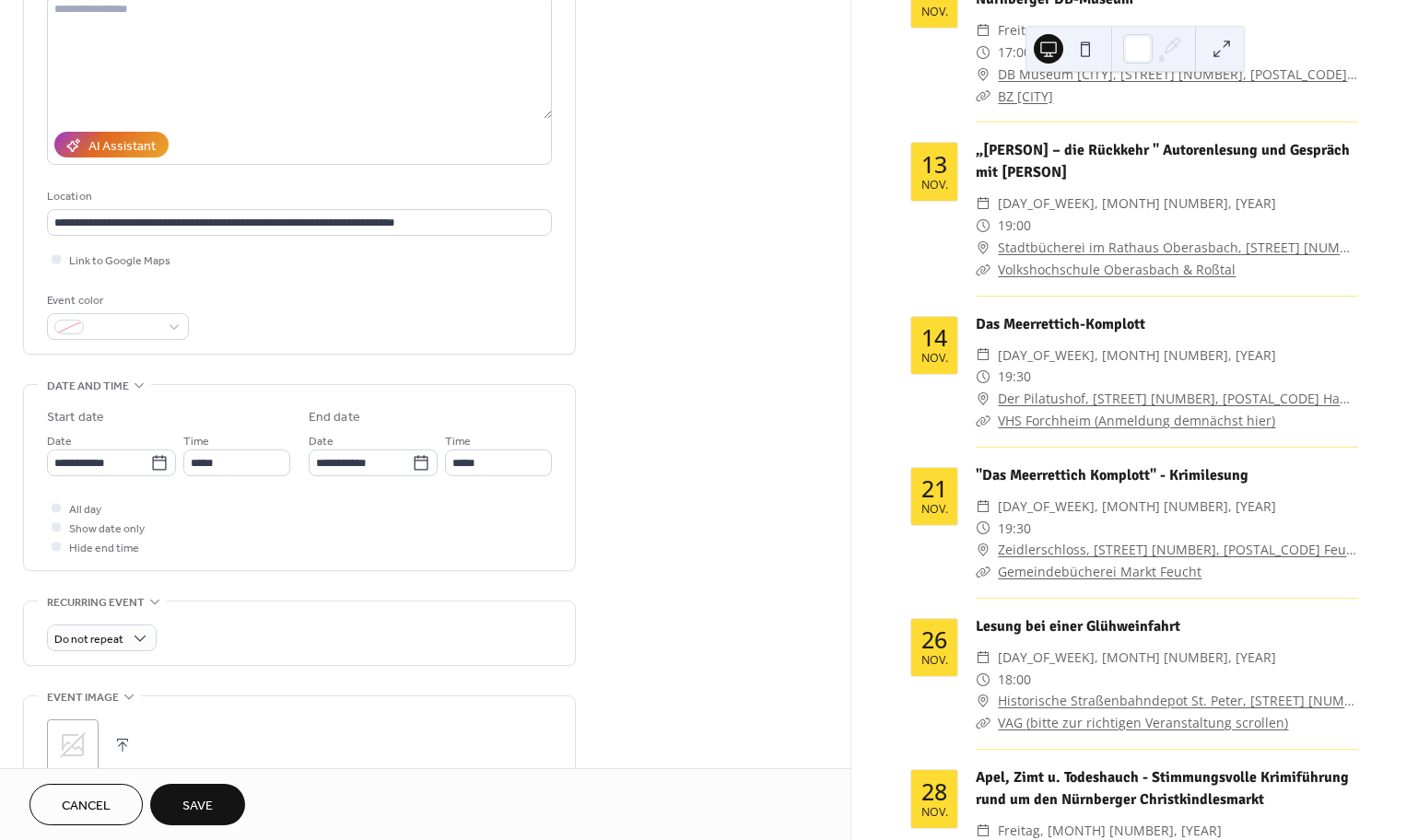 scroll, scrollTop: 202, scrollLeft: 0, axis: vertical 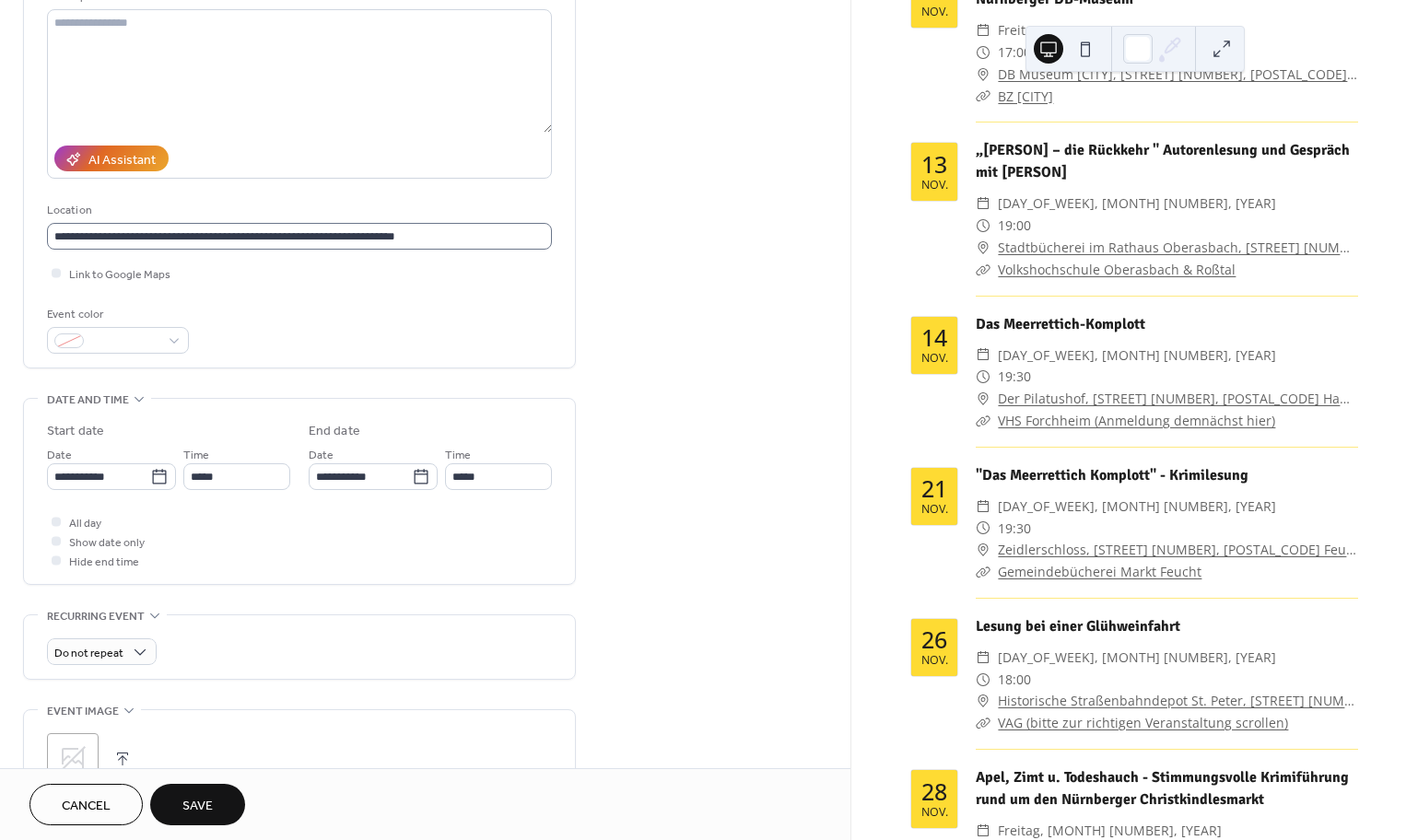 type on "**********" 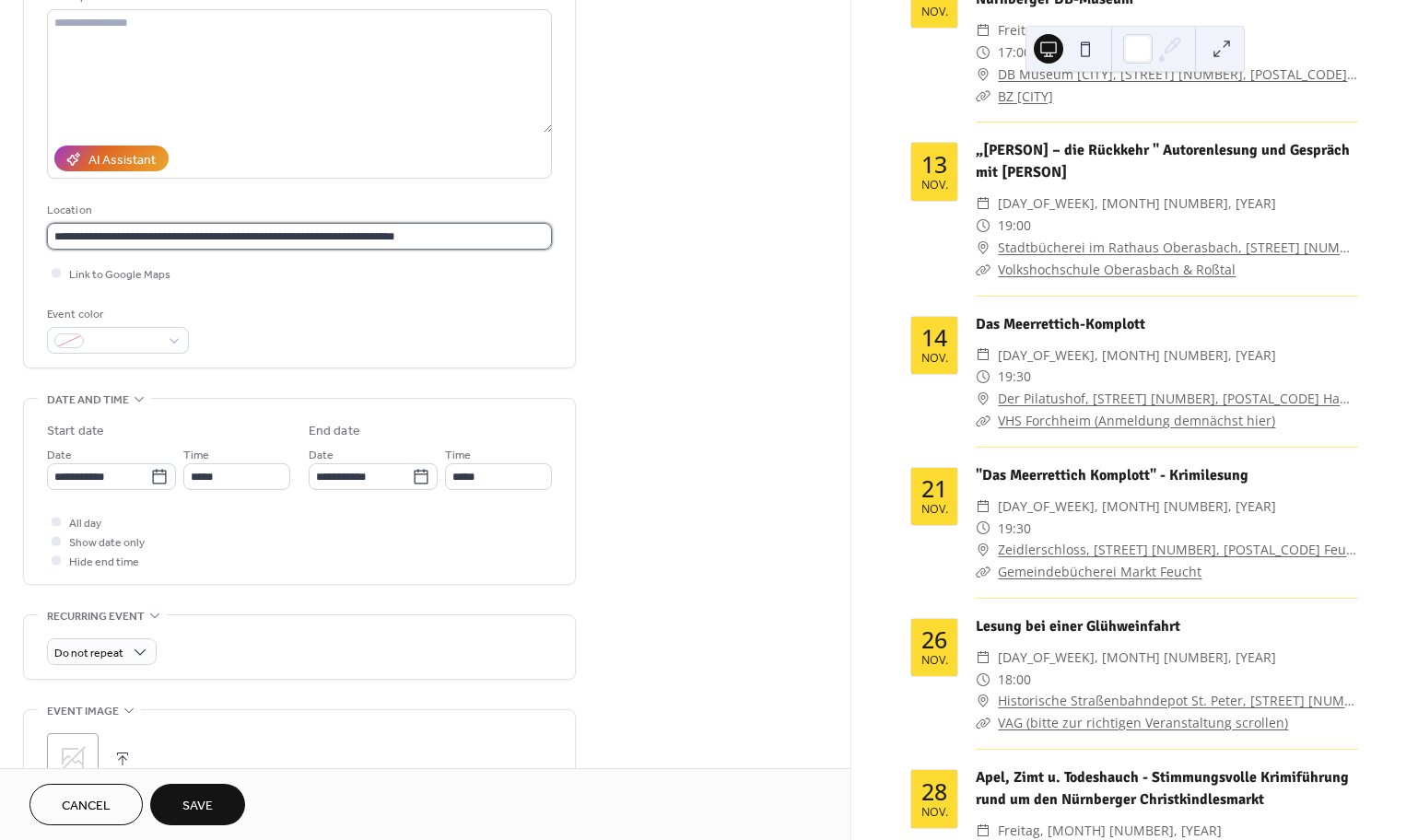 click on "**********" at bounding box center [299, 236] 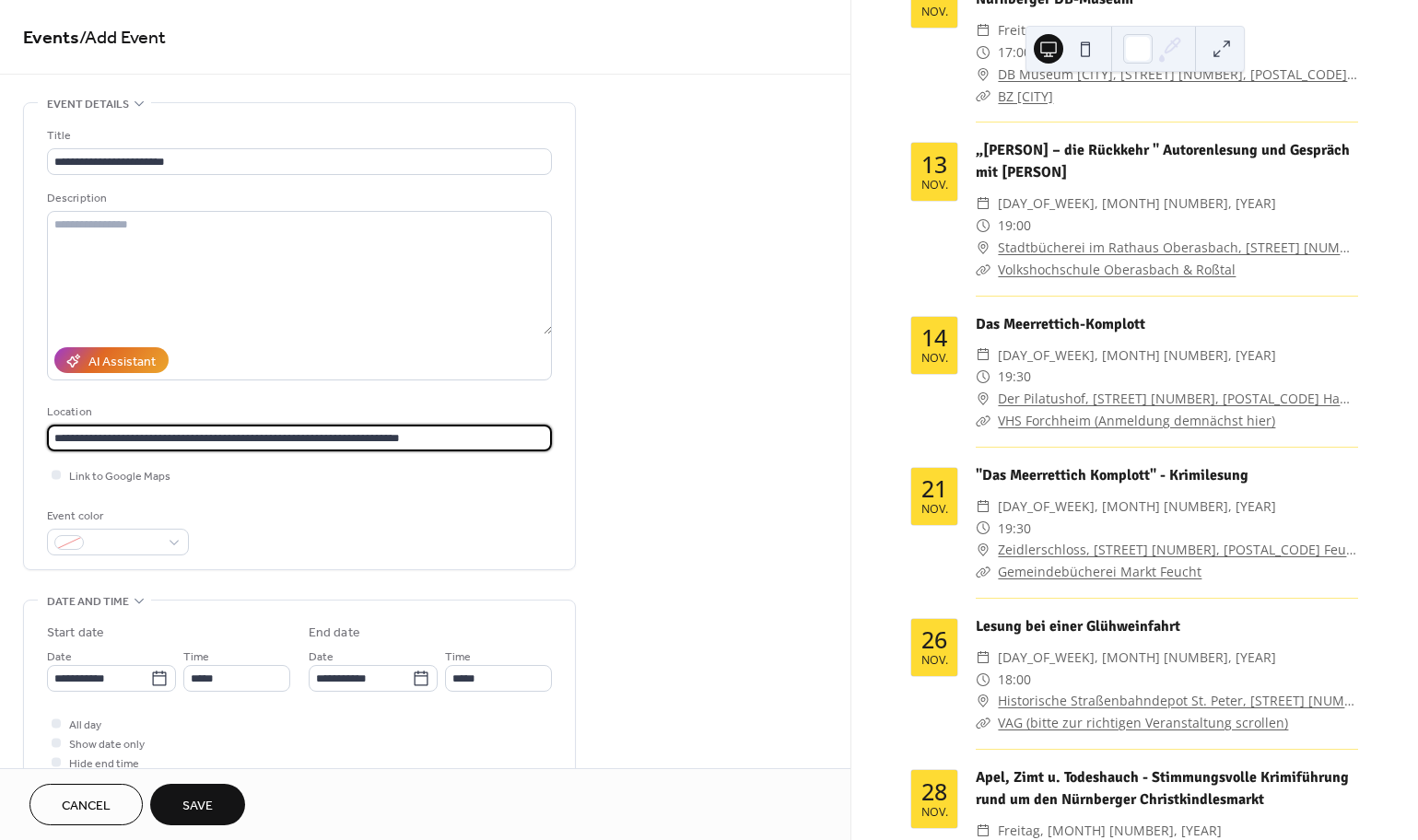 scroll, scrollTop: 0, scrollLeft: 0, axis: both 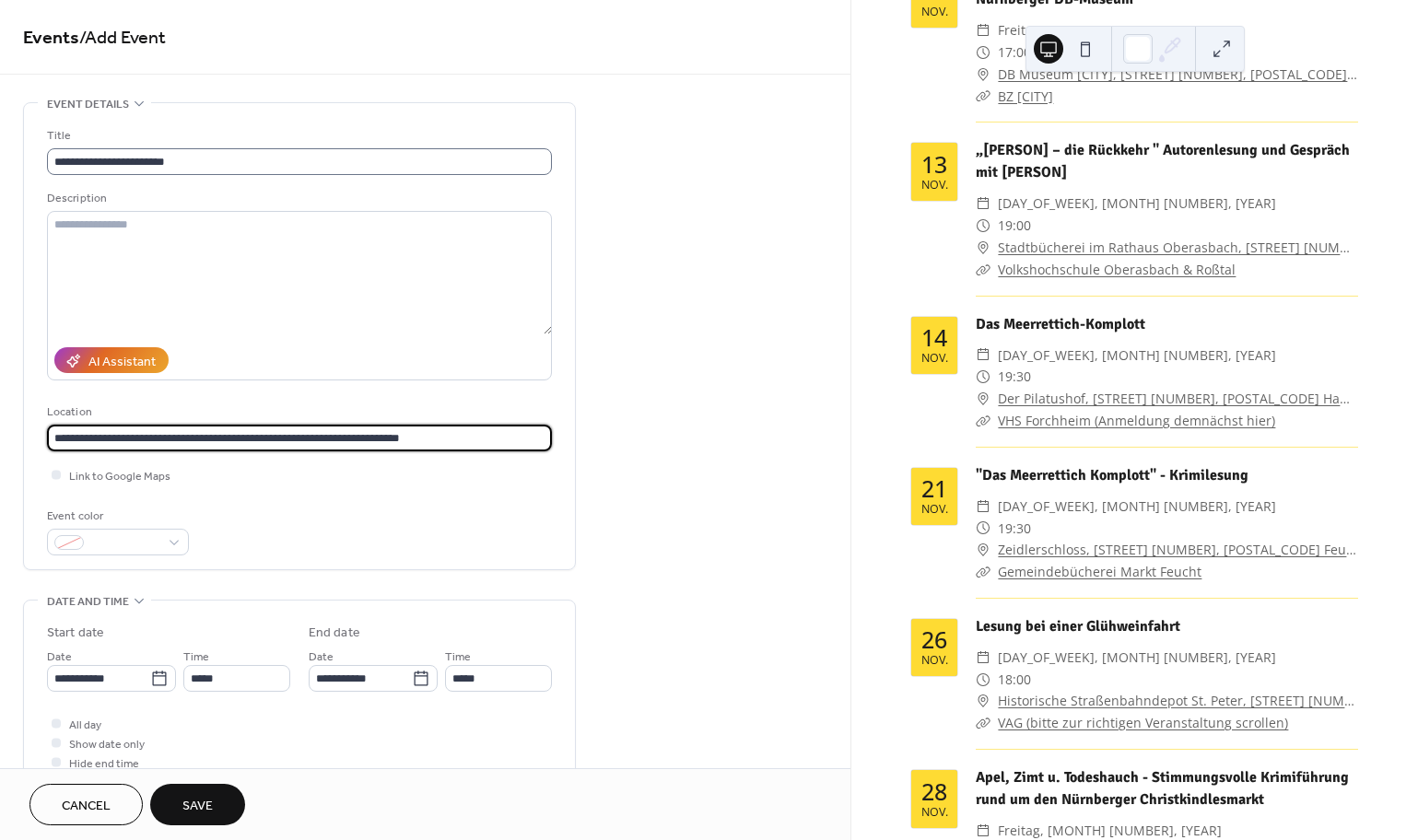 type on "**********" 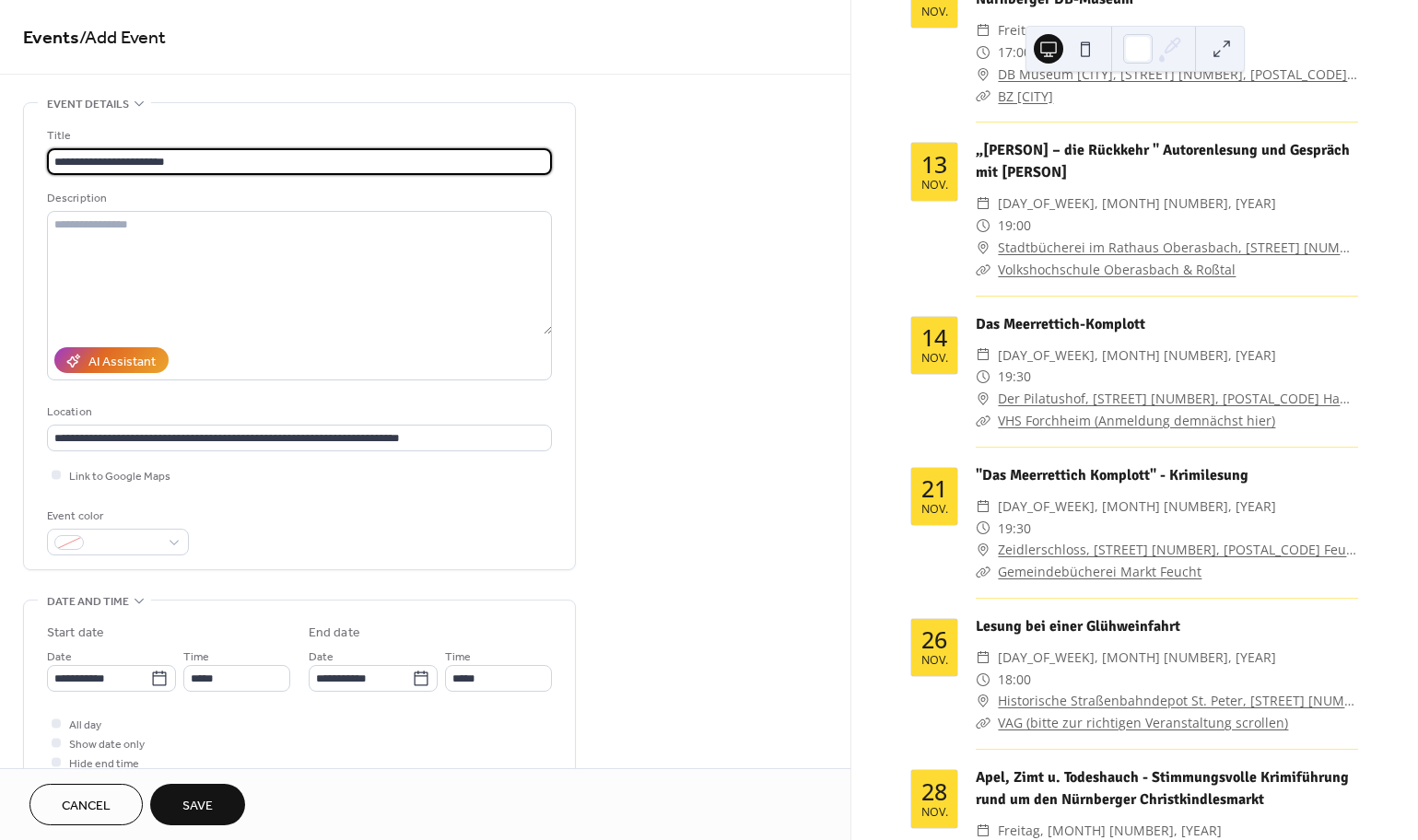 click on "**********" at bounding box center [299, 161] 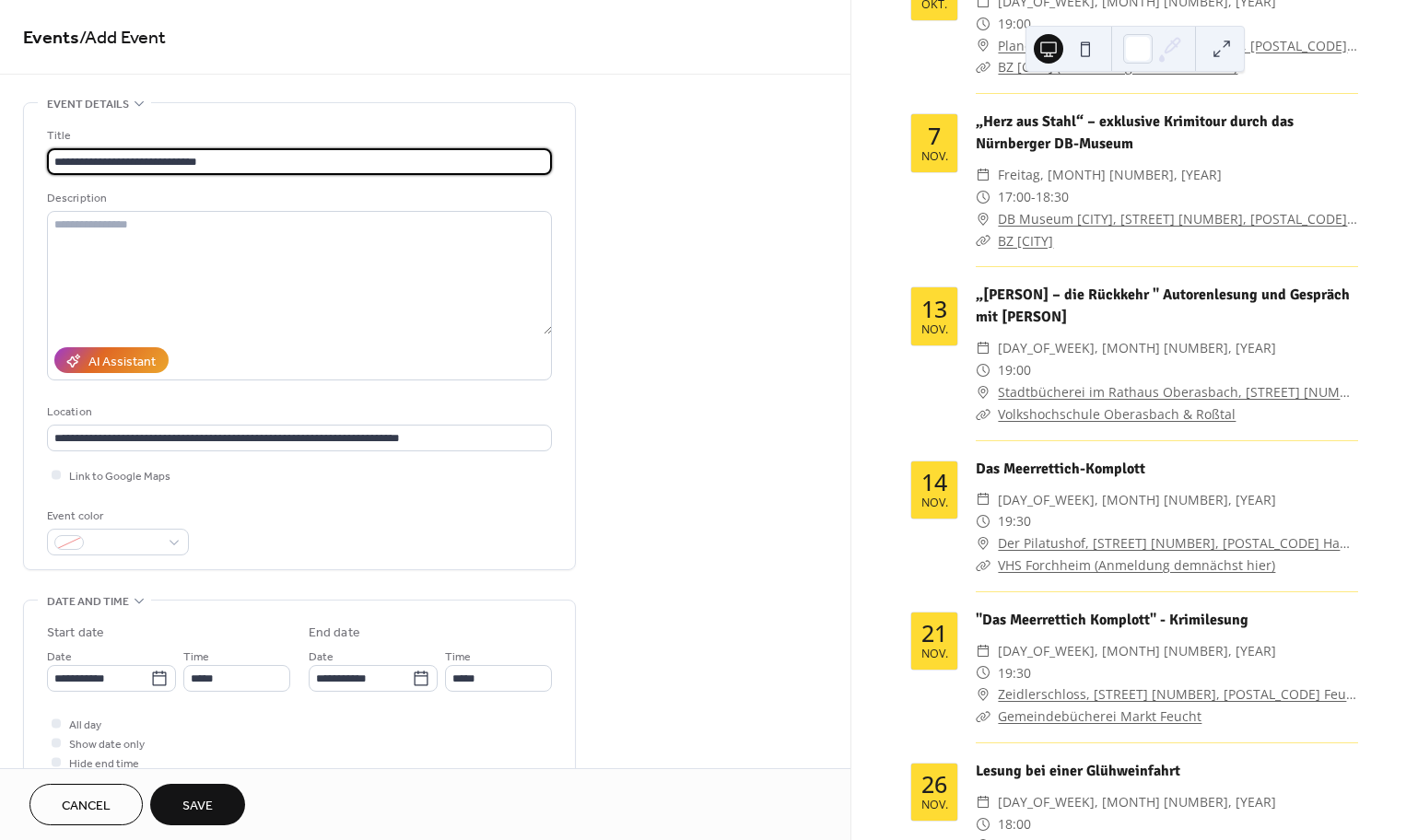 scroll, scrollTop: 723, scrollLeft: 0, axis: vertical 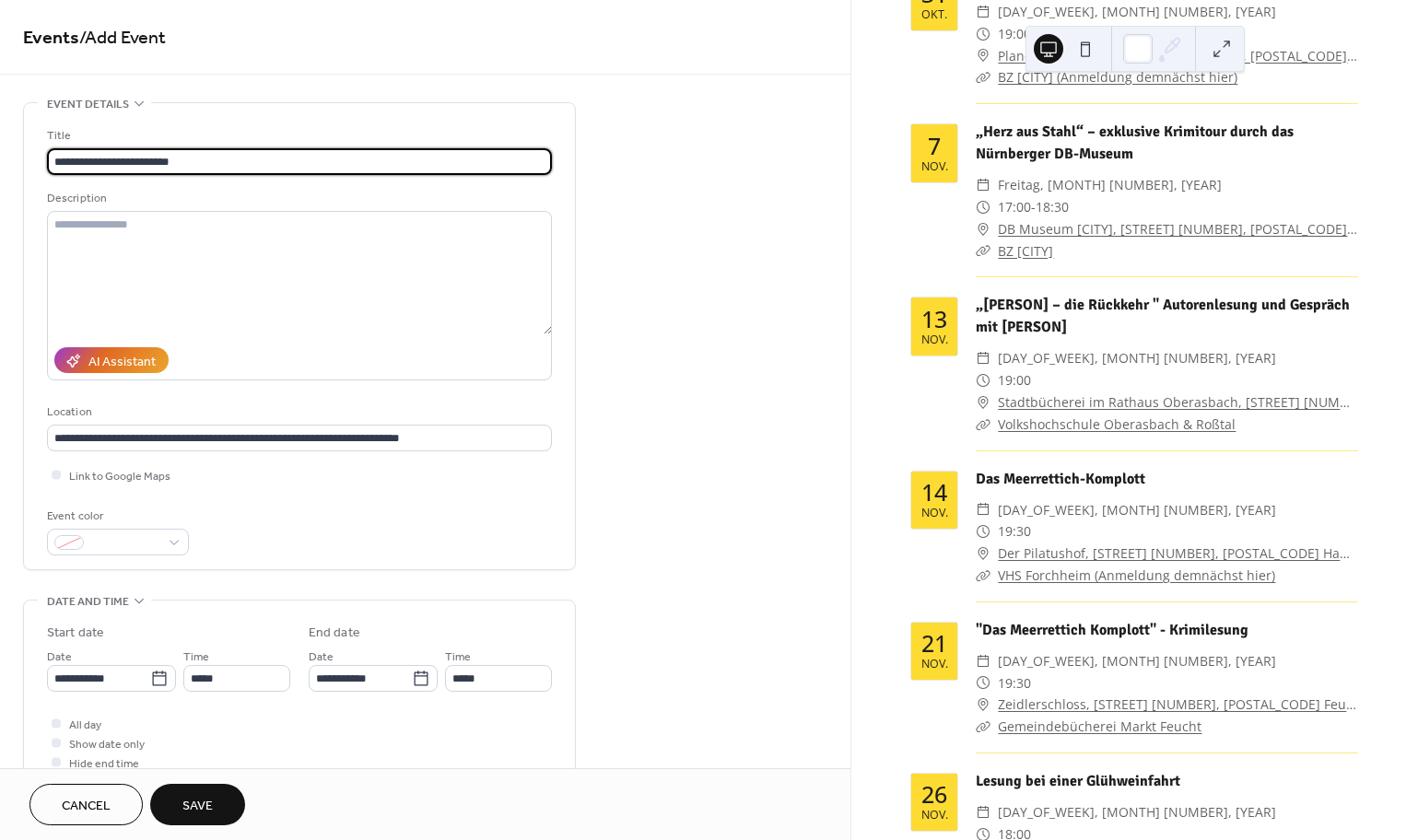 click on "**********" at bounding box center [299, 161] 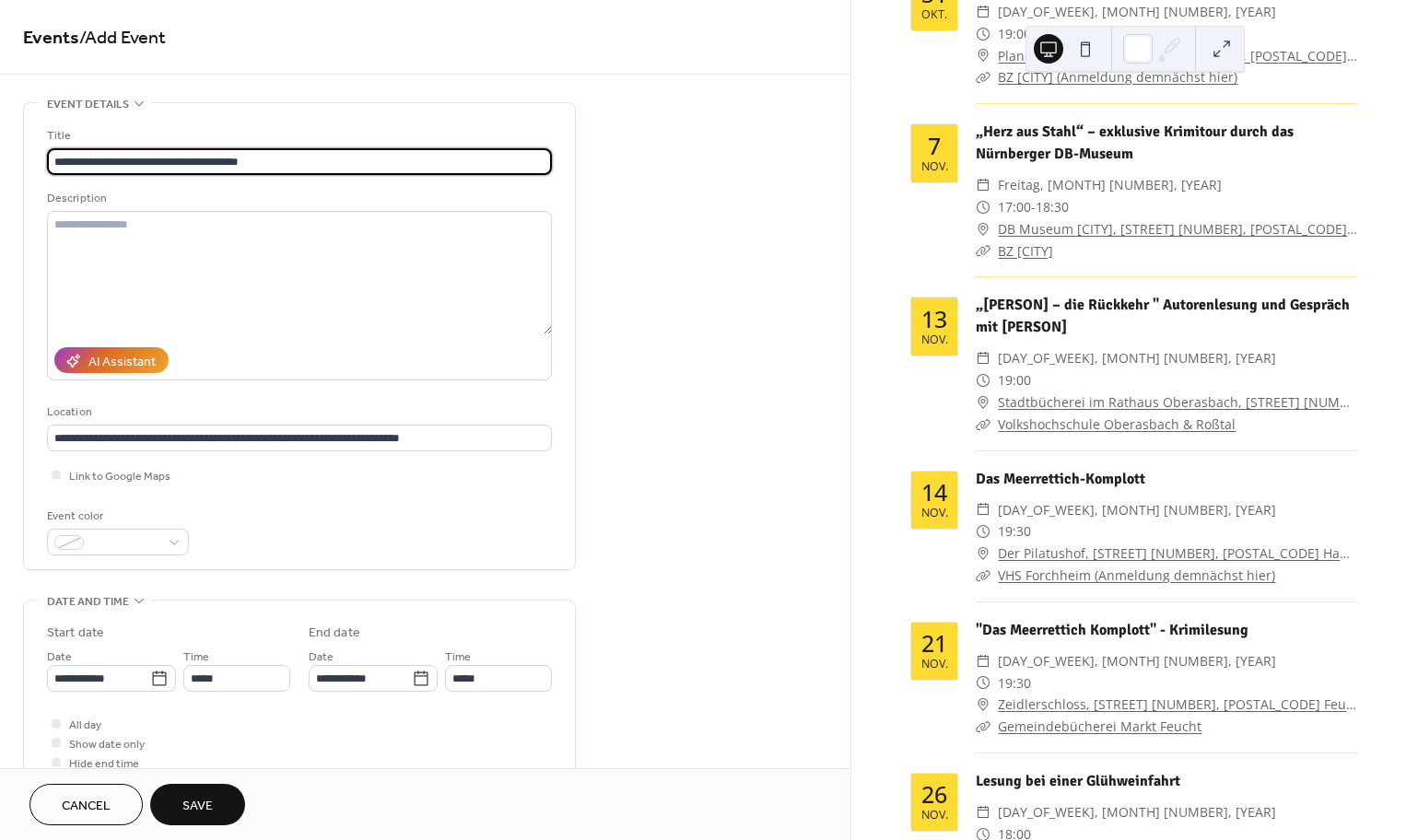 type on "**********" 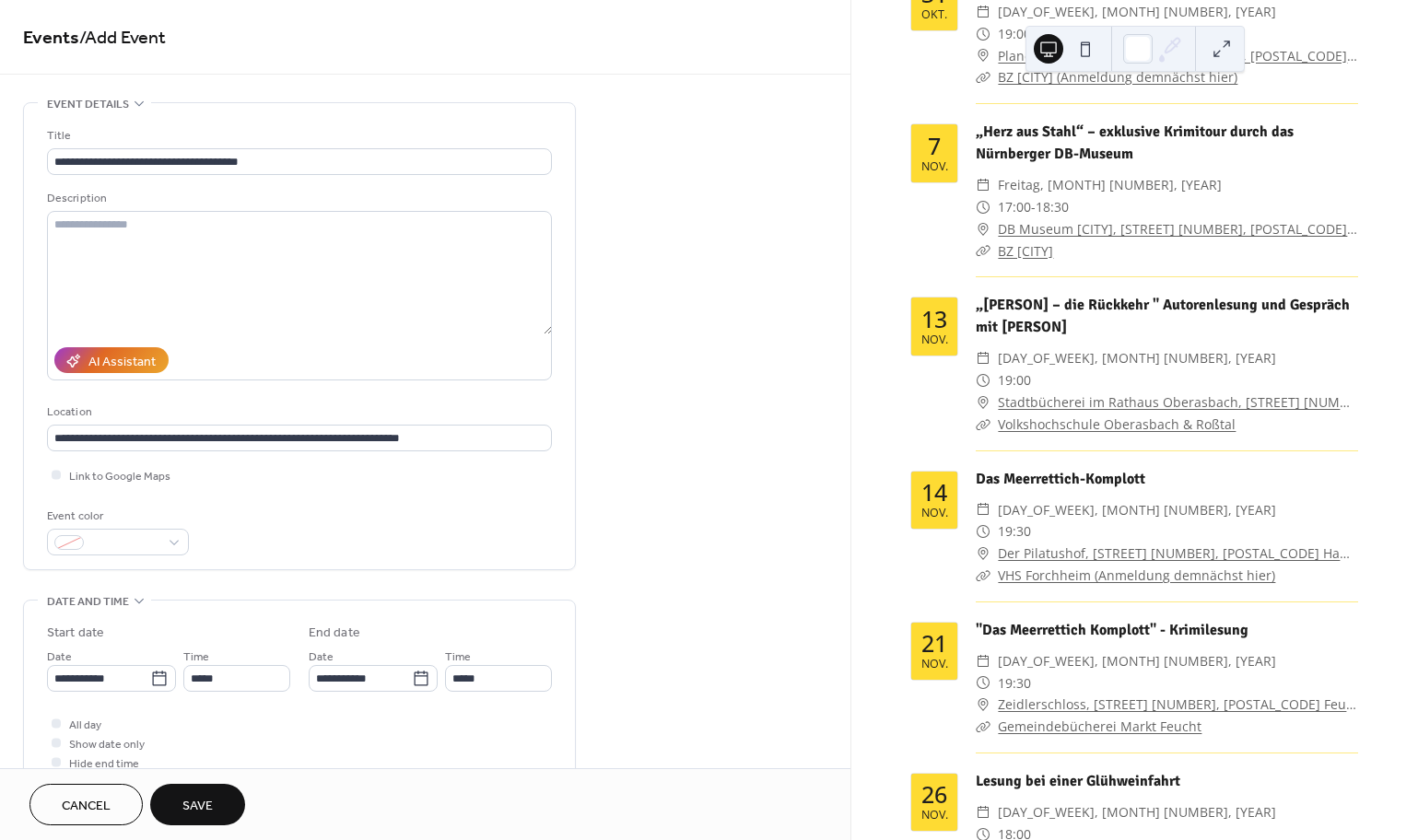 click on "Save" at bounding box center [197, 806] 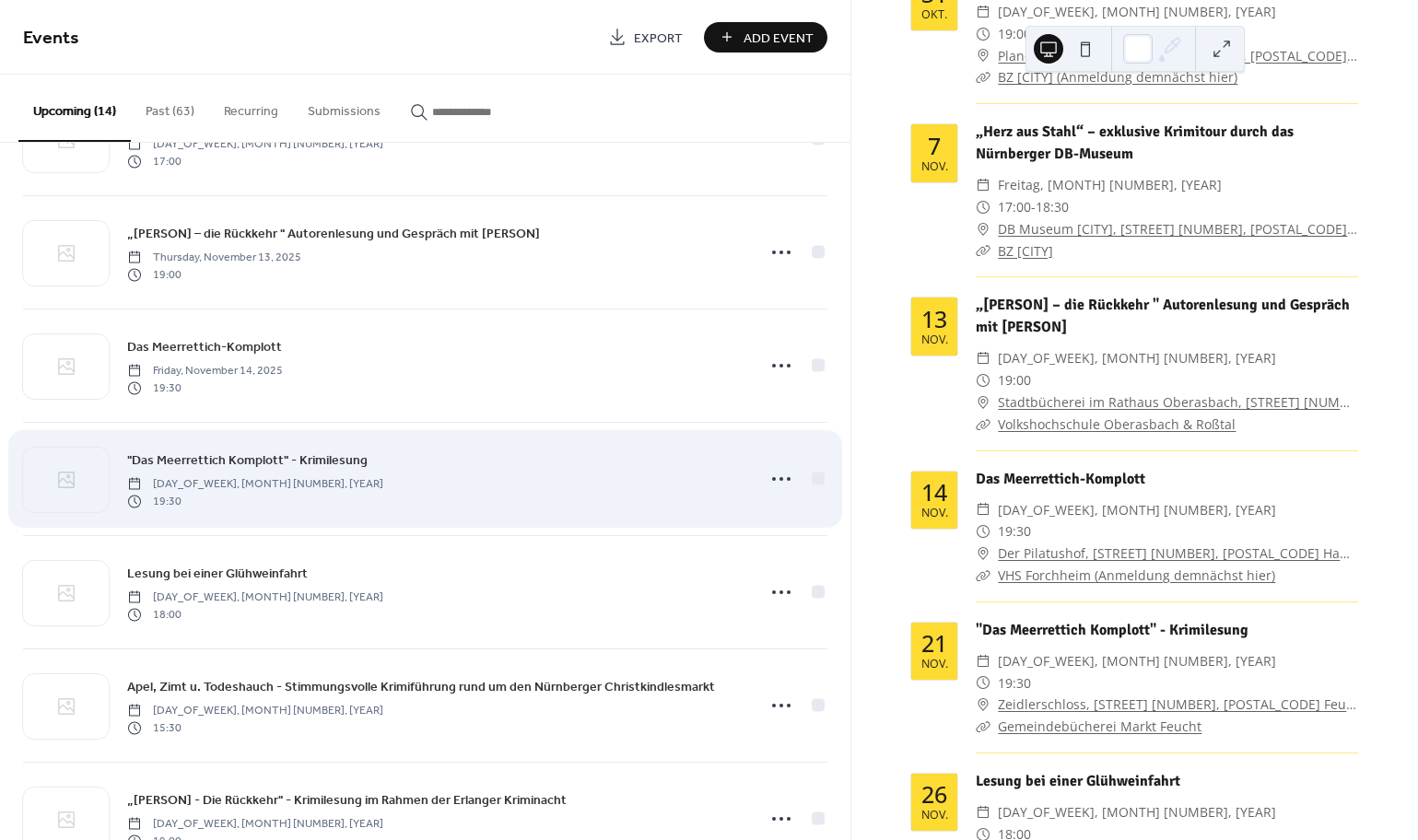 scroll, scrollTop: 655, scrollLeft: 0, axis: vertical 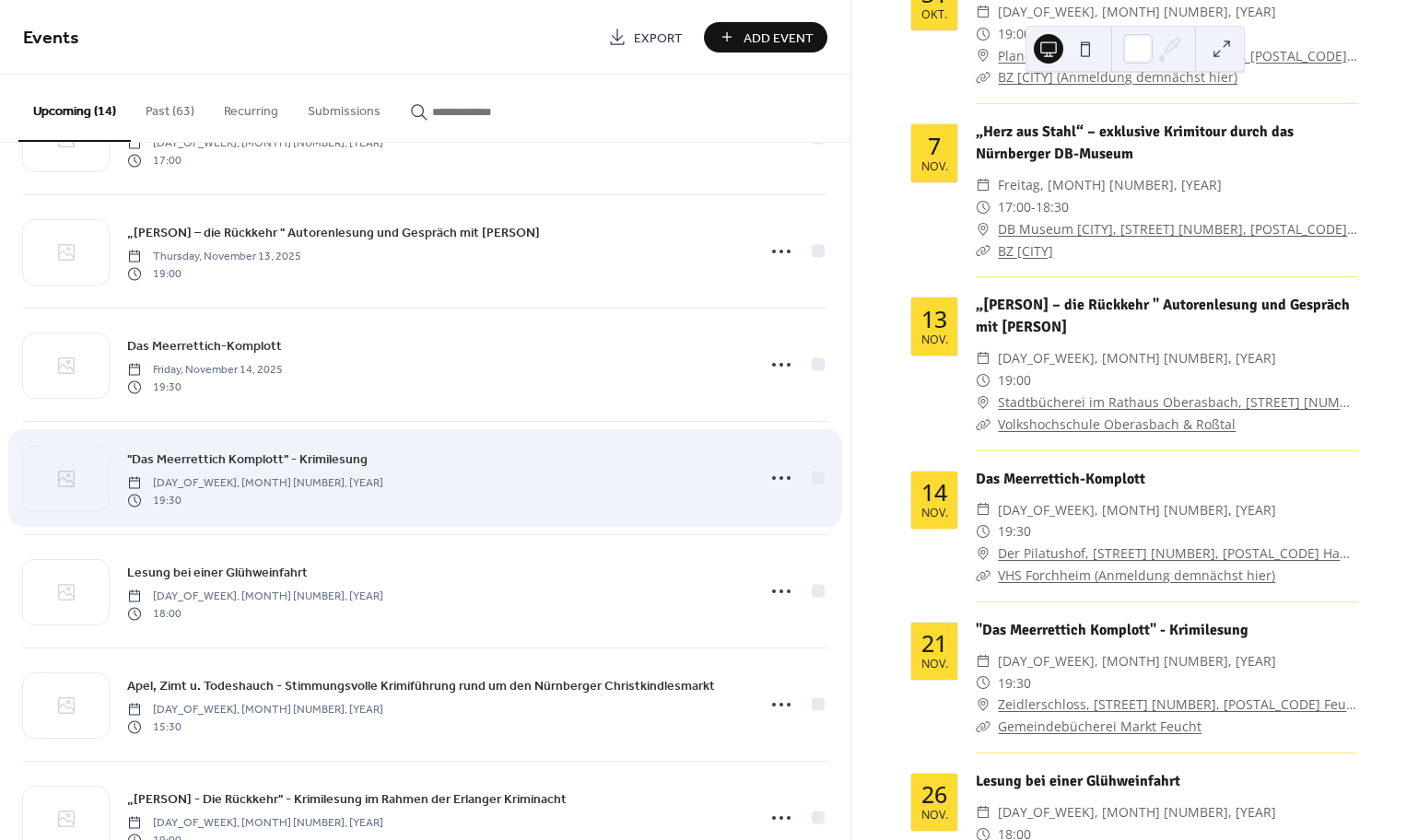 click on ""Das Meerrettich Komplott" - Krimilesung" at bounding box center (247, 460) 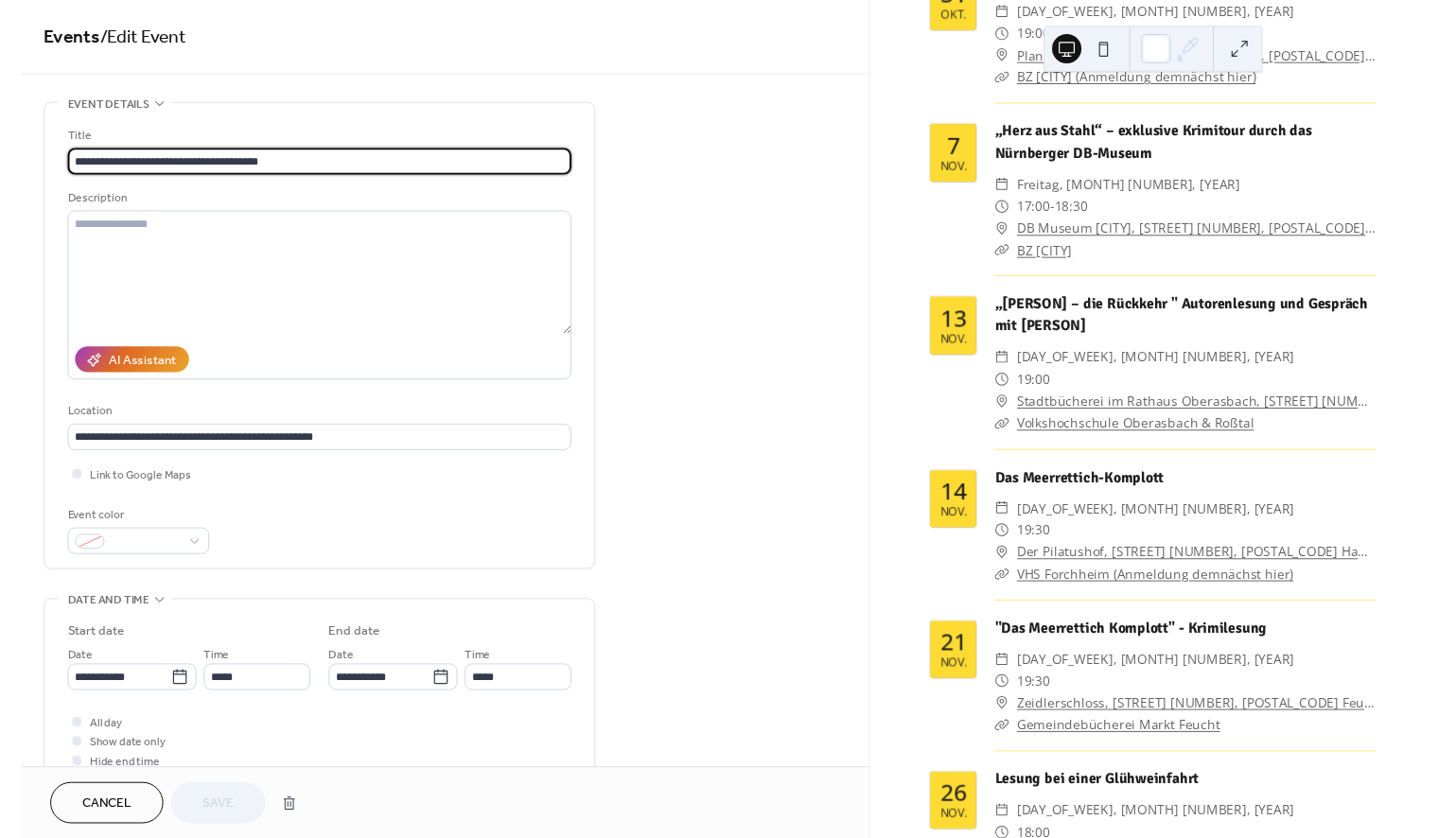 scroll, scrollTop: 0, scrollLeft: 0, axis: both 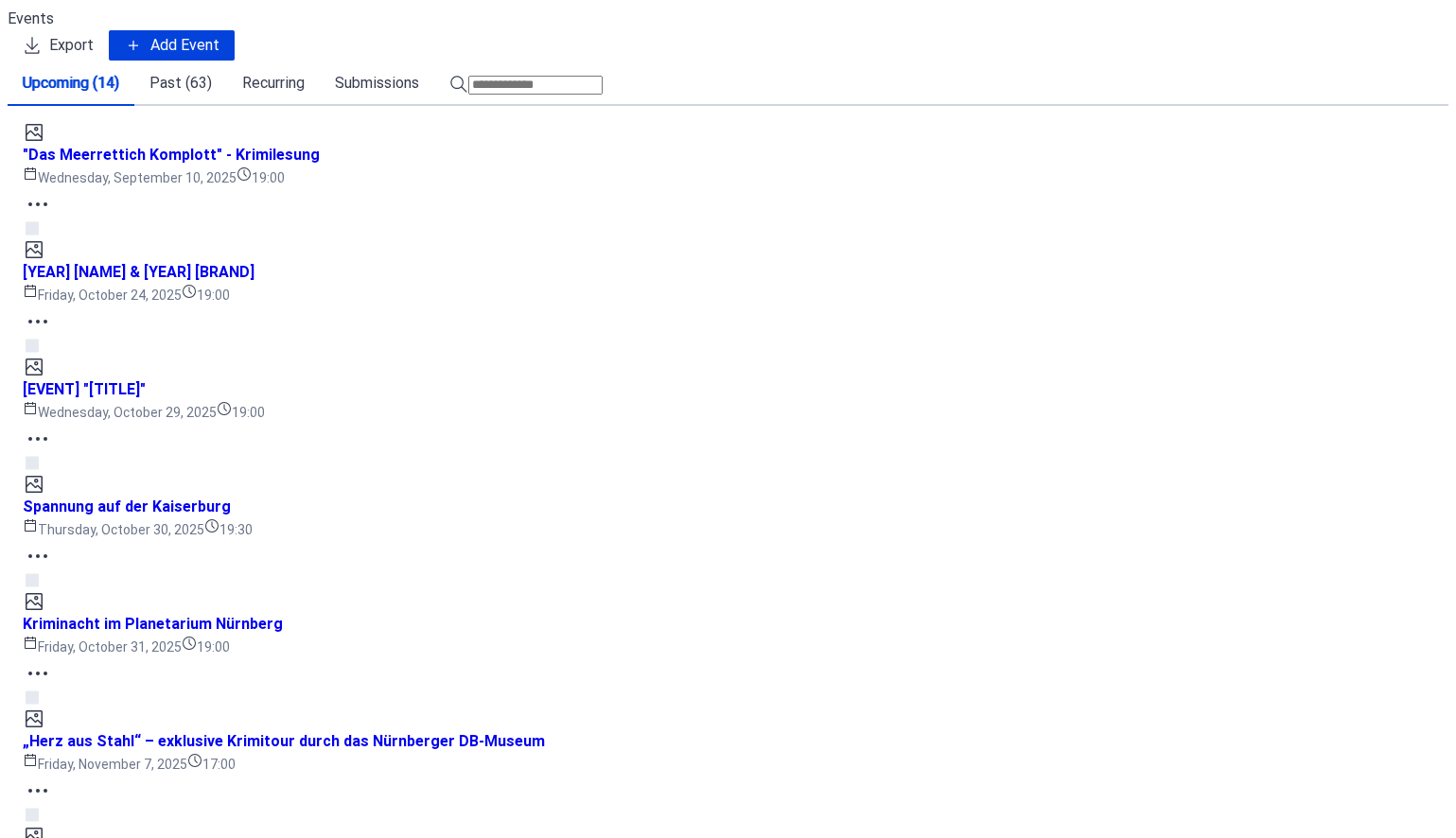 click on "Add Event" at bounding box center (184, 45) 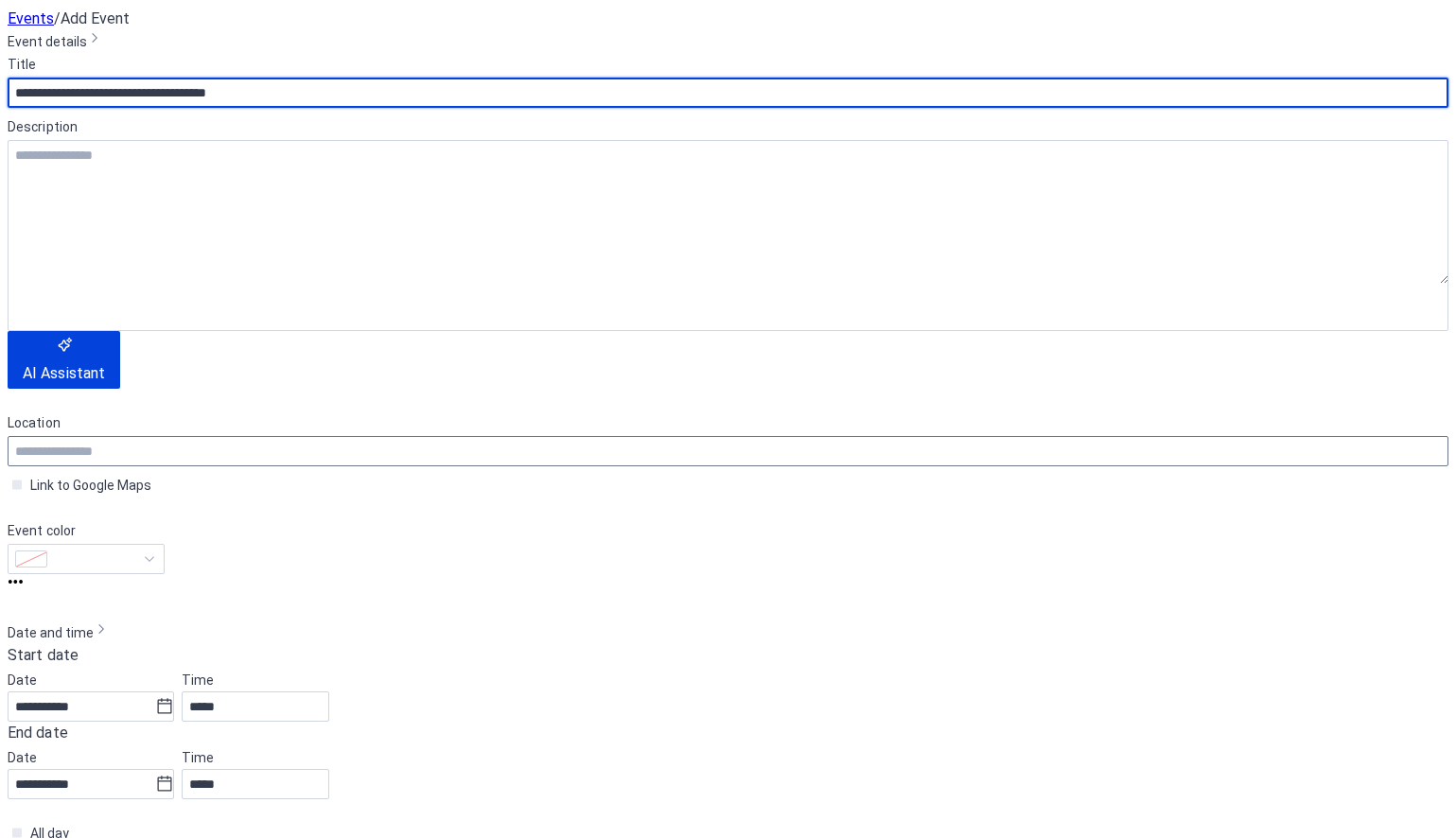type on "**********" 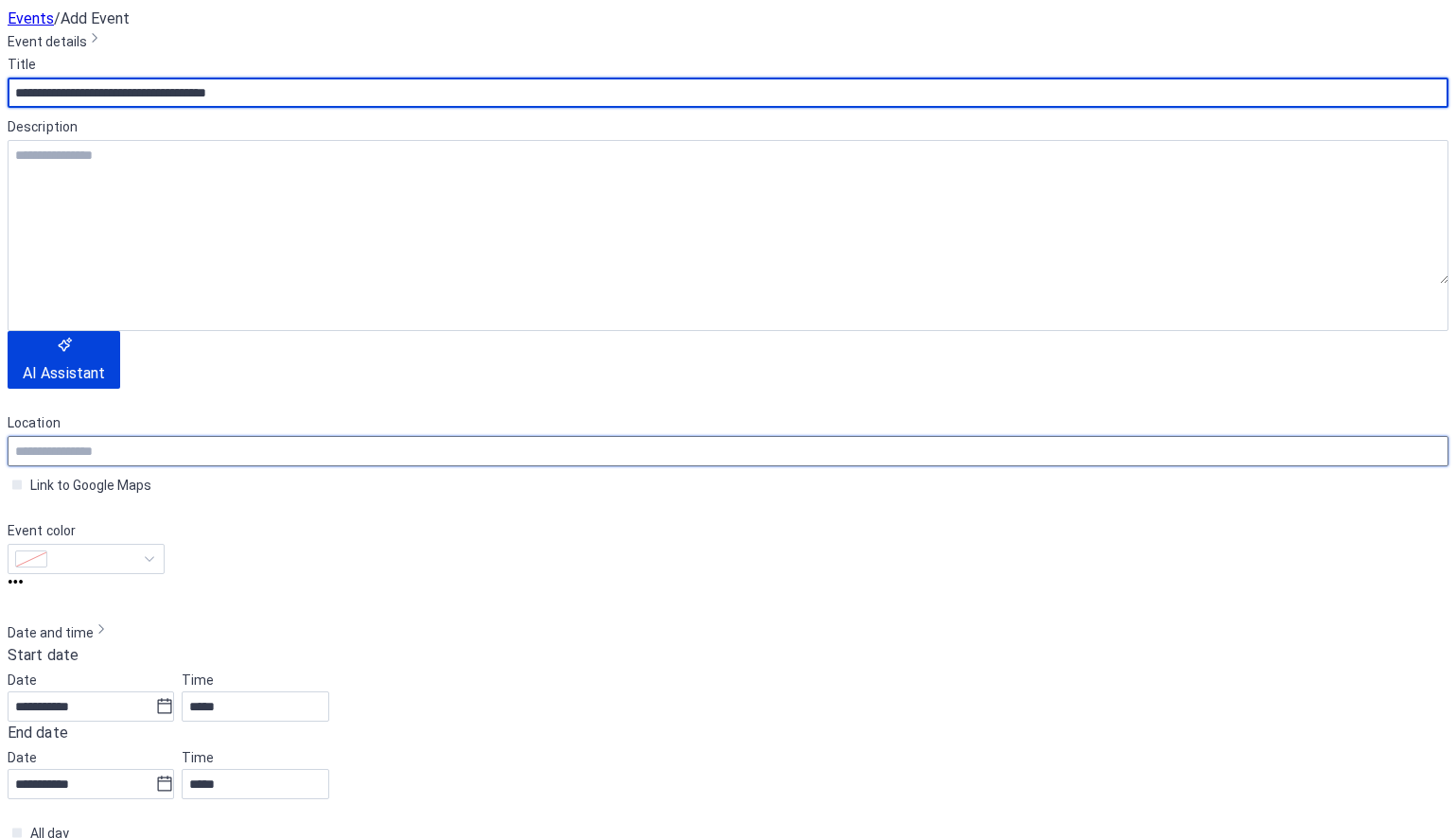 click at bounding box center (728, 451) 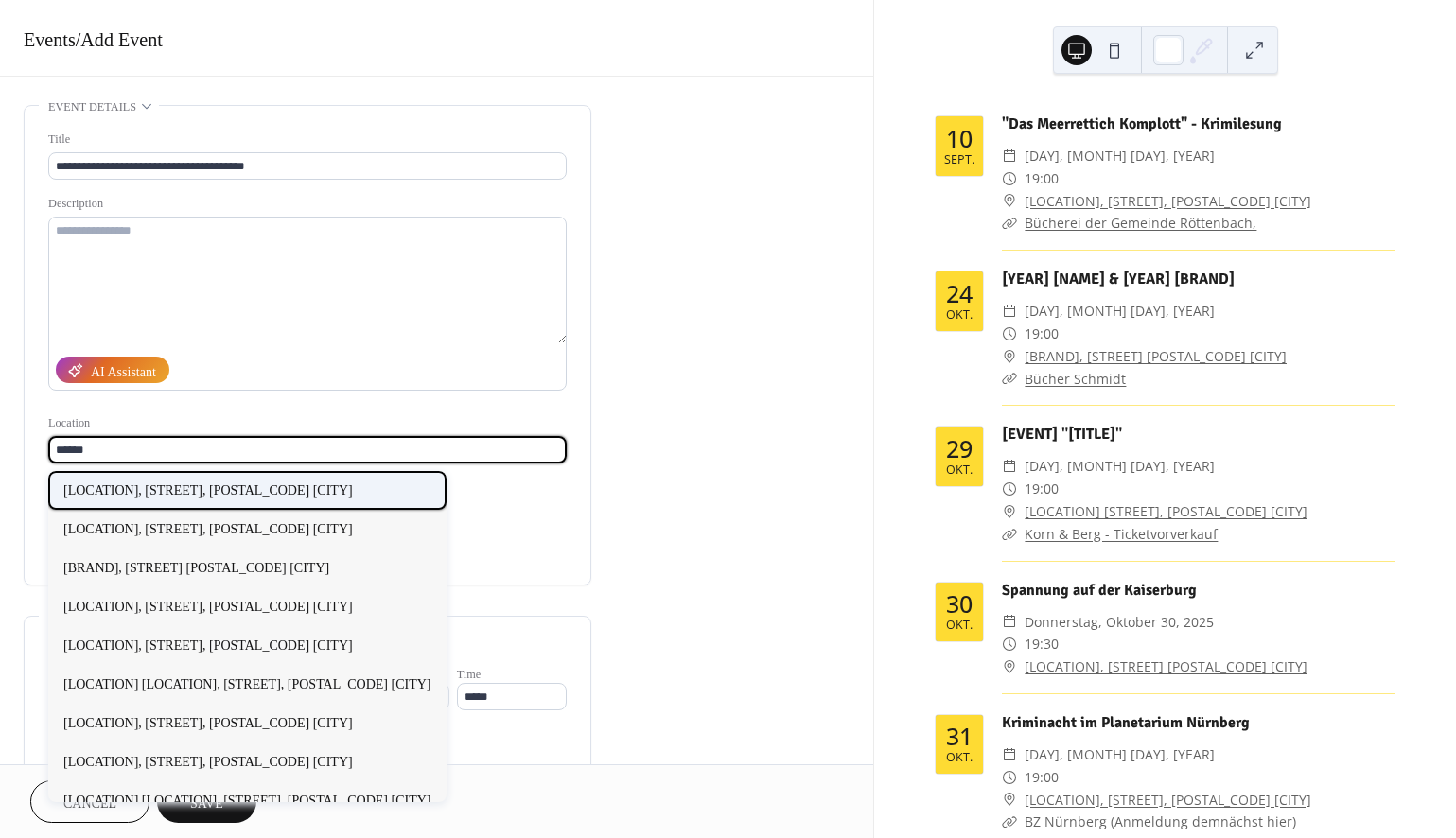 drag, startPoint x: 218, startPoint y: 454, endPoint x: 390, endPoint y: 490, distance: 175.72706 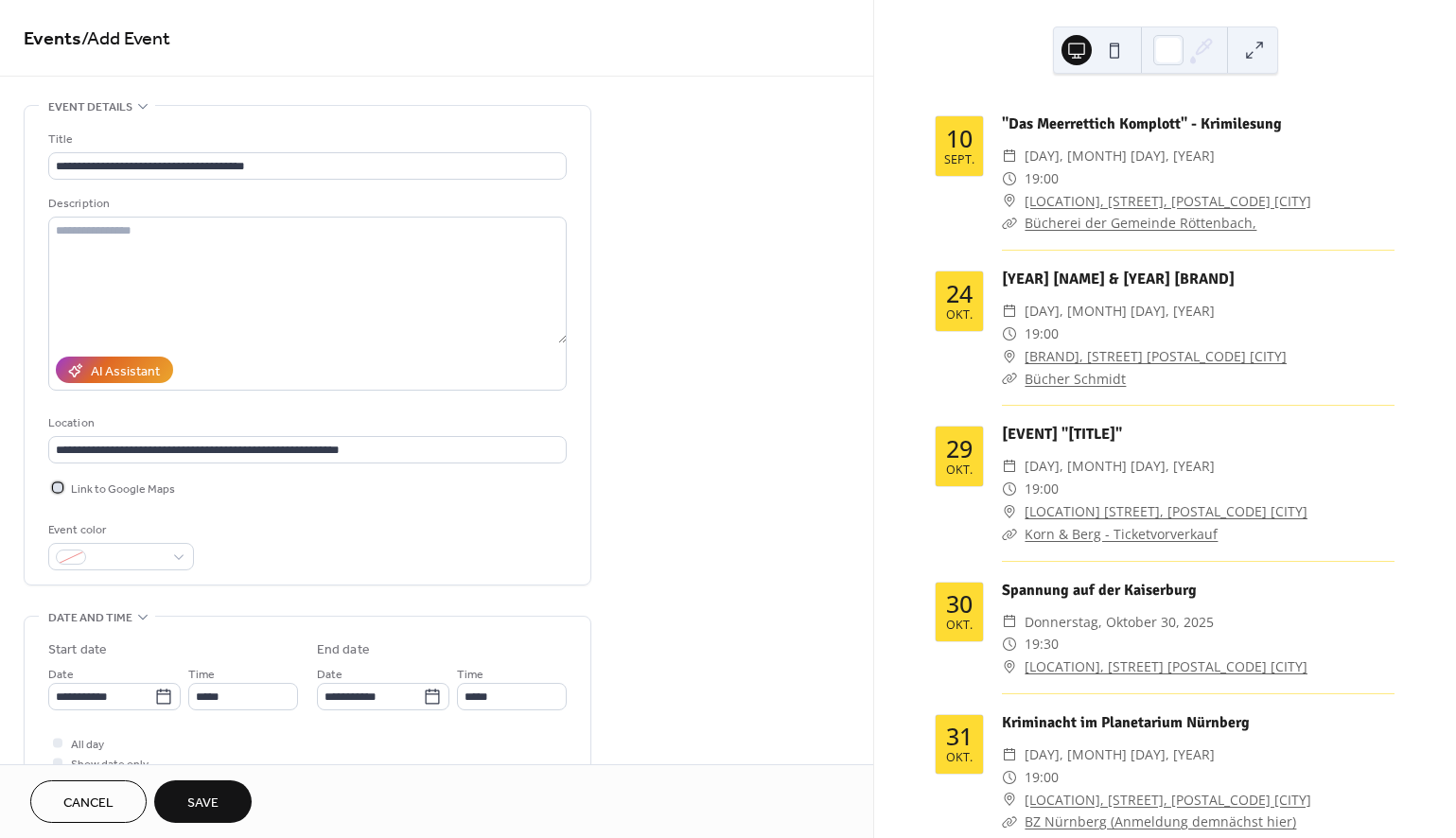 click at bounding box center [58, 487] 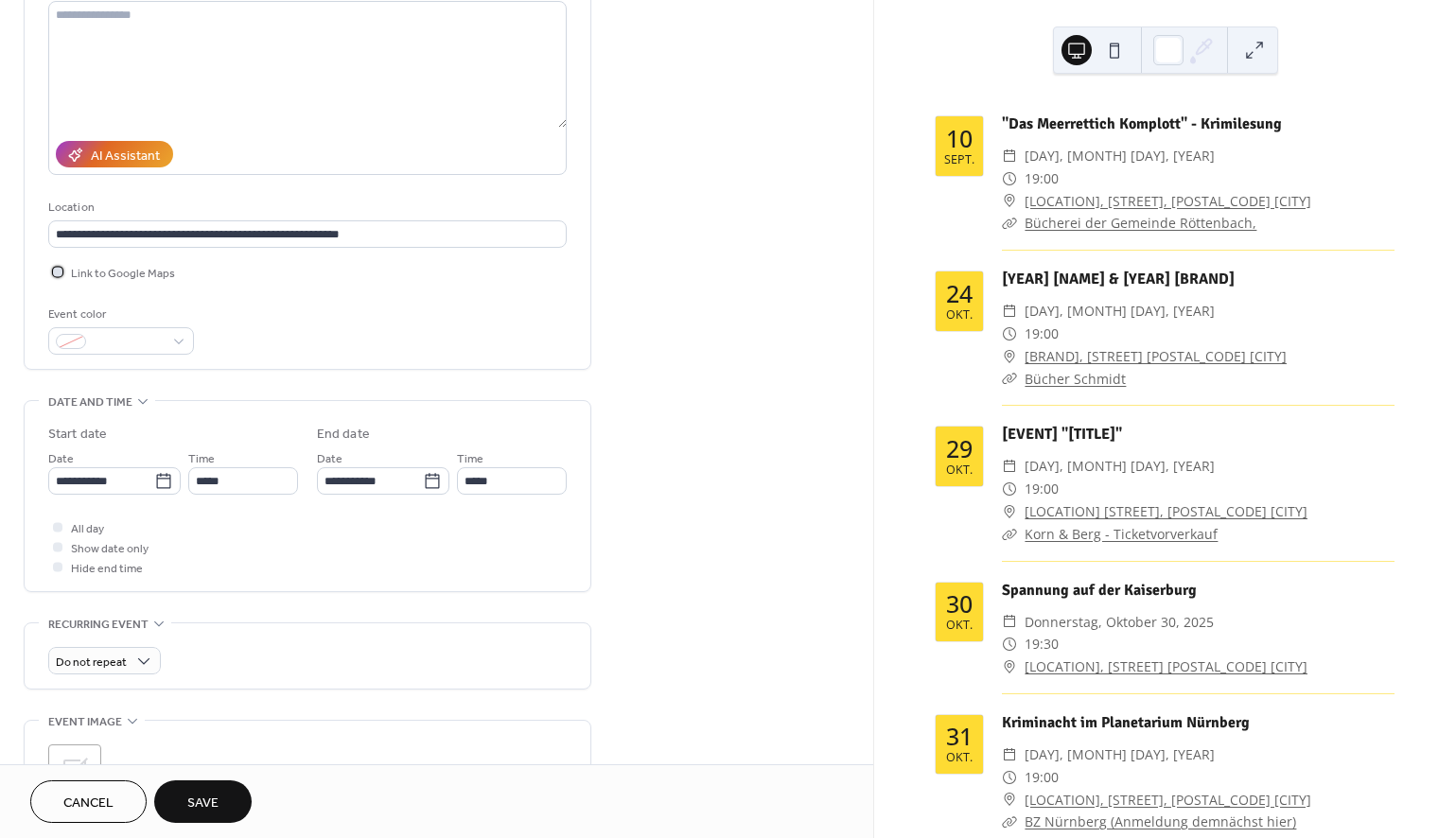 scroll, scrollTop: 236, scrollLeft: 0, axis: vertical 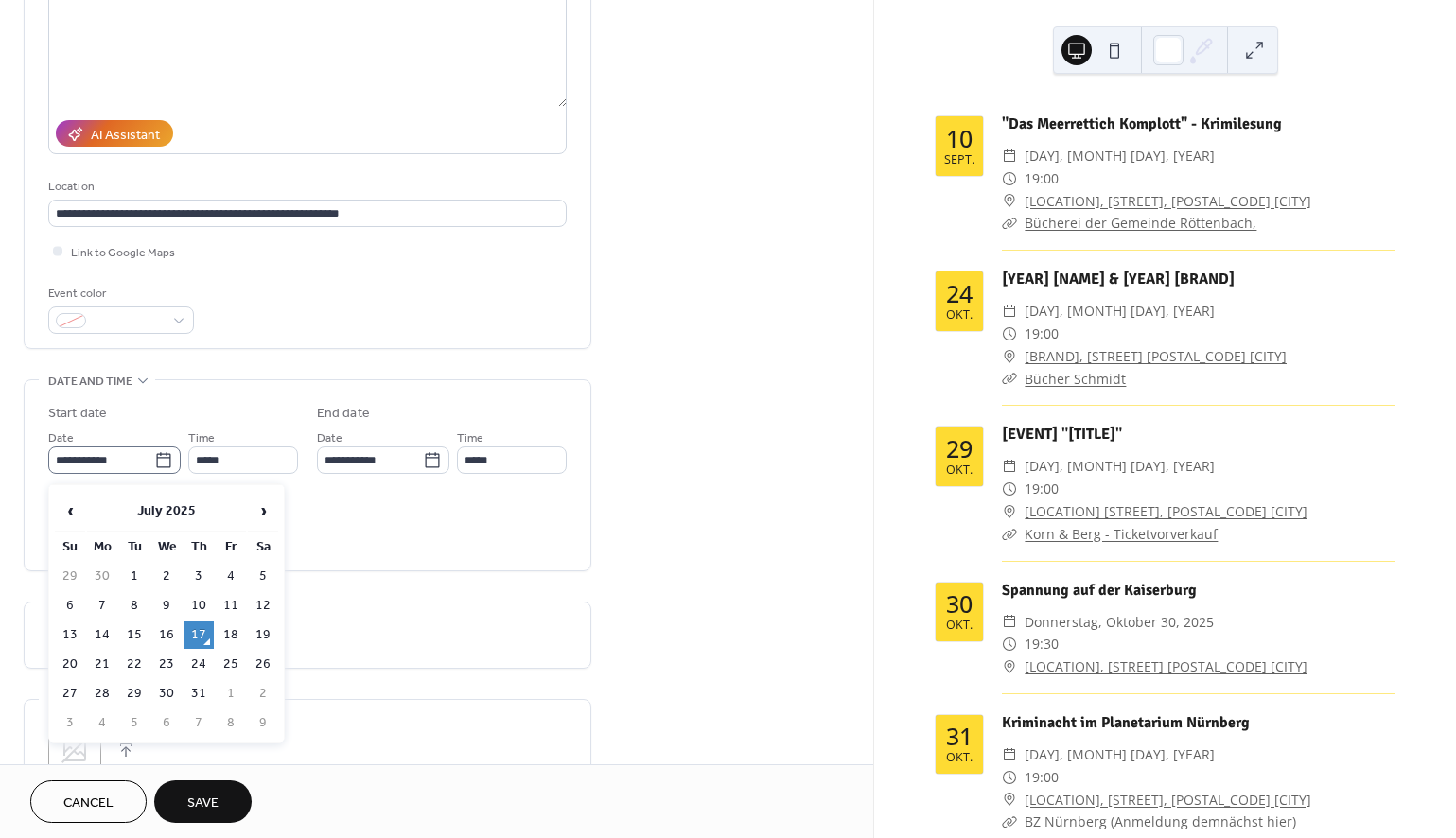 click 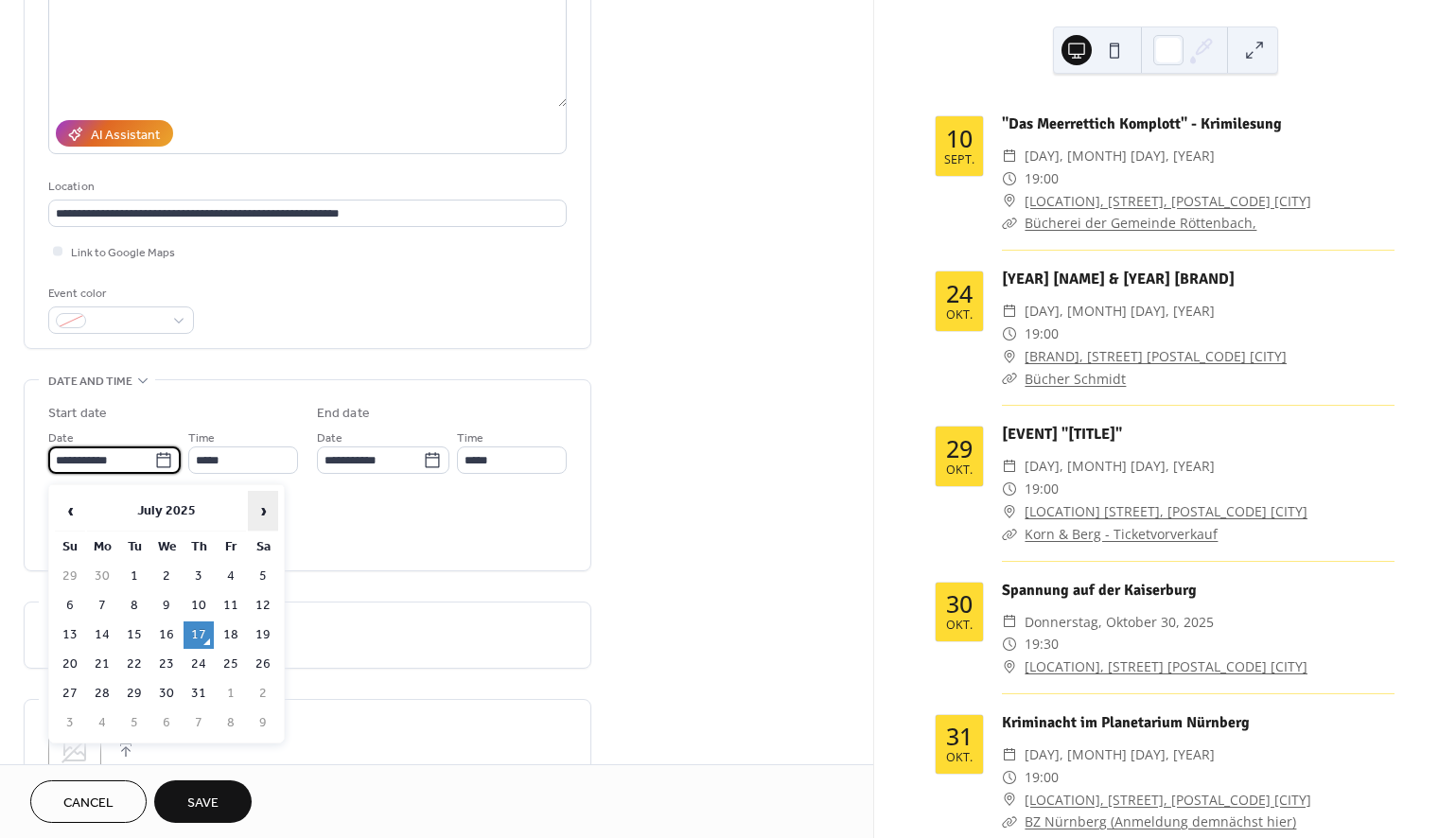 click on "›" at bounding box center [263, 511] 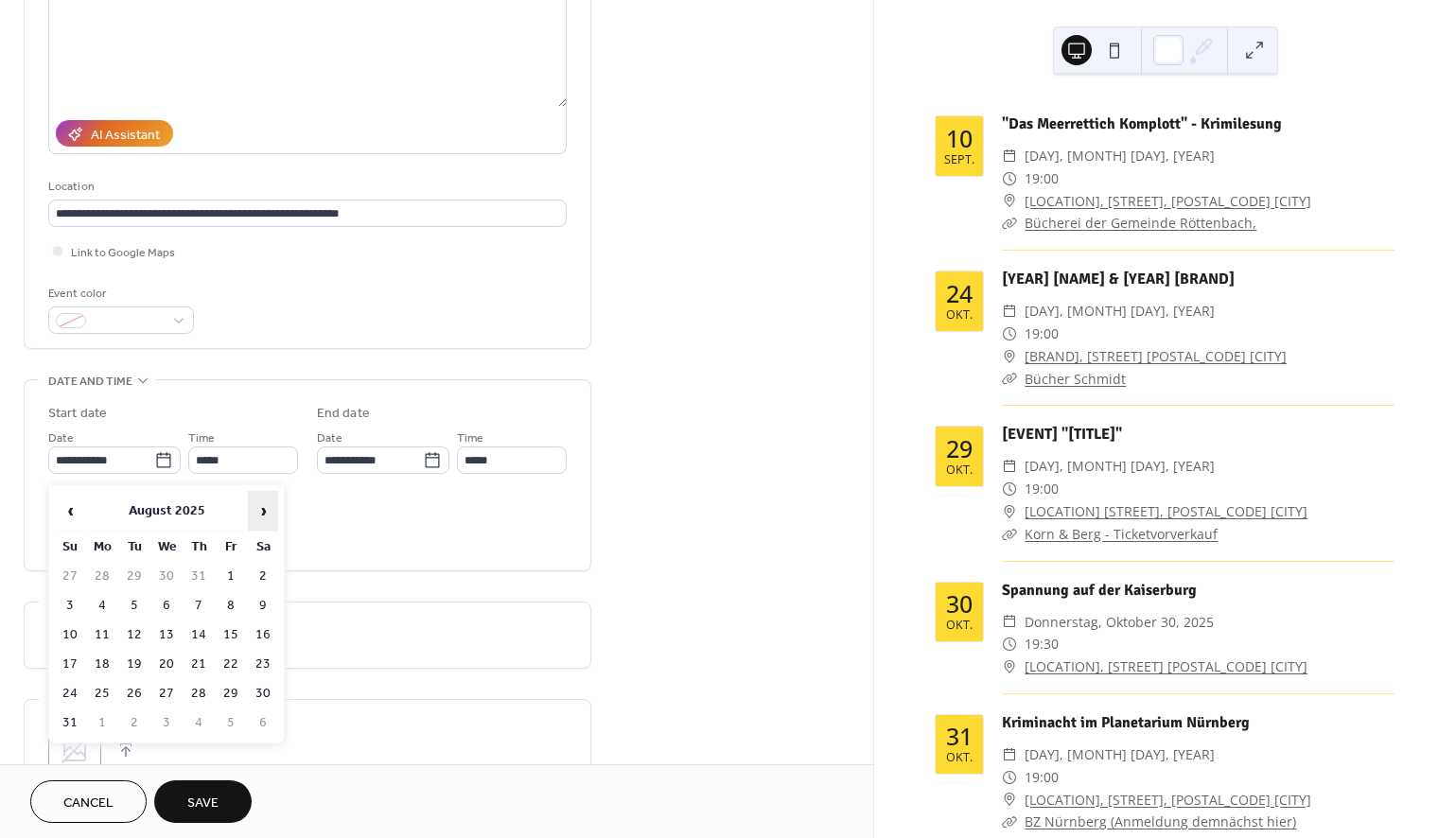 click on "›" at bounding box center (263, 511) 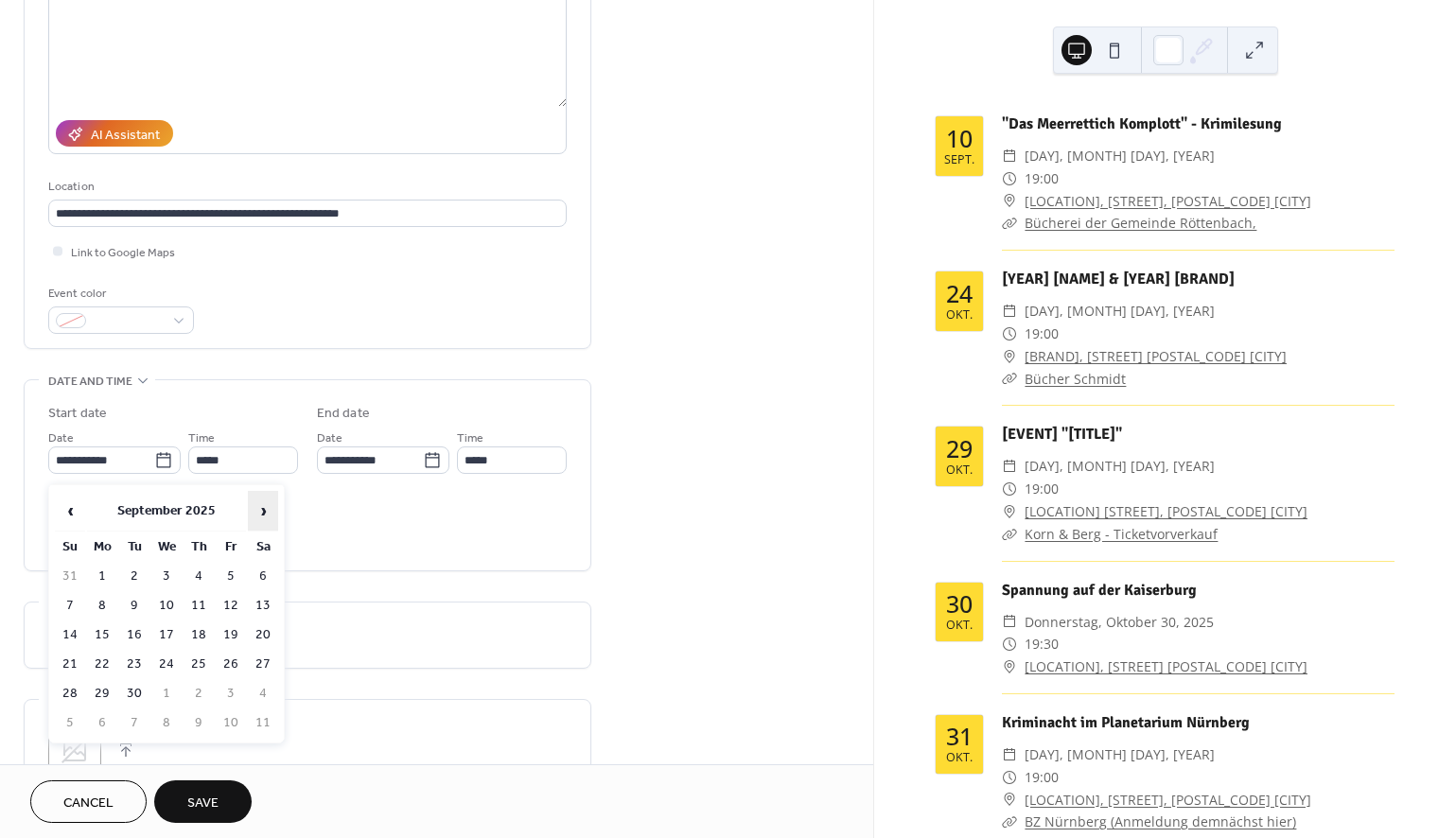 click on "›" at bounding box center [263, 511] 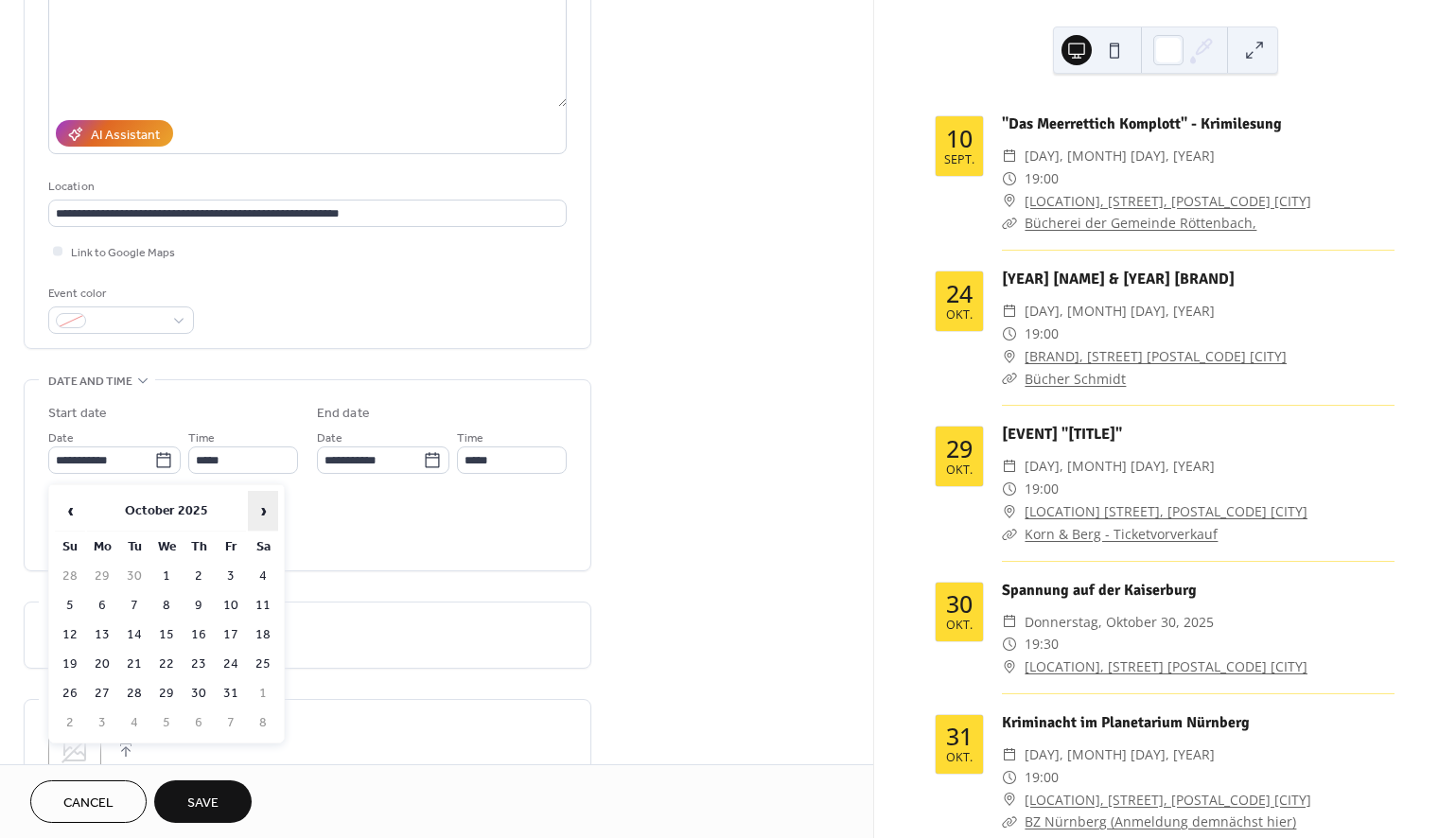 click on "›" at bounding box center [263, 511] 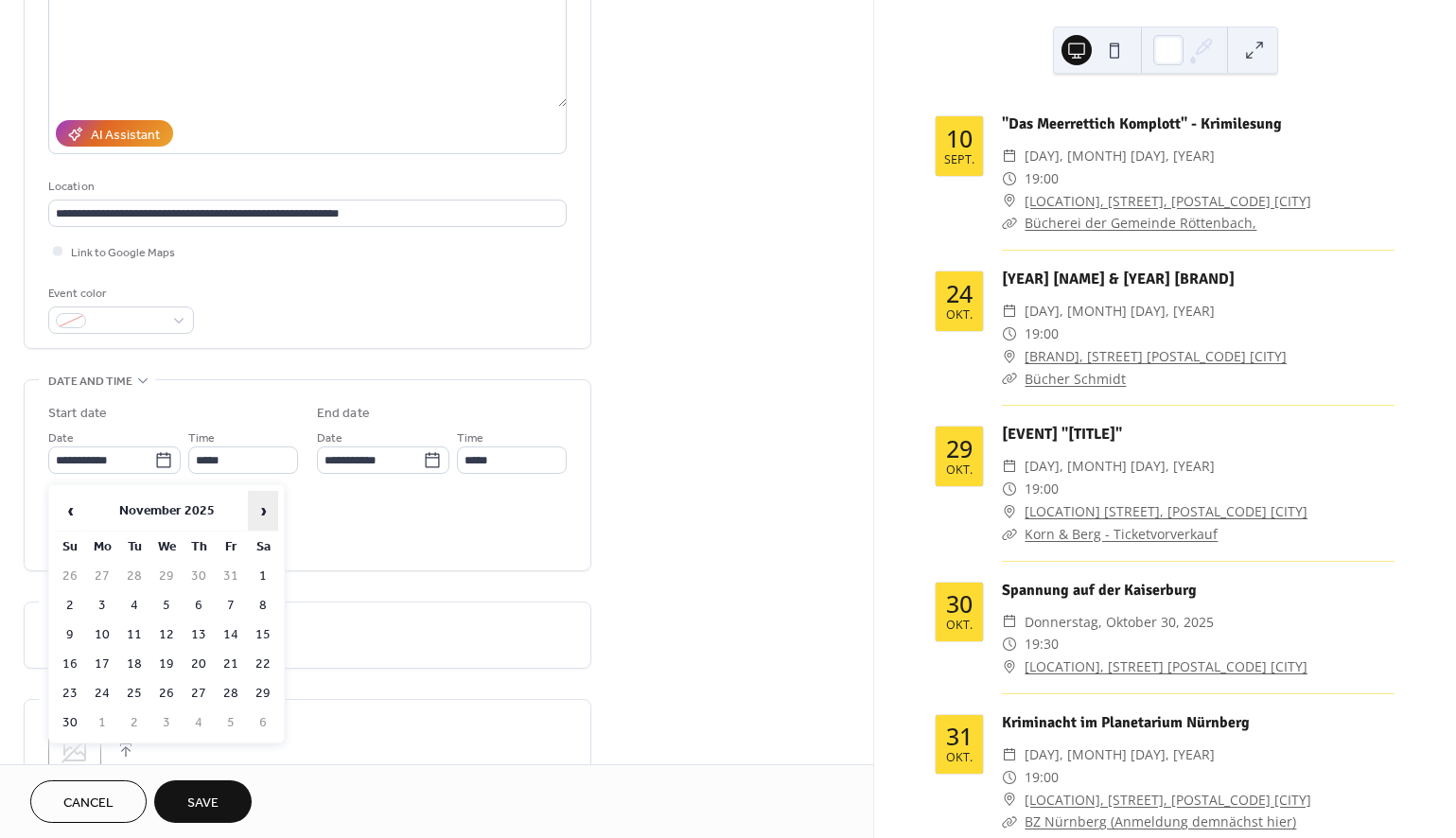 click on "›" at bounding box center [263, 511] 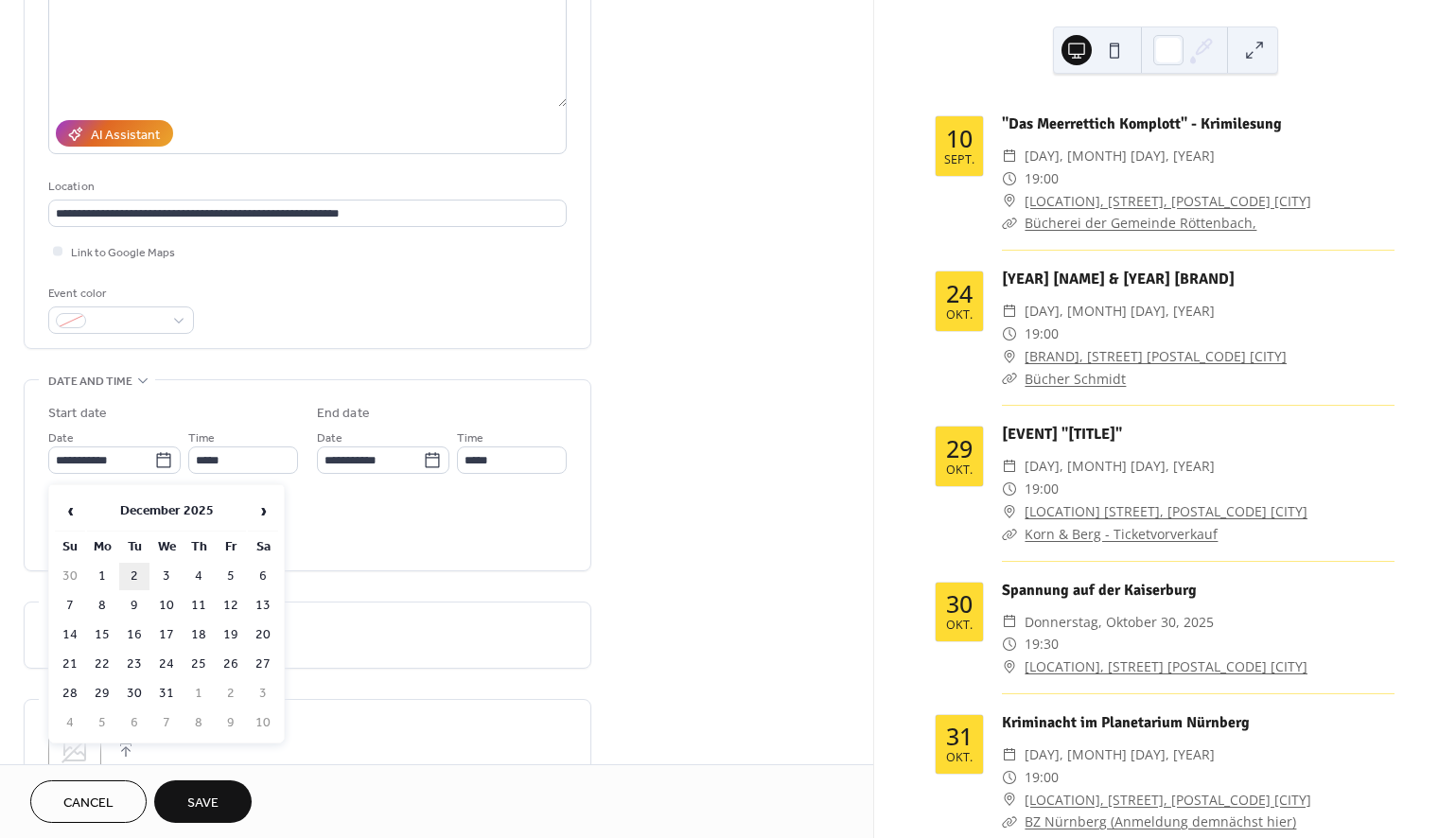 click on "2" at bounding box center [134, 576] 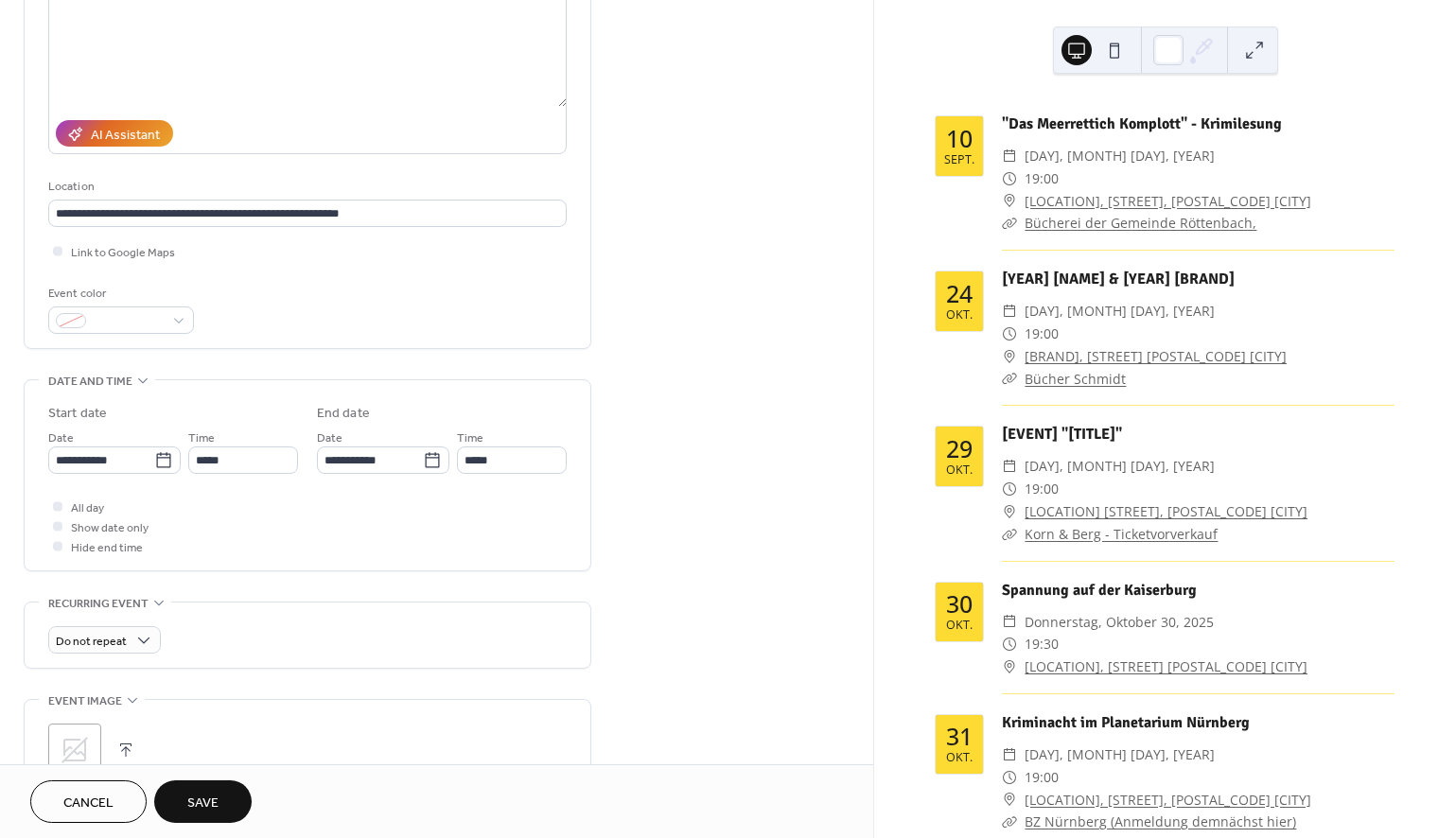 type on "**********" 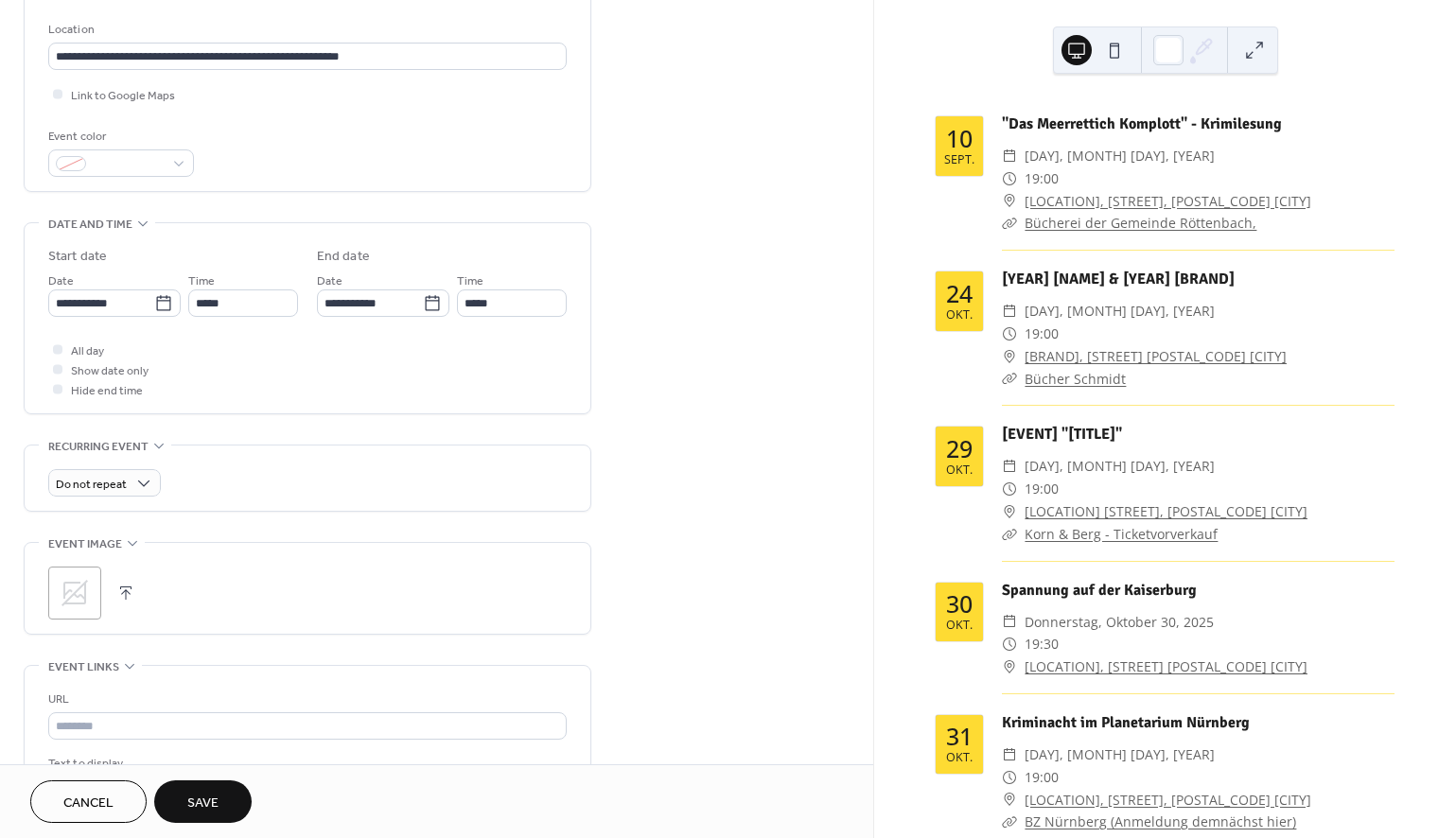 scroll, scrollTop: 403, scrollLeft: 0, axis: vertical 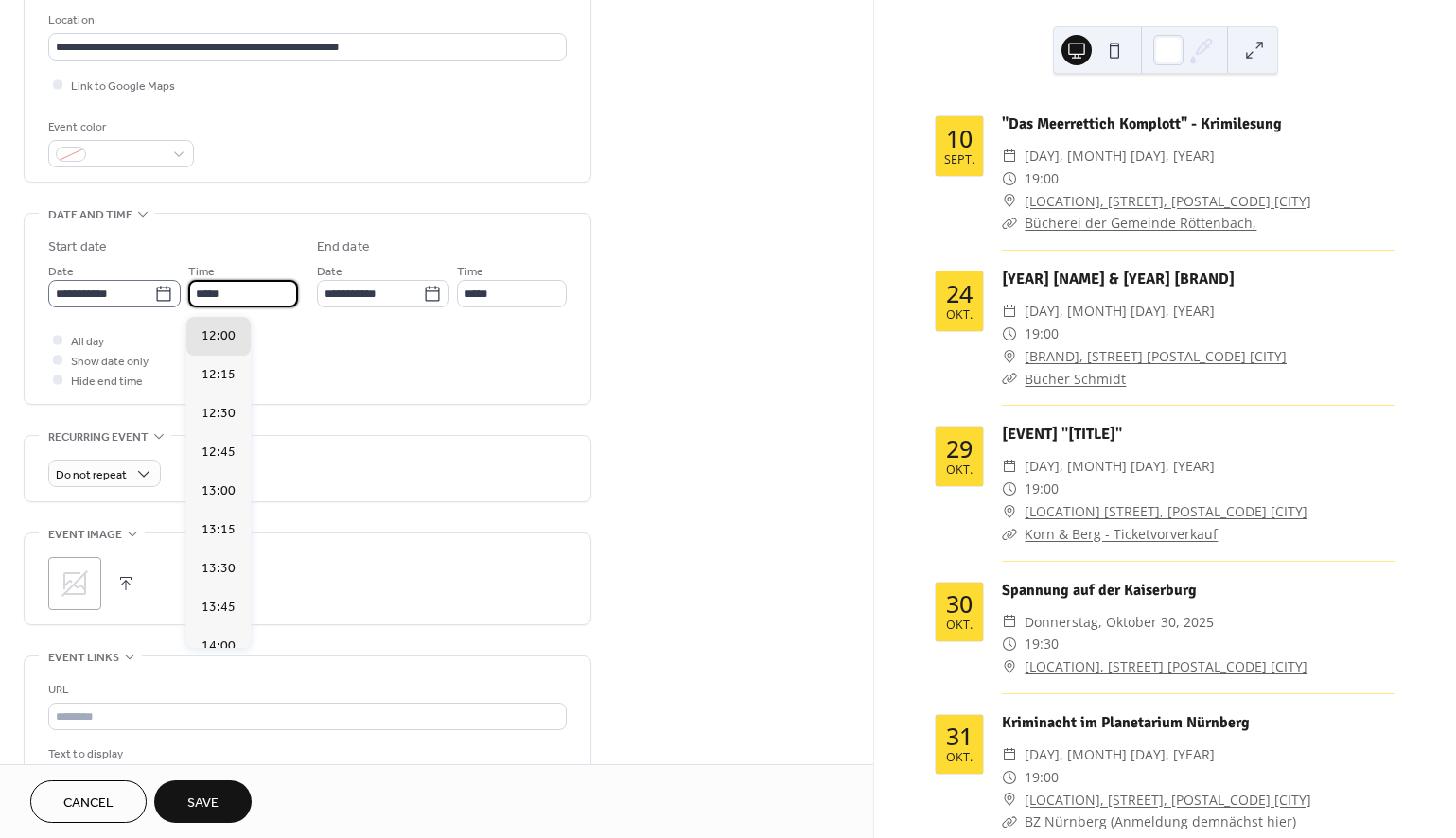 drag, startPoint x: 235, startPoint y: 306, endPoint x: 171, endPoint y: 301, distance: 64.19502 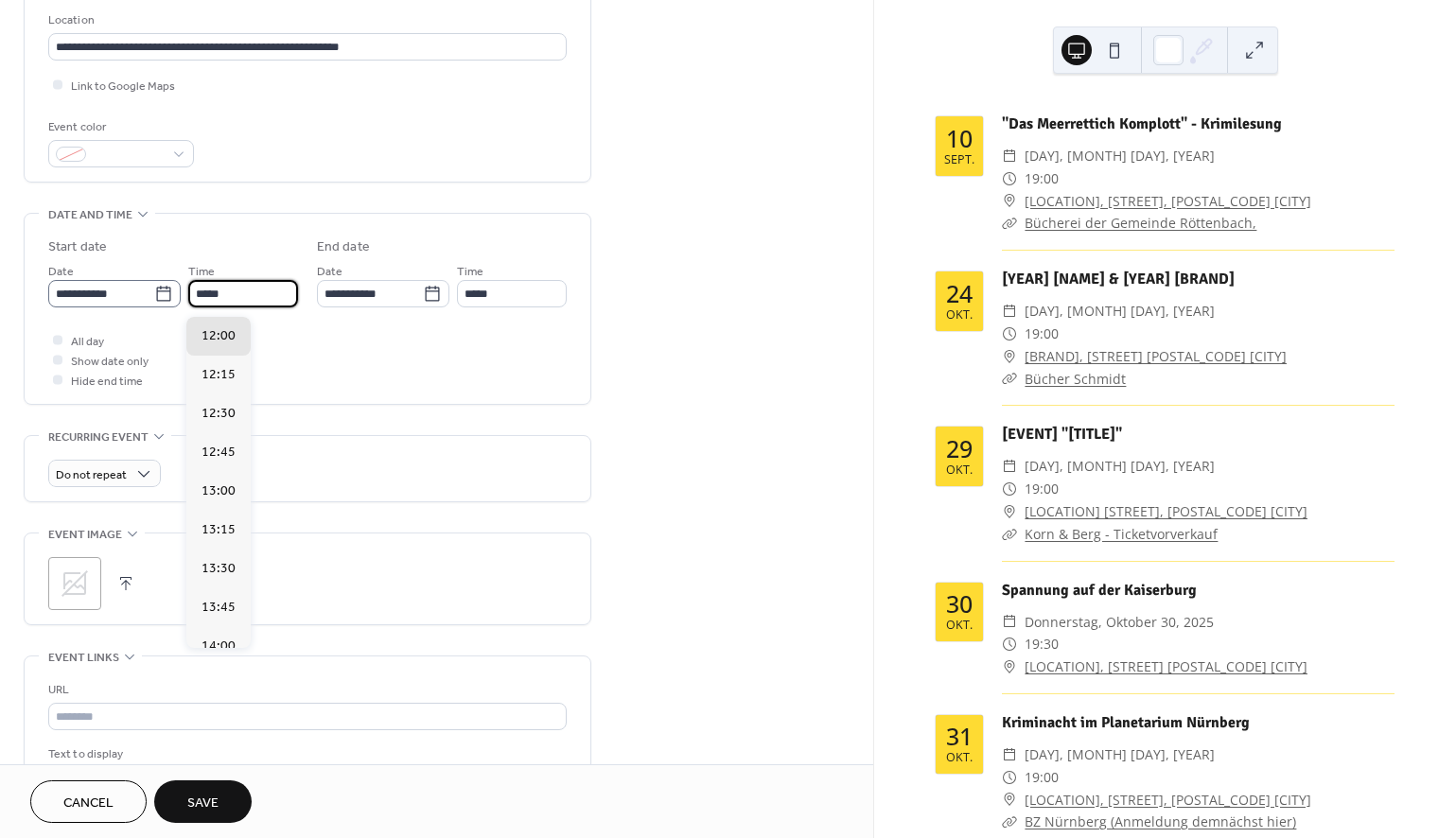 click on "**********" at bounding box center (173, 284) 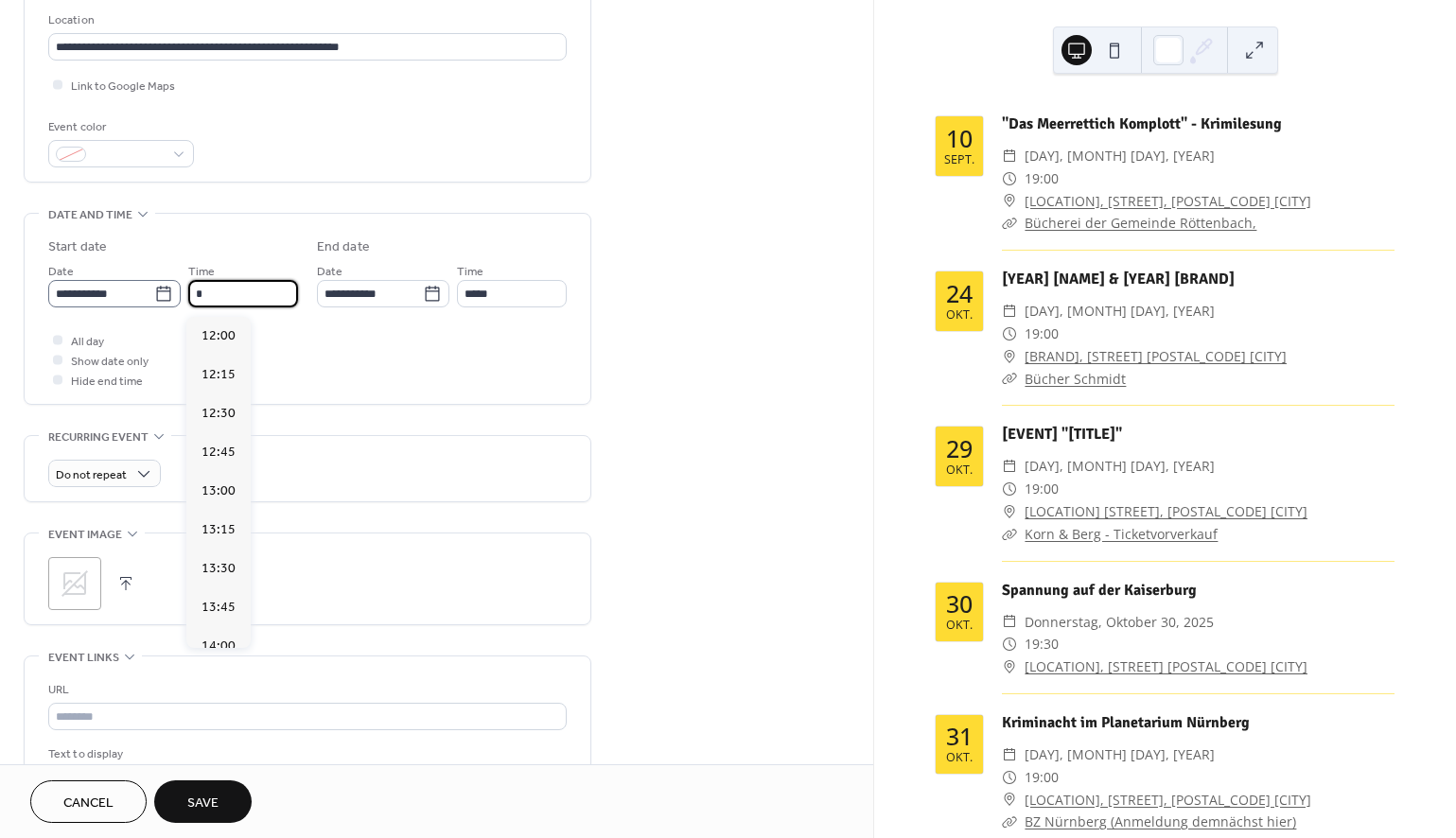 scroll, scrollTop: 2947, scrollLeft: 0, axis: vertical 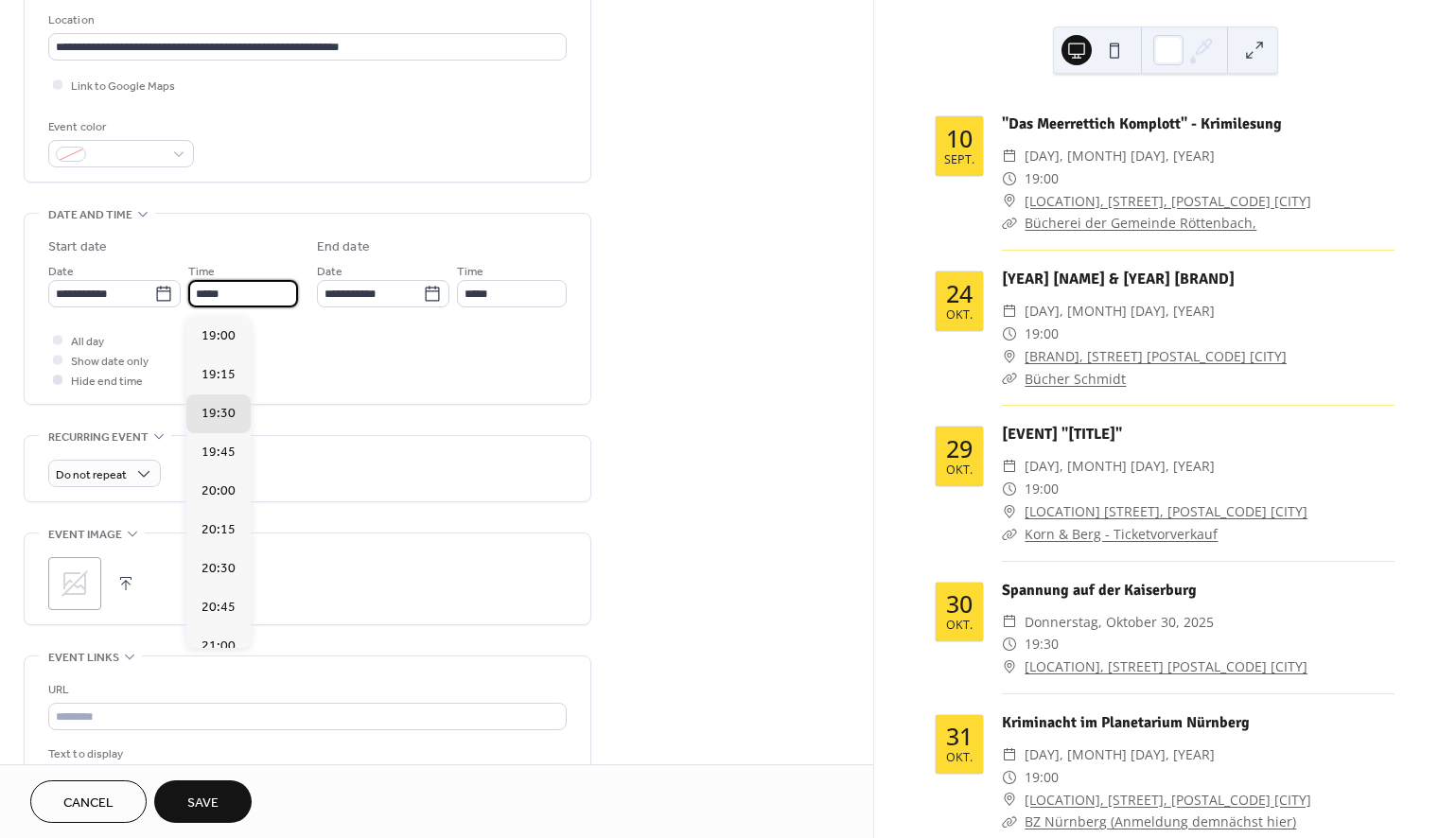 type on "*****" 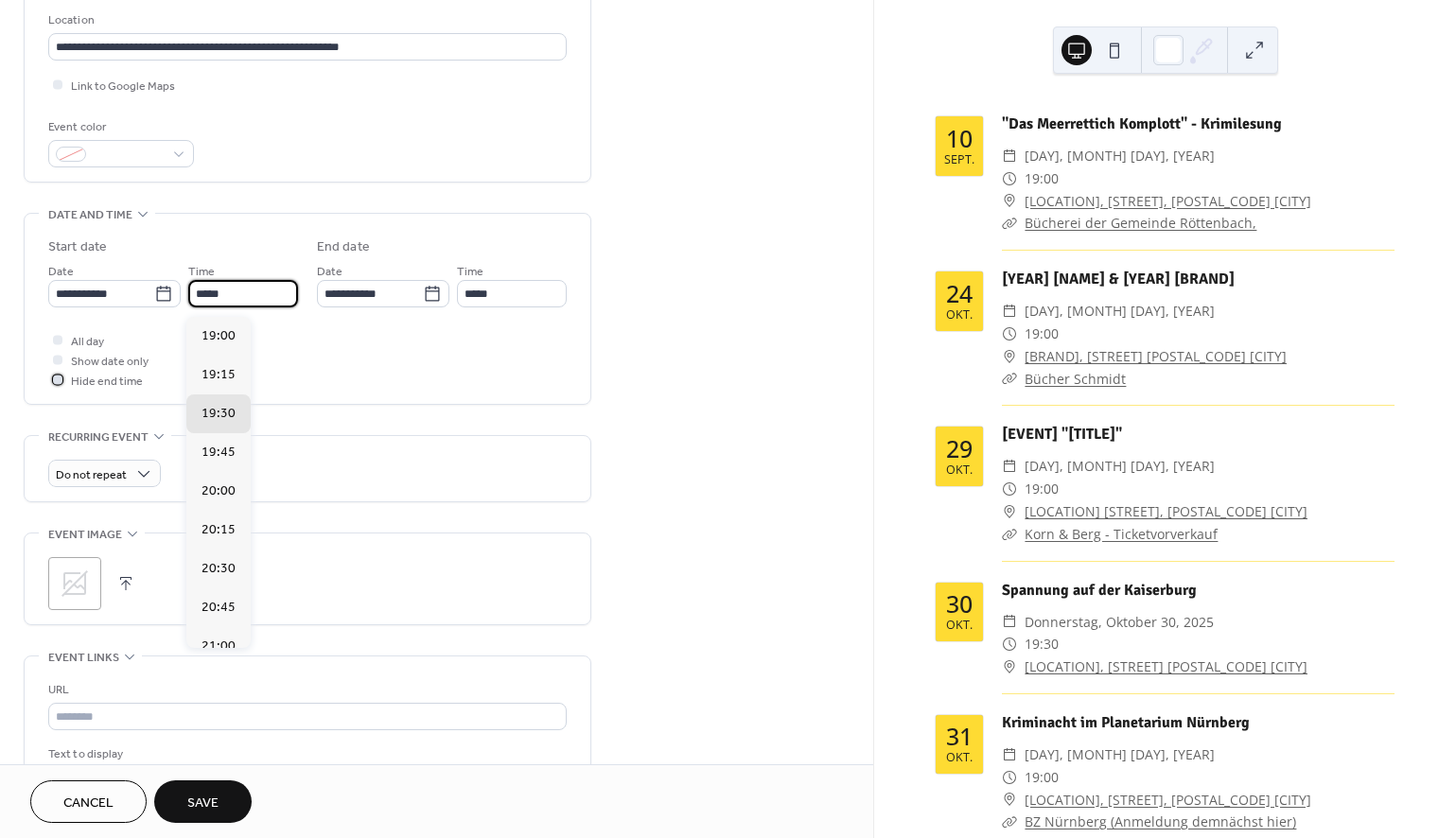 type on "*****" 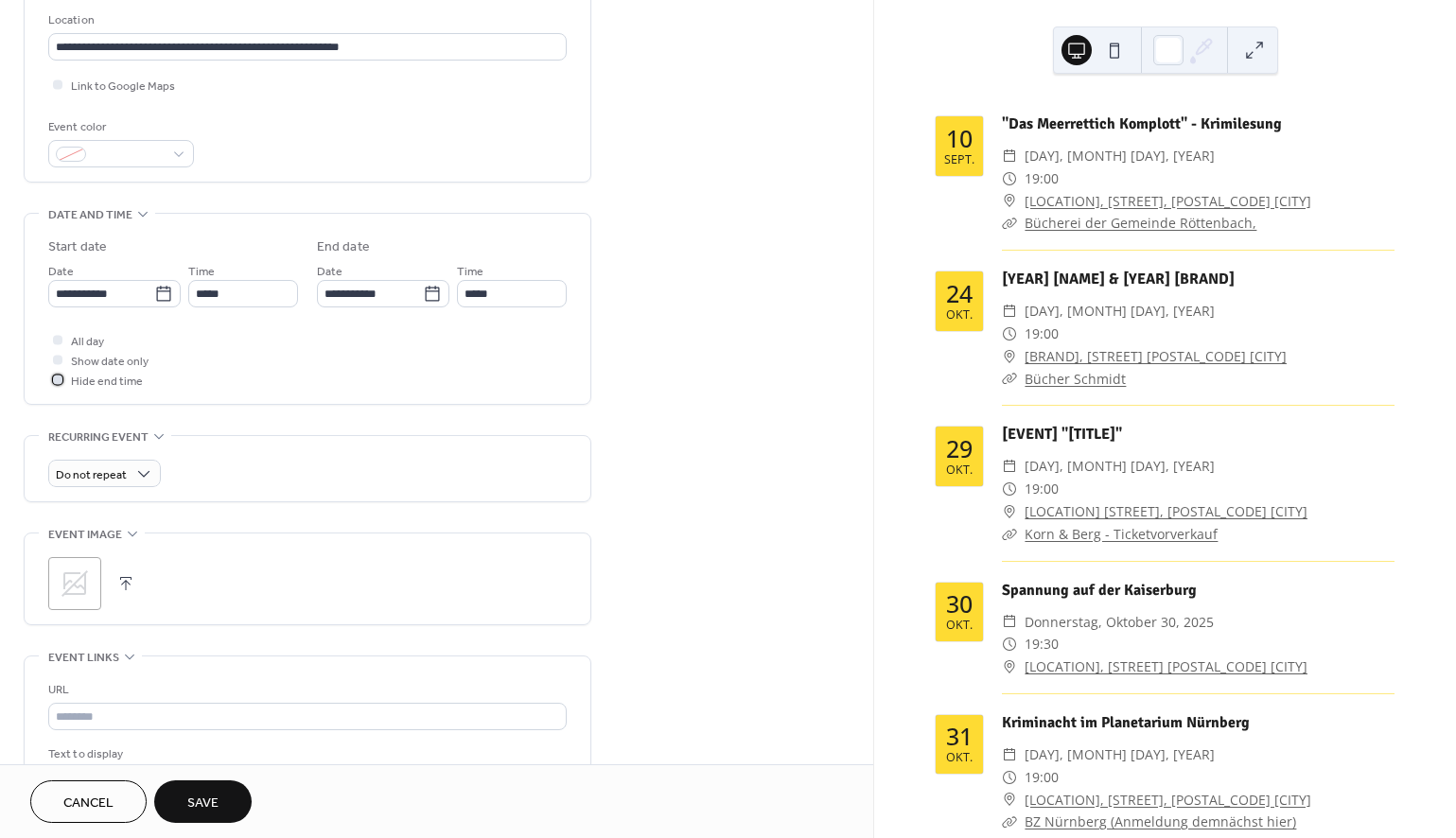 click on "Hide end time" at bounding box center (107, 381) 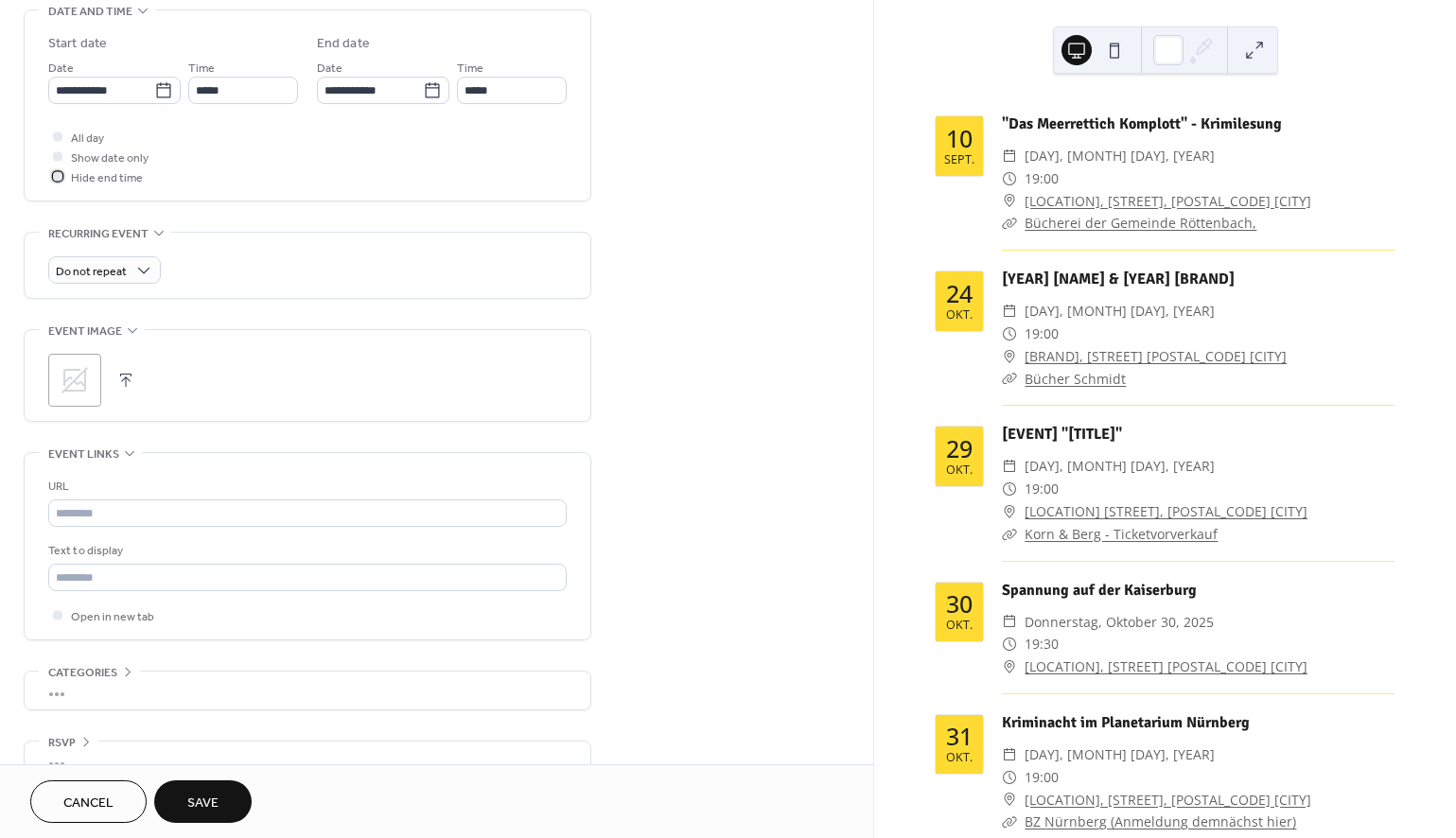 scroll, scrollTop: 617, scrollLeft: 0, axis: vertical 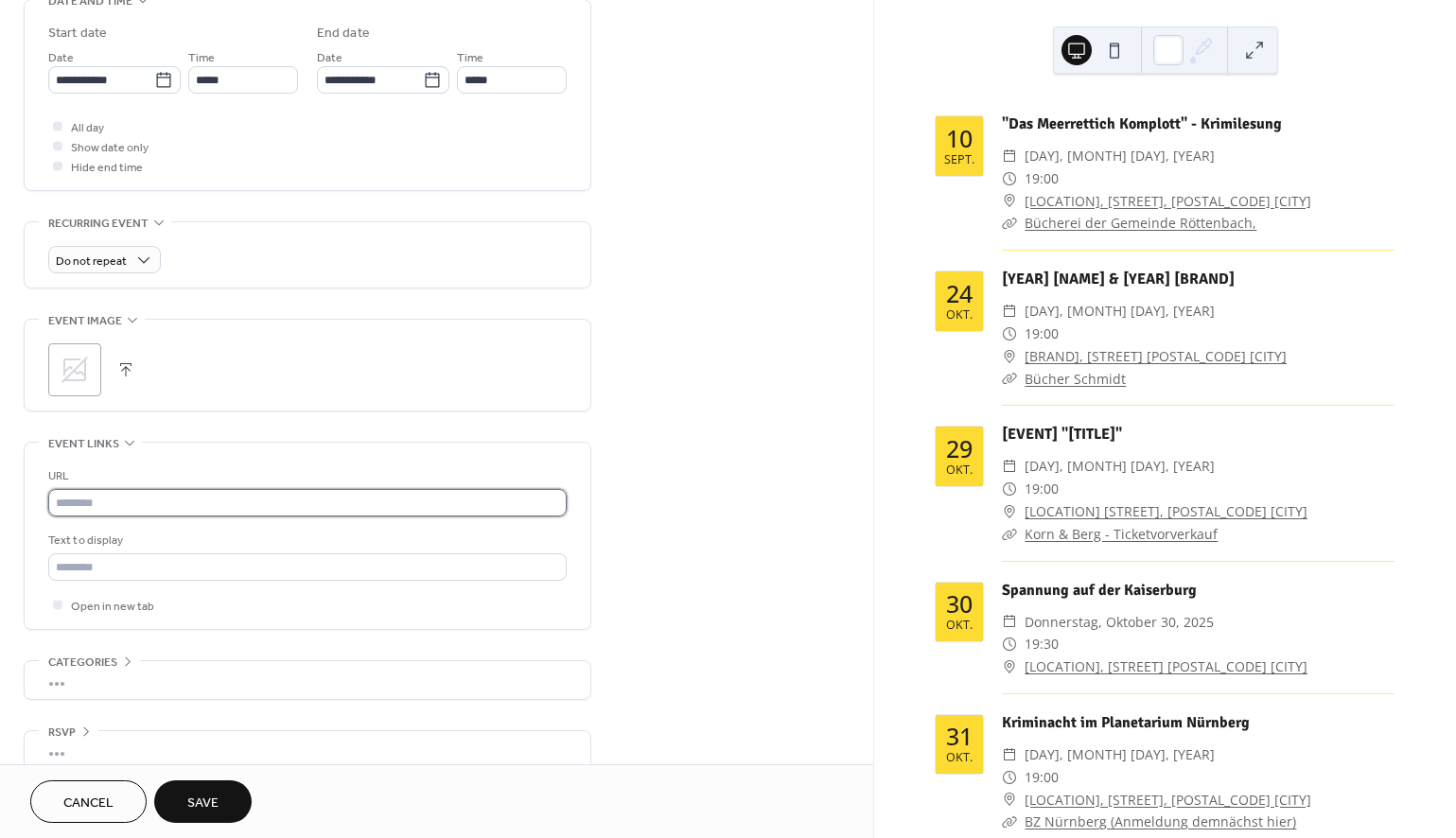 click at bounding box center (307, 502) 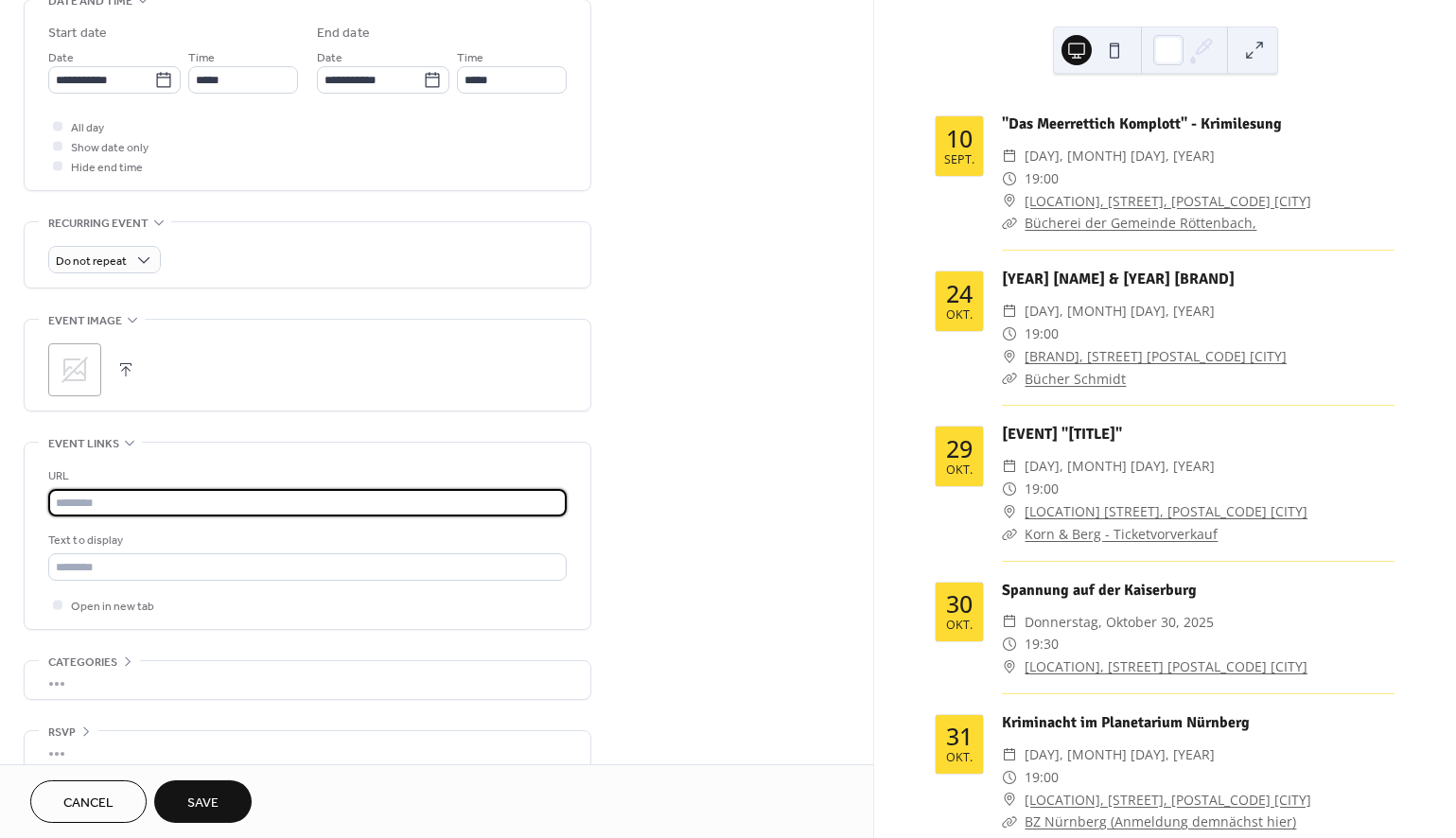 paste on "**********" 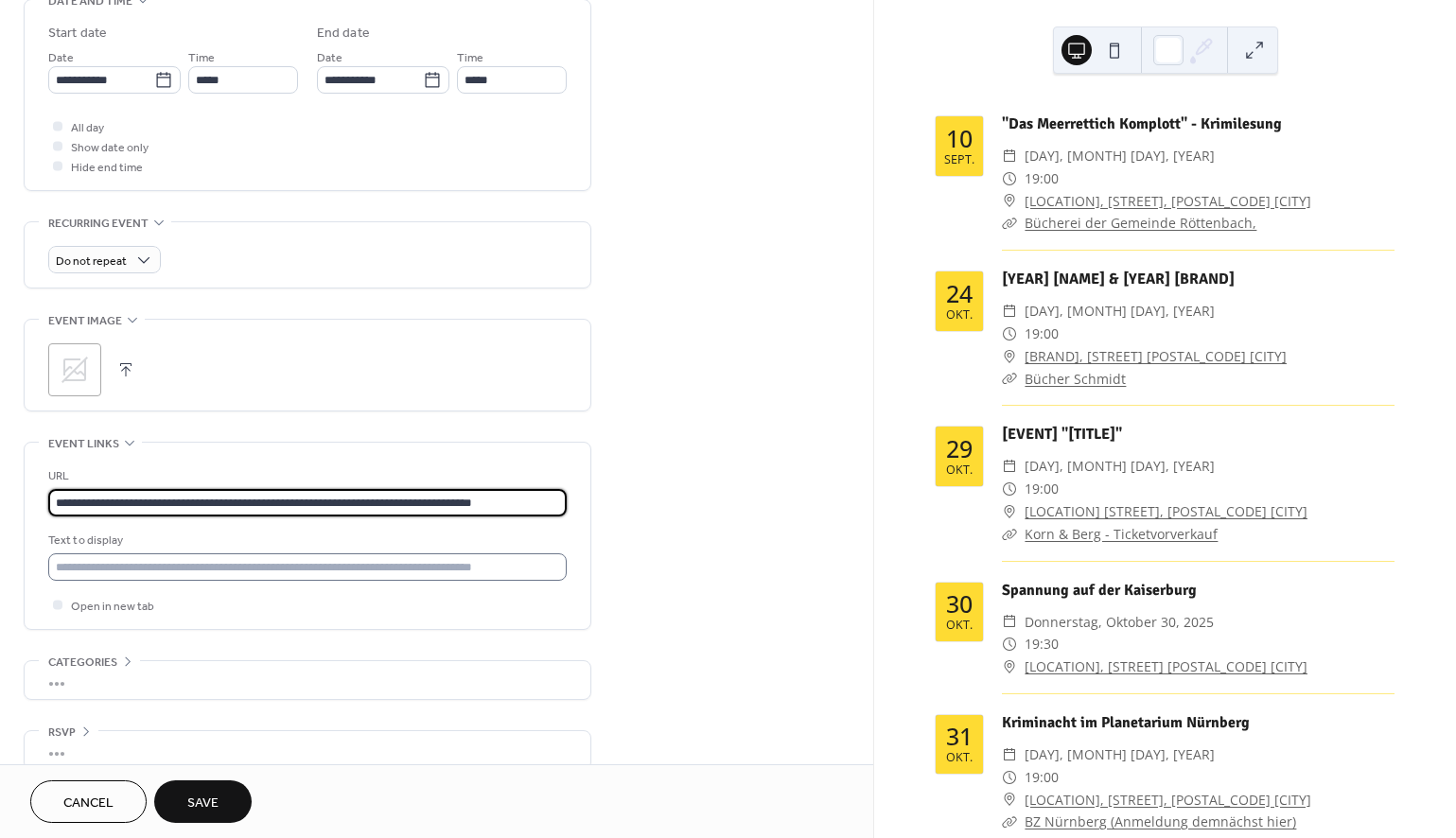 type on "**********" 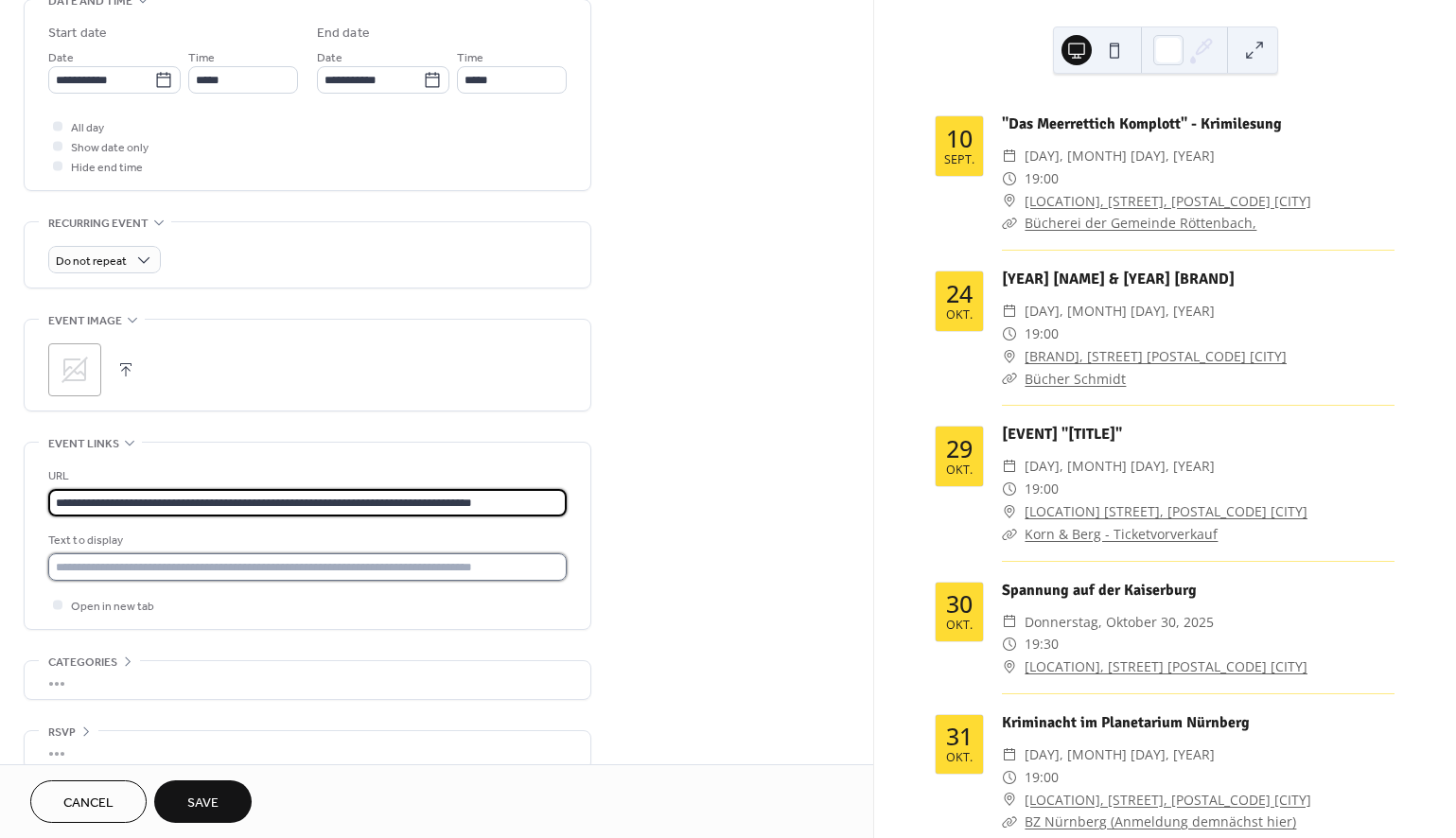 click at bounding box center (307, 567) 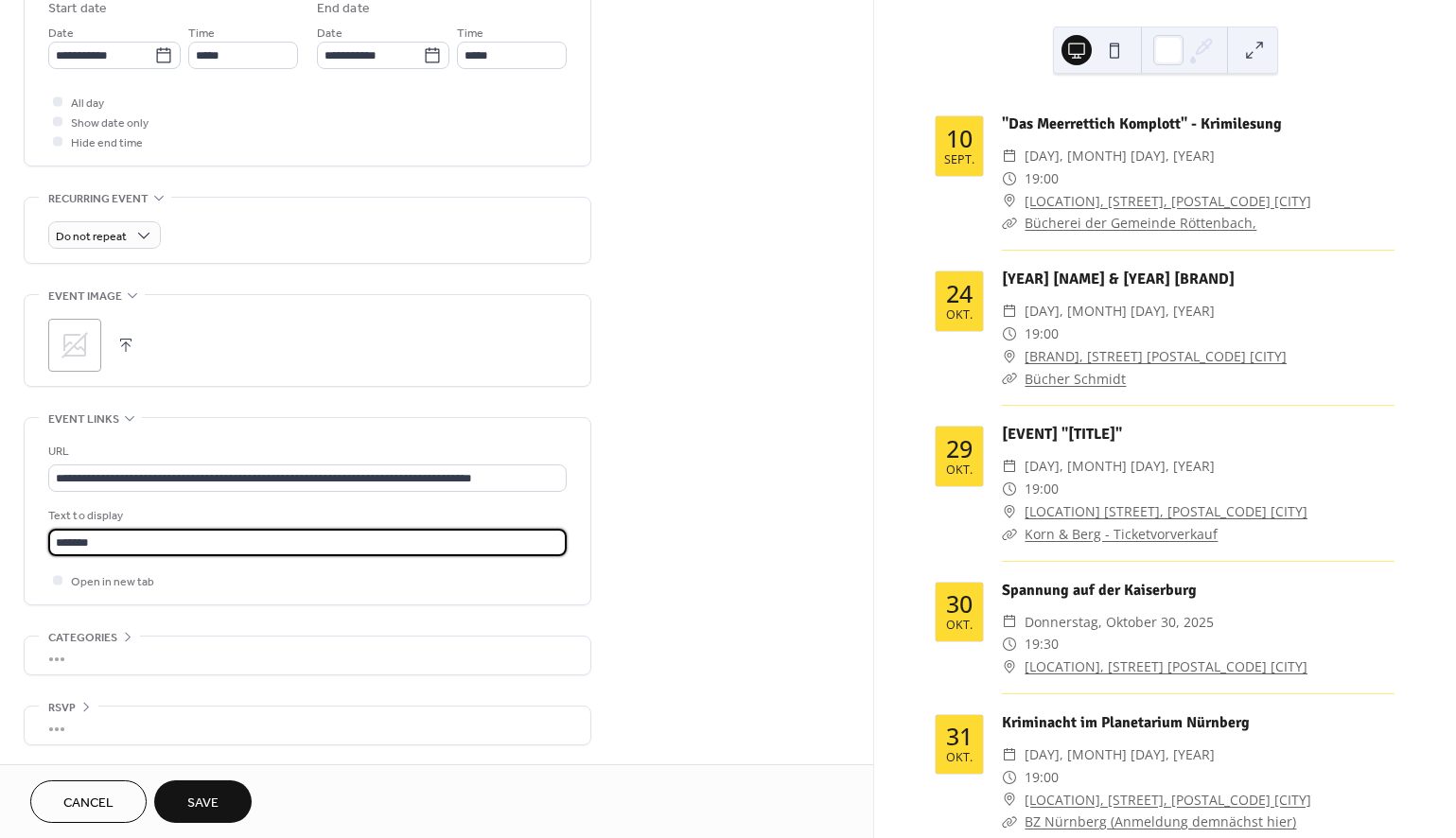 scroll, scrollTop: 651, scrollLeft: 0, axis: vertical 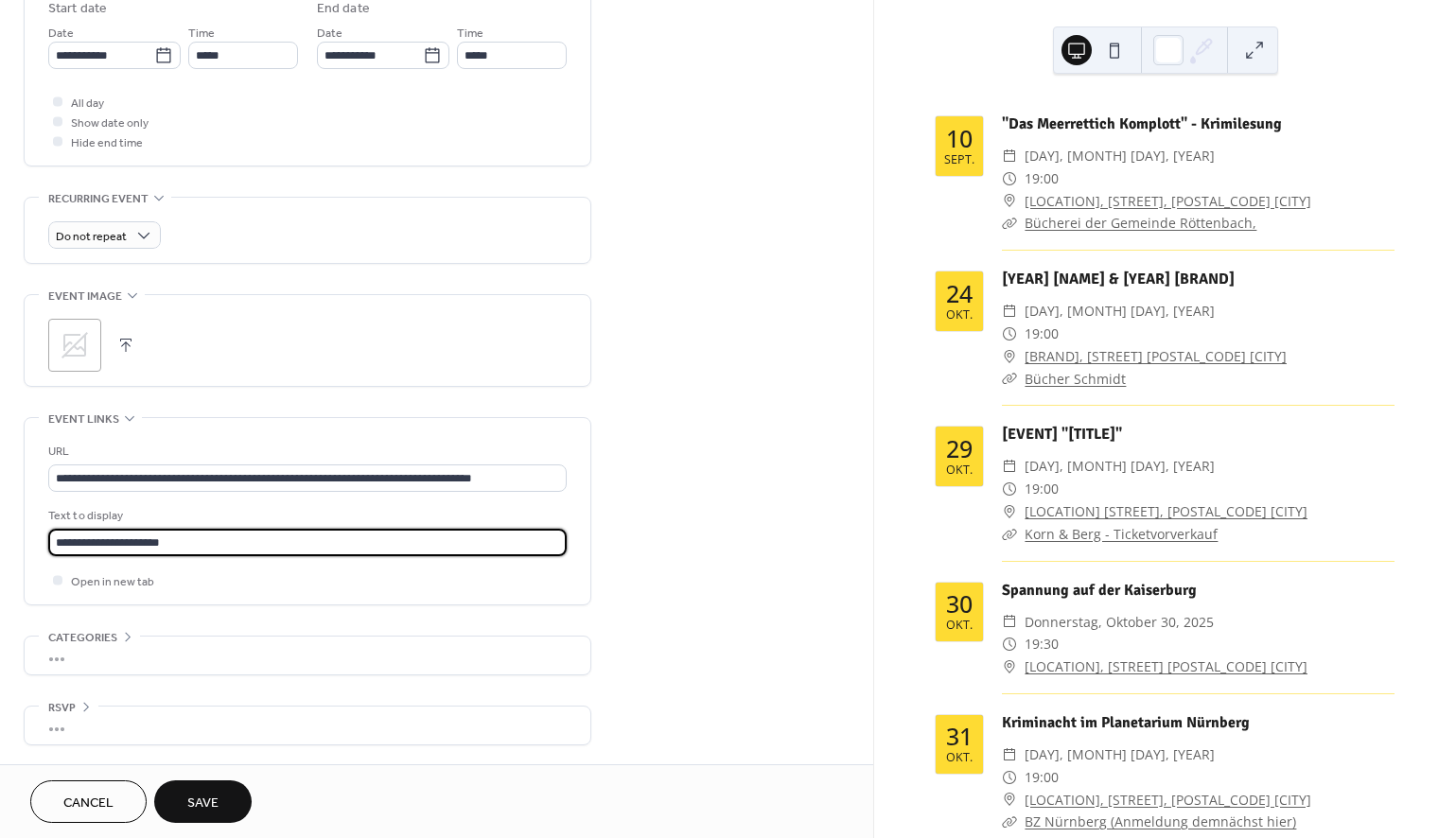 type on "**********" 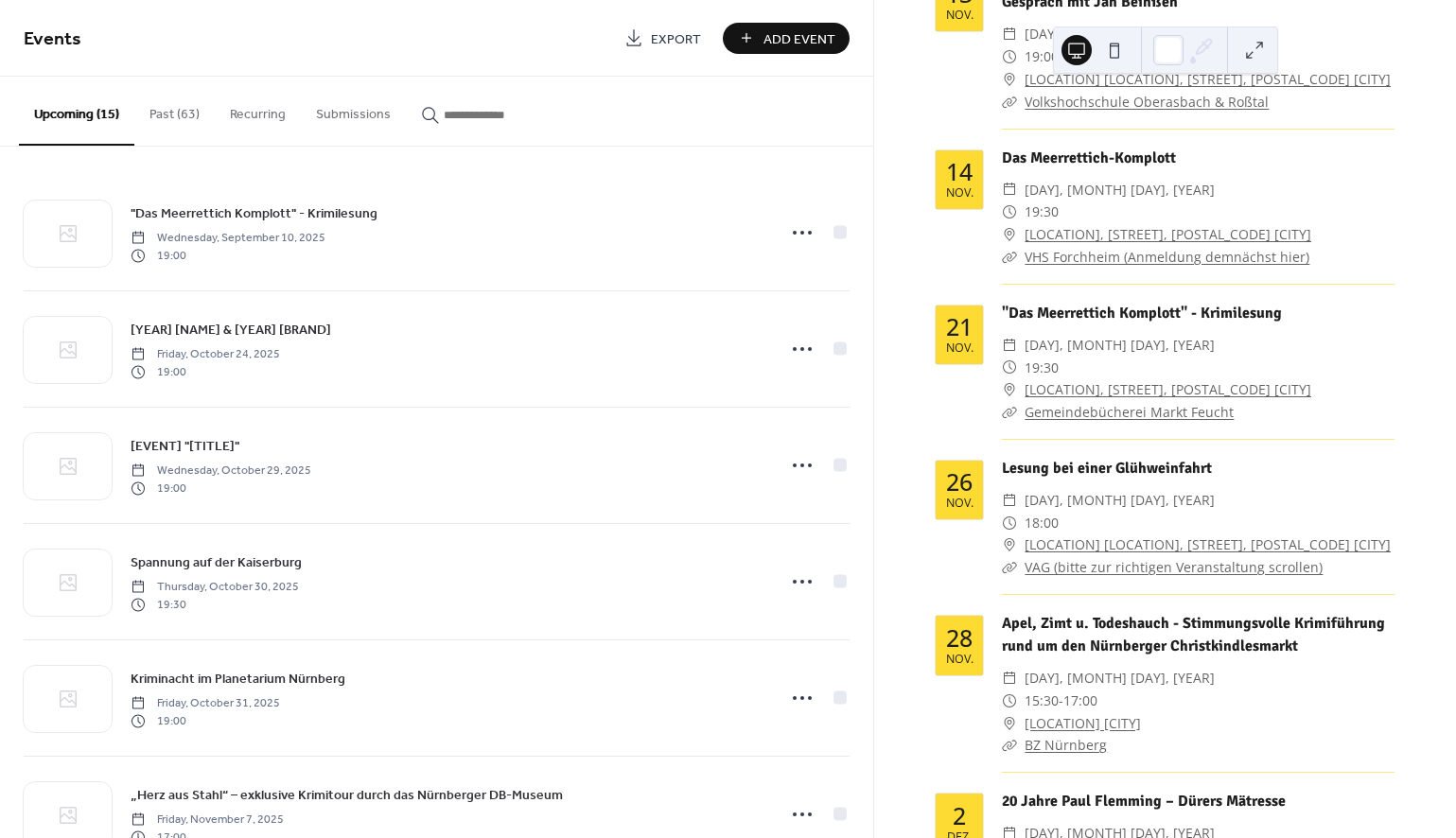 scroll, scrollTop: 1082, scrollLeft: 0, axis: vertical 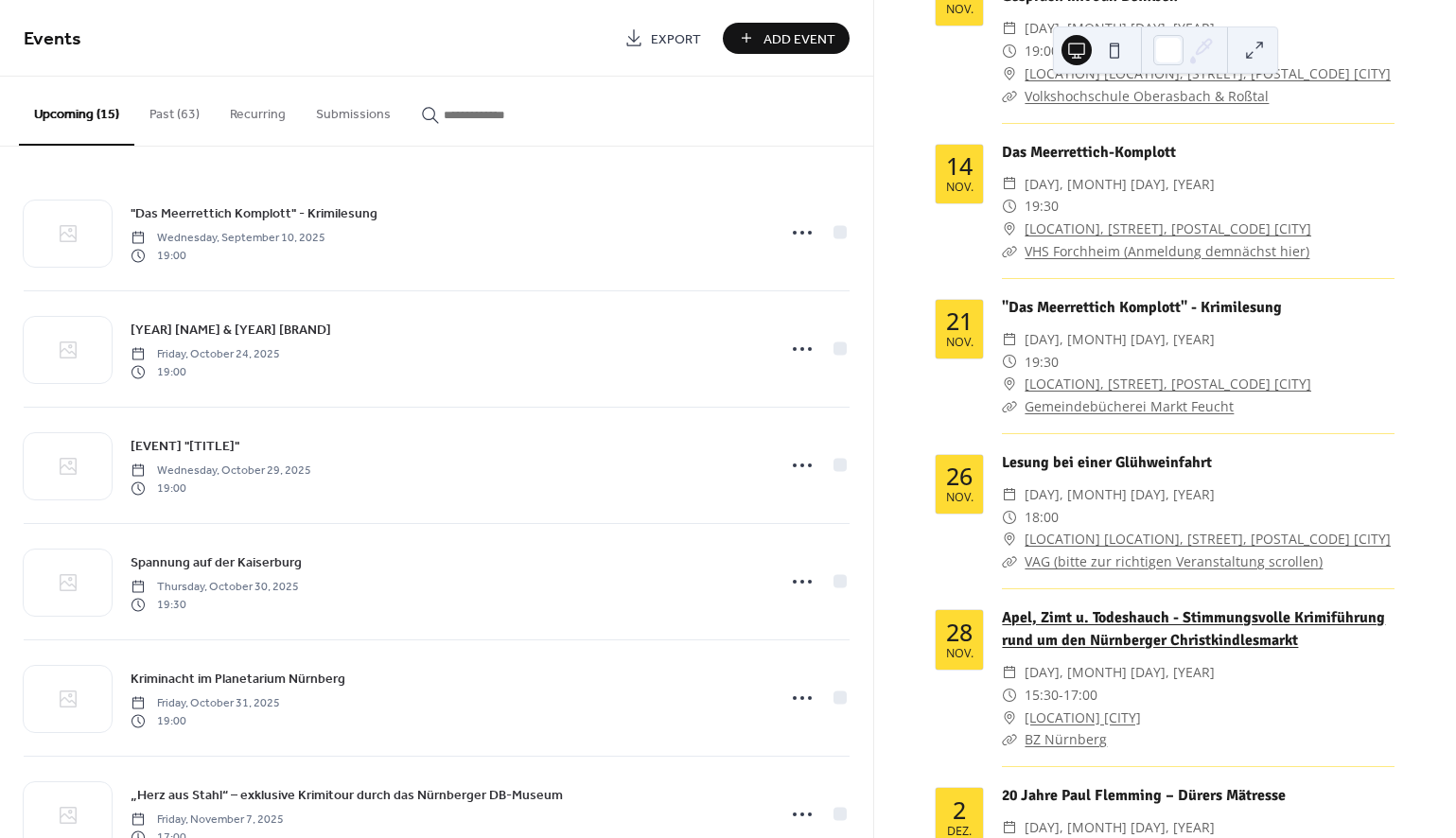 click on "Apel, Zimt u. Todeshauch - Stimmungsvolle Krimiführung rund um den Nürnberger Christkindlesmarkt" at bounding box center (1193, 629) 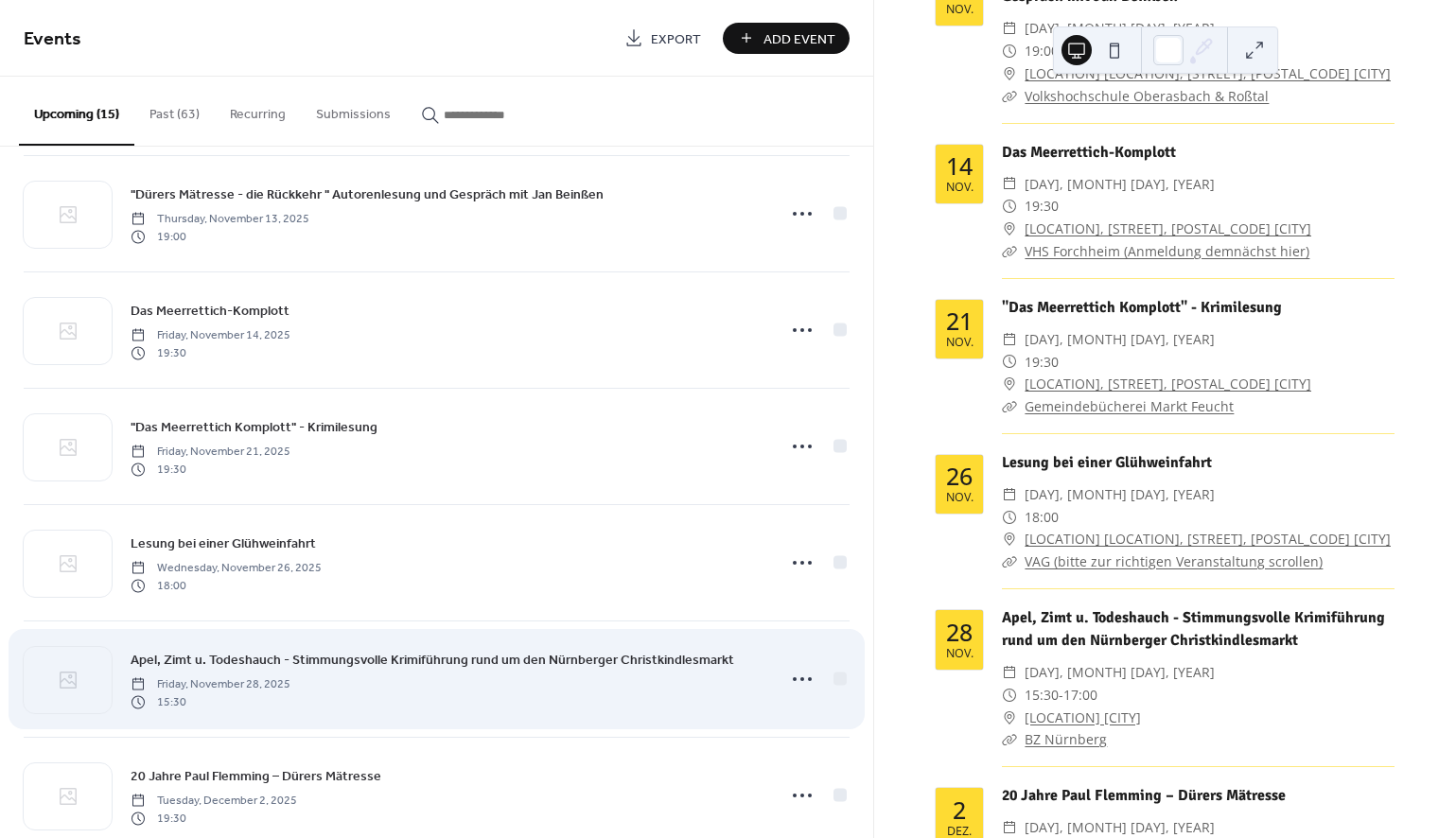 scroll, scrollTop: 721, scrollLeft: 0, axis: vertical 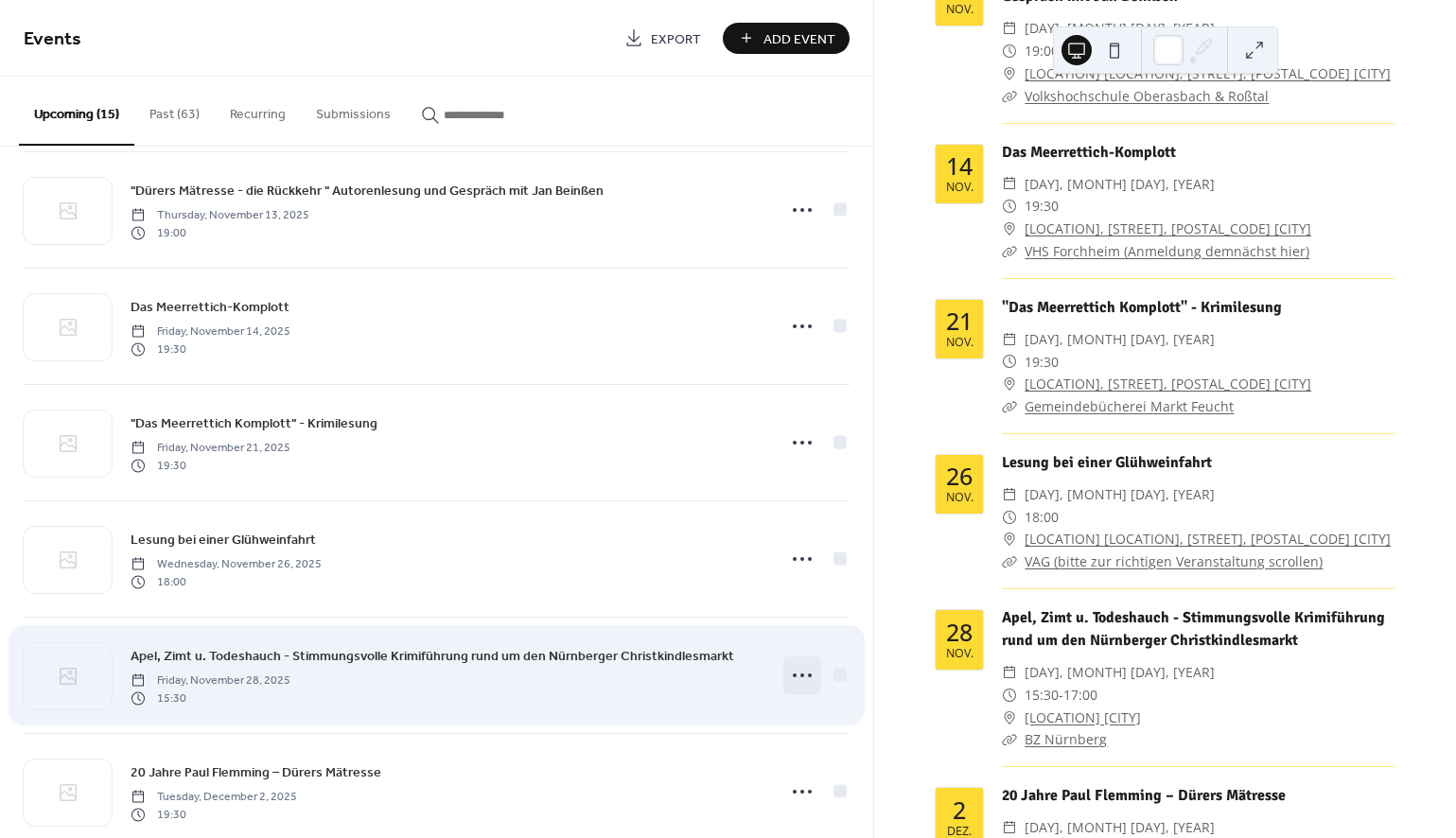 click 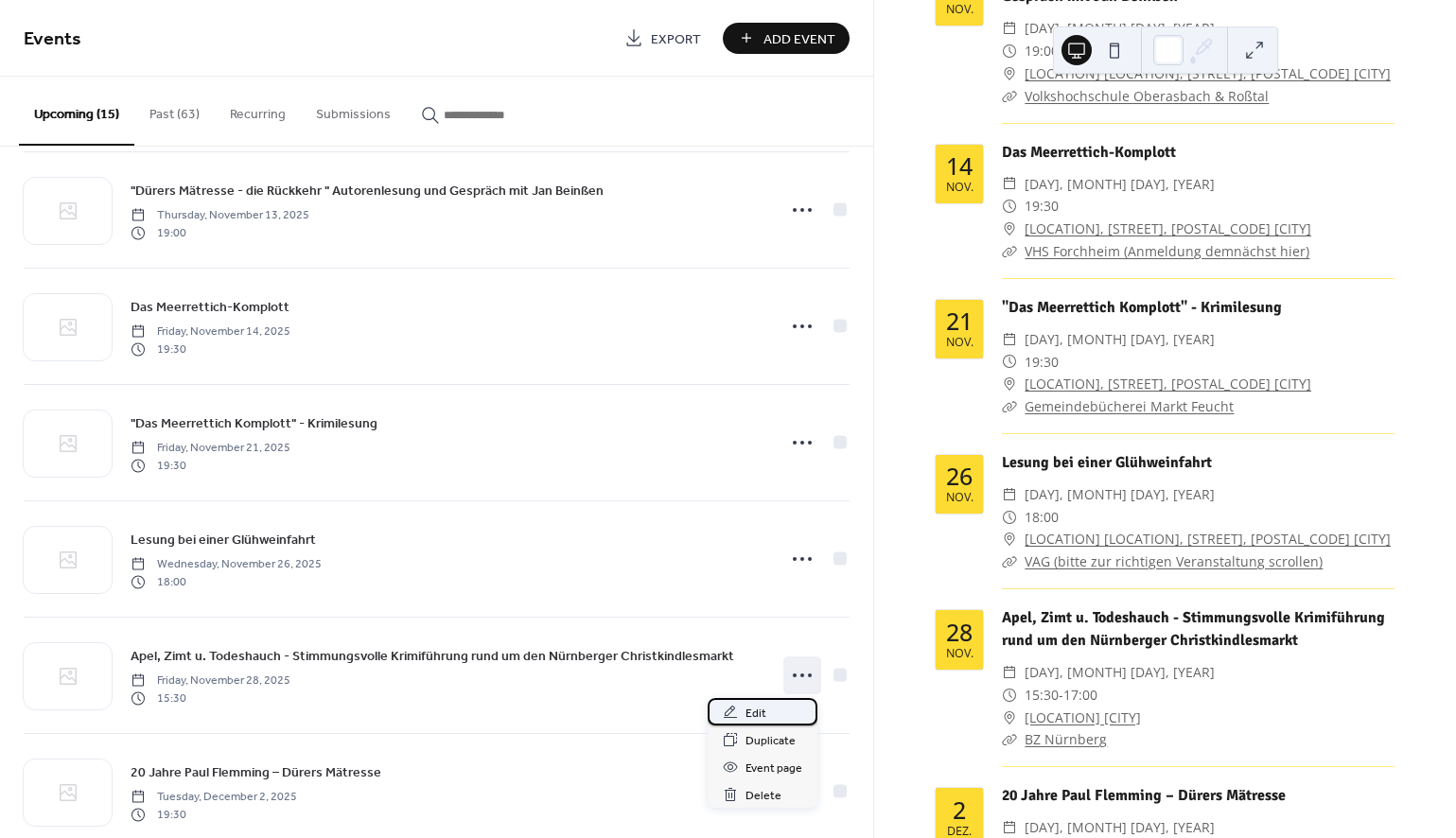 click on "Edit" at bounding box center (763, 711) 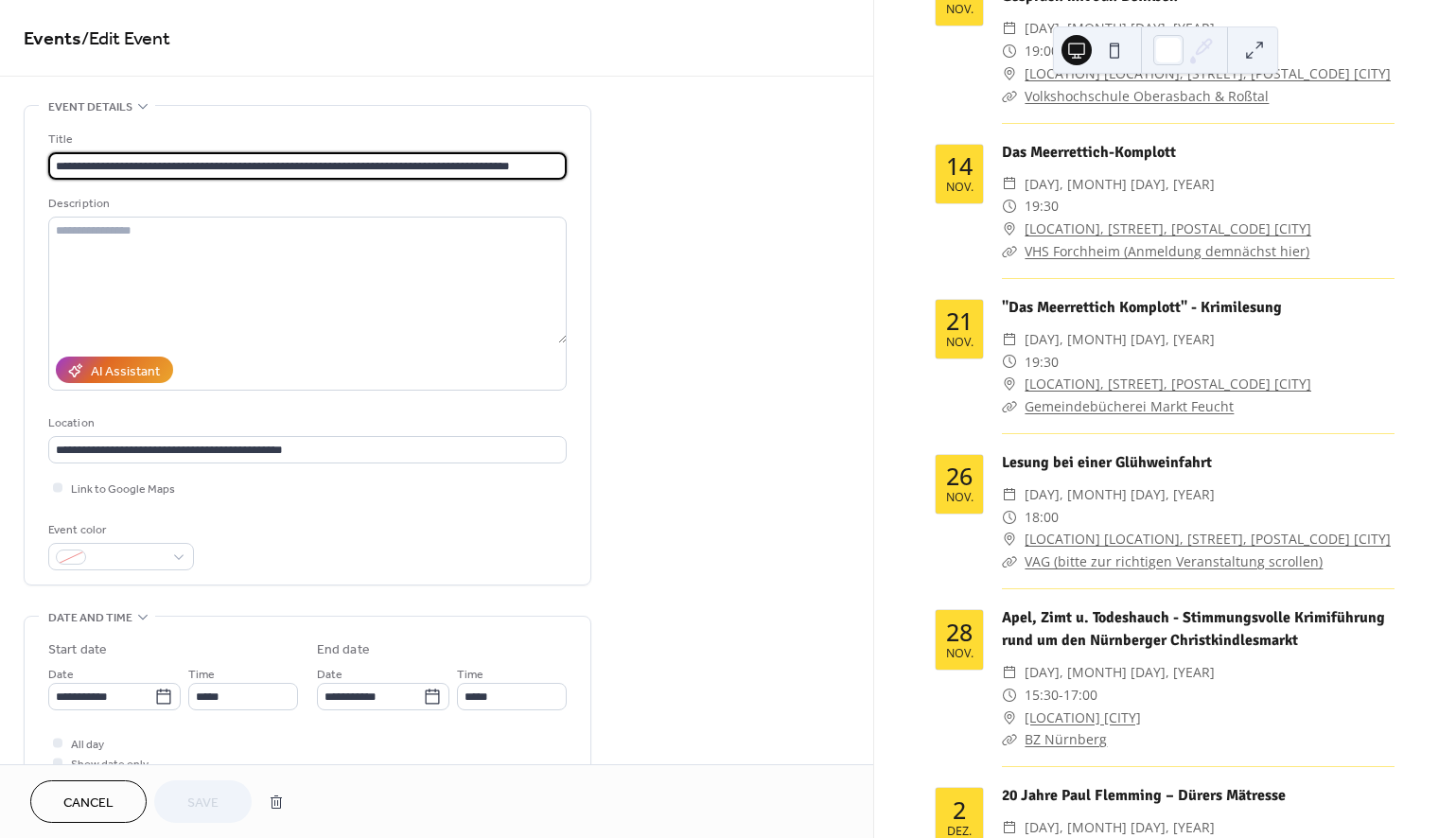 scroll, scrollTop: 0, scrollLeft: 5, axis: horizontal 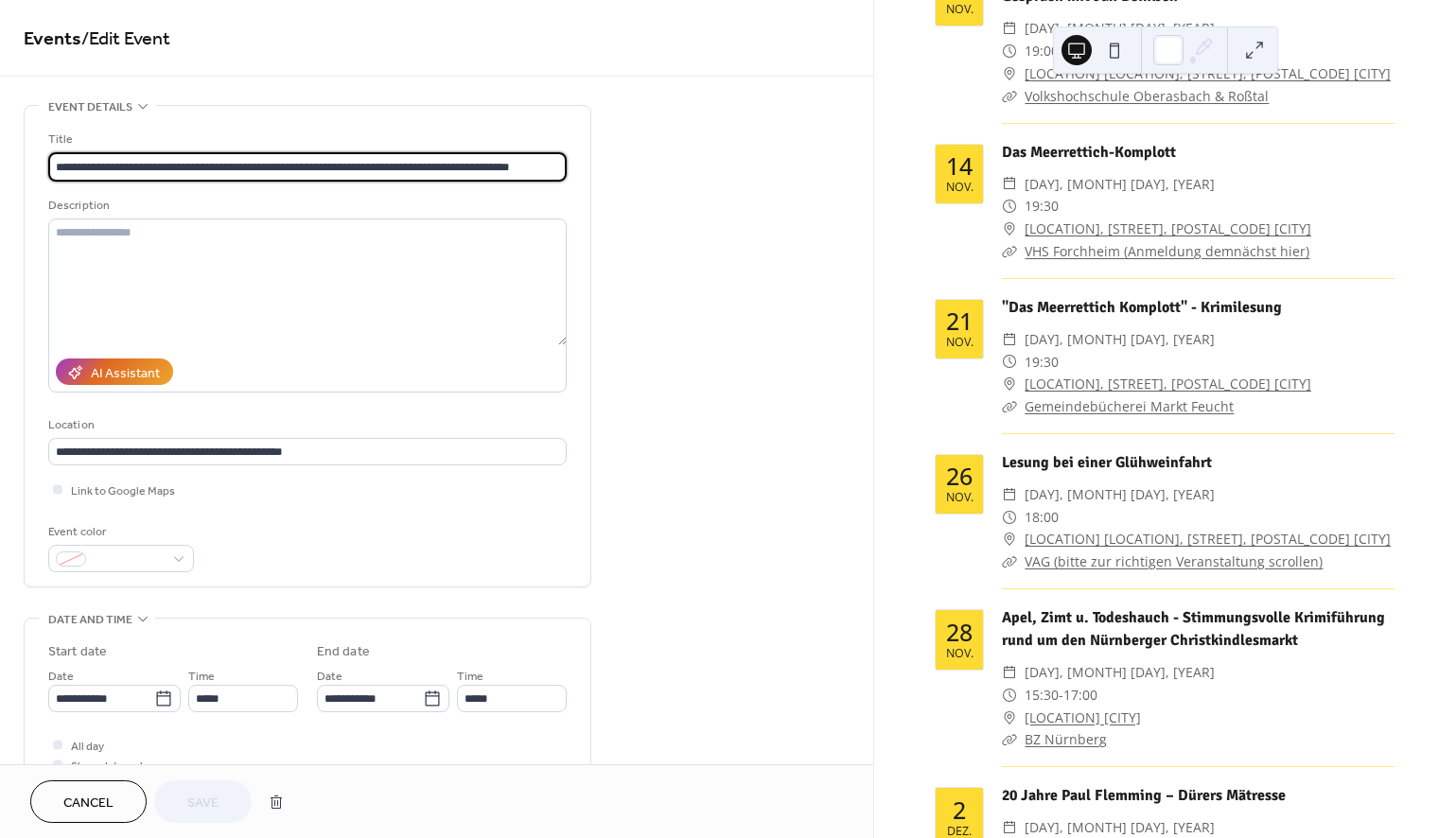 click on "**********" at bounding box center [307, 166] 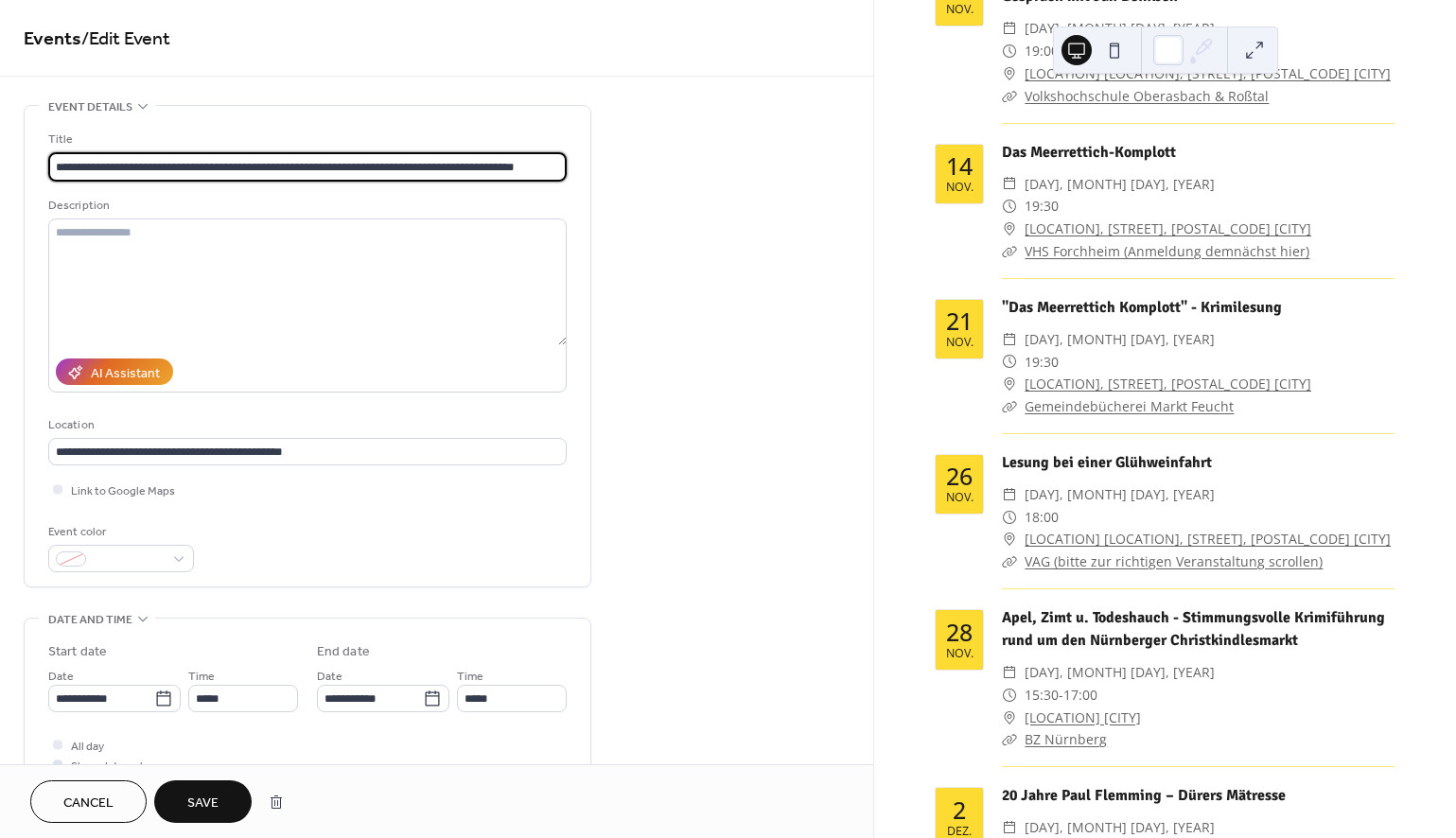scroll, scrollTop: 3, scrollLeft: 0, axis: vertical 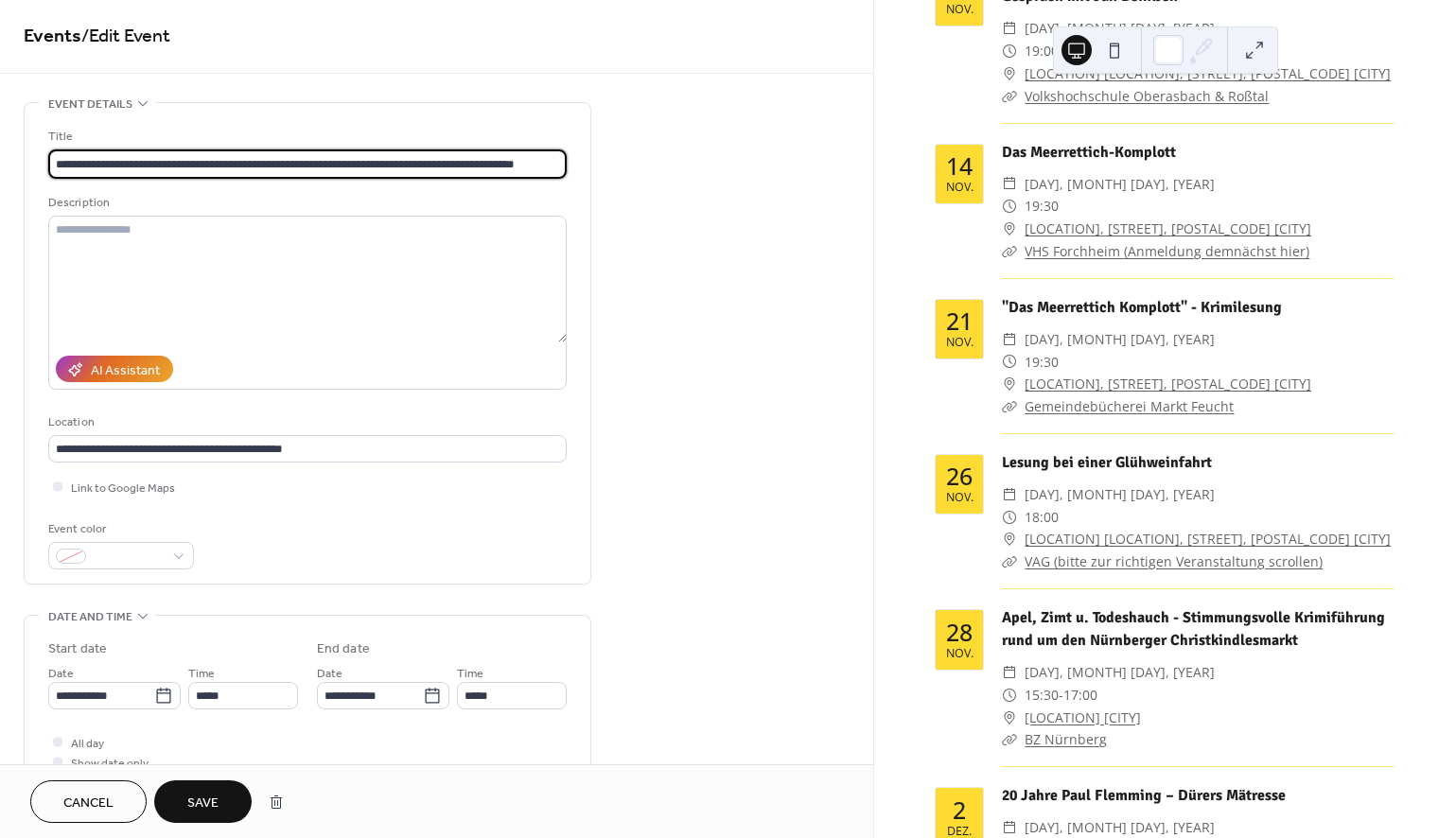 type on "**********" 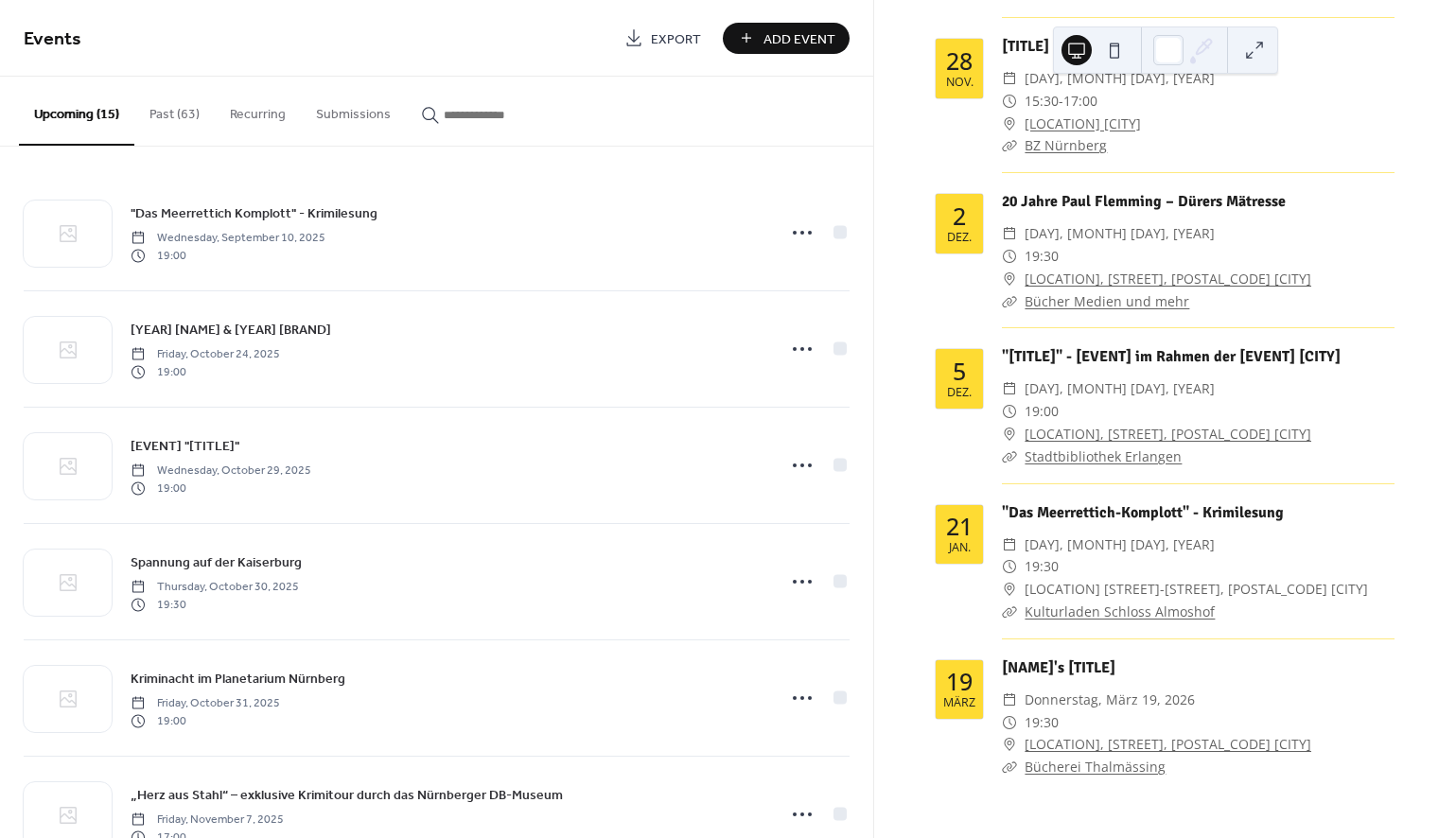 scroll, scrollTop: 1699, scrollLeft: 0, axis: vertical 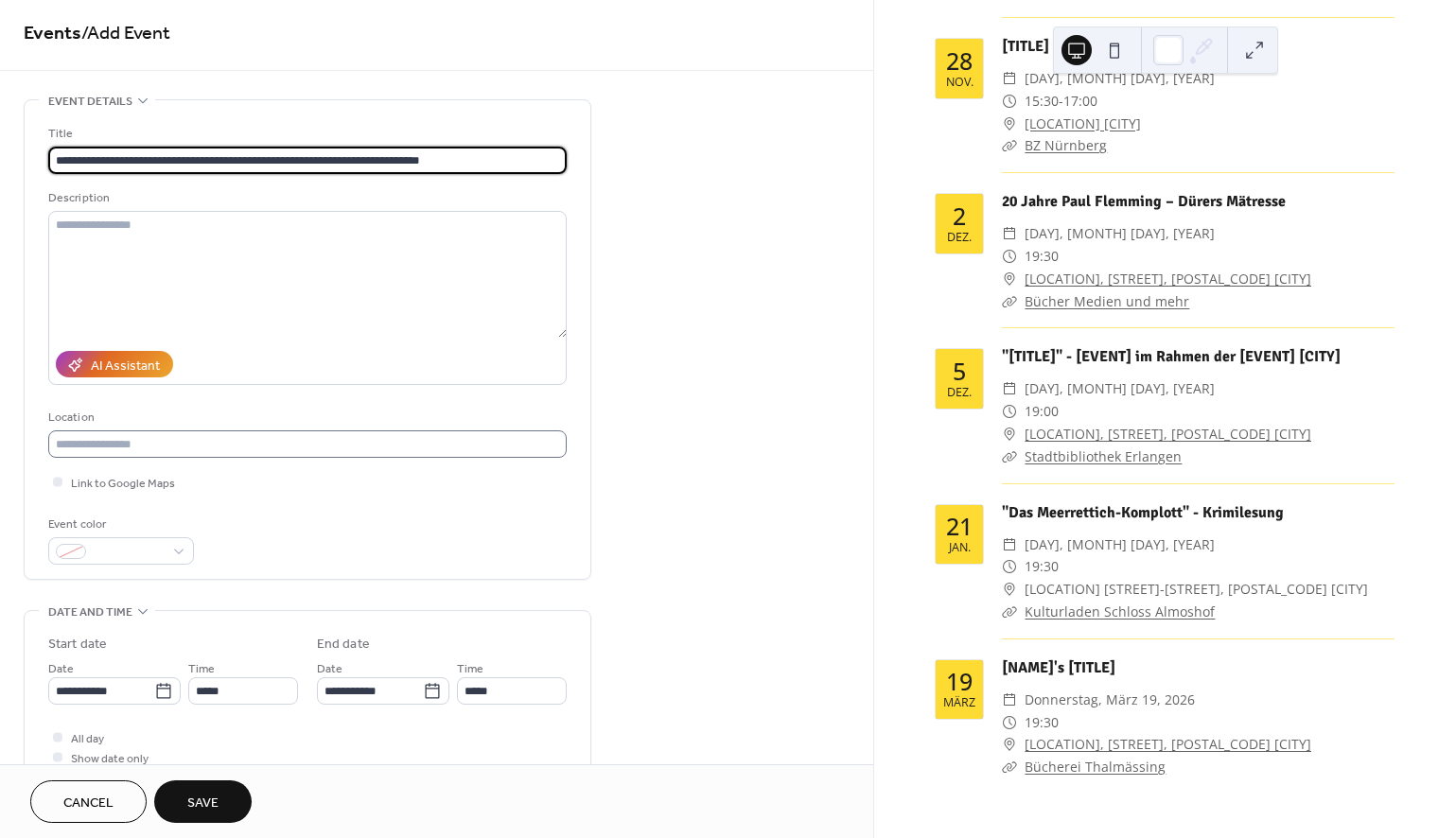 type on "**********" 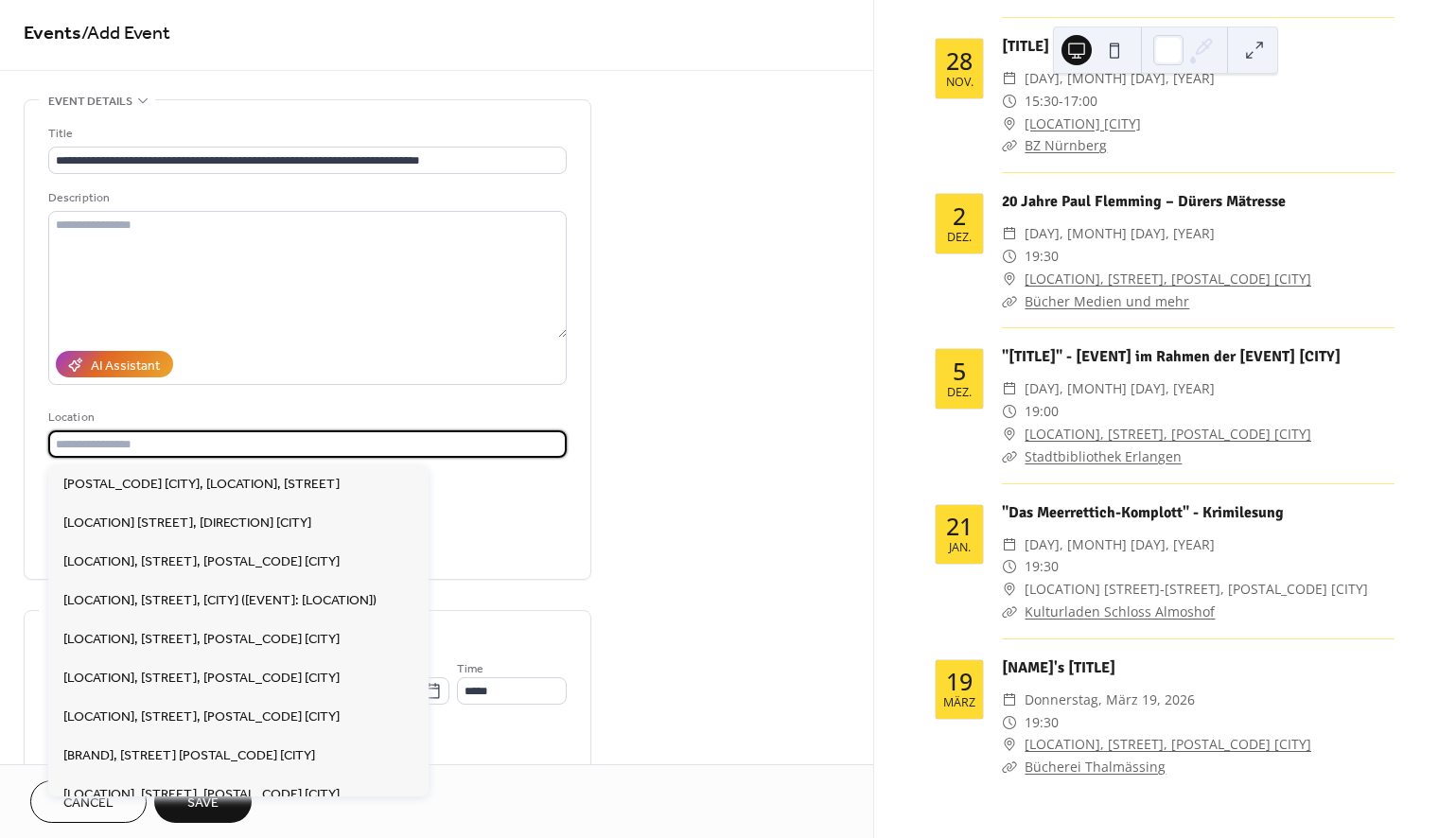 click at bounding box center (307, 444) 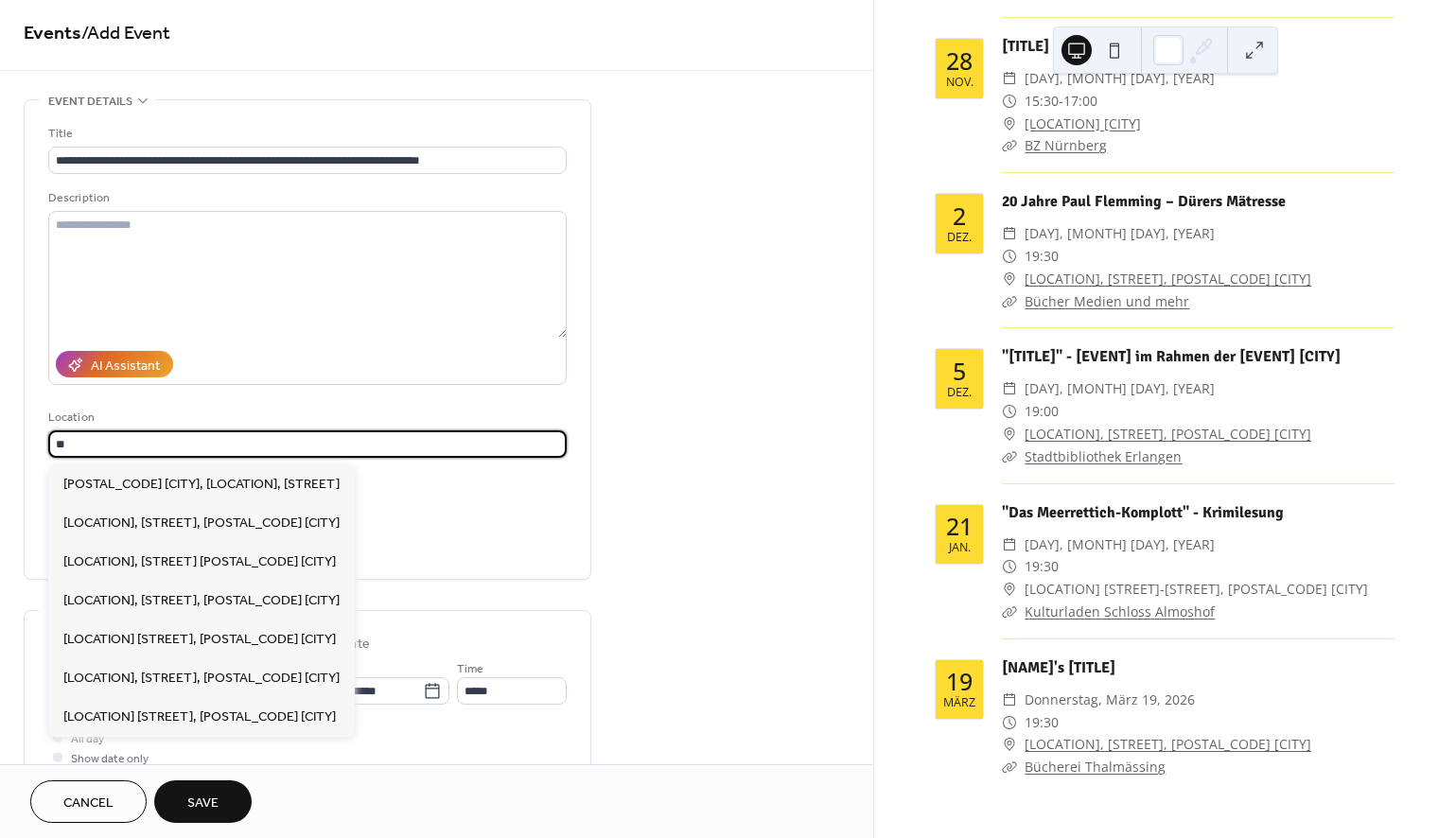 type on "*" 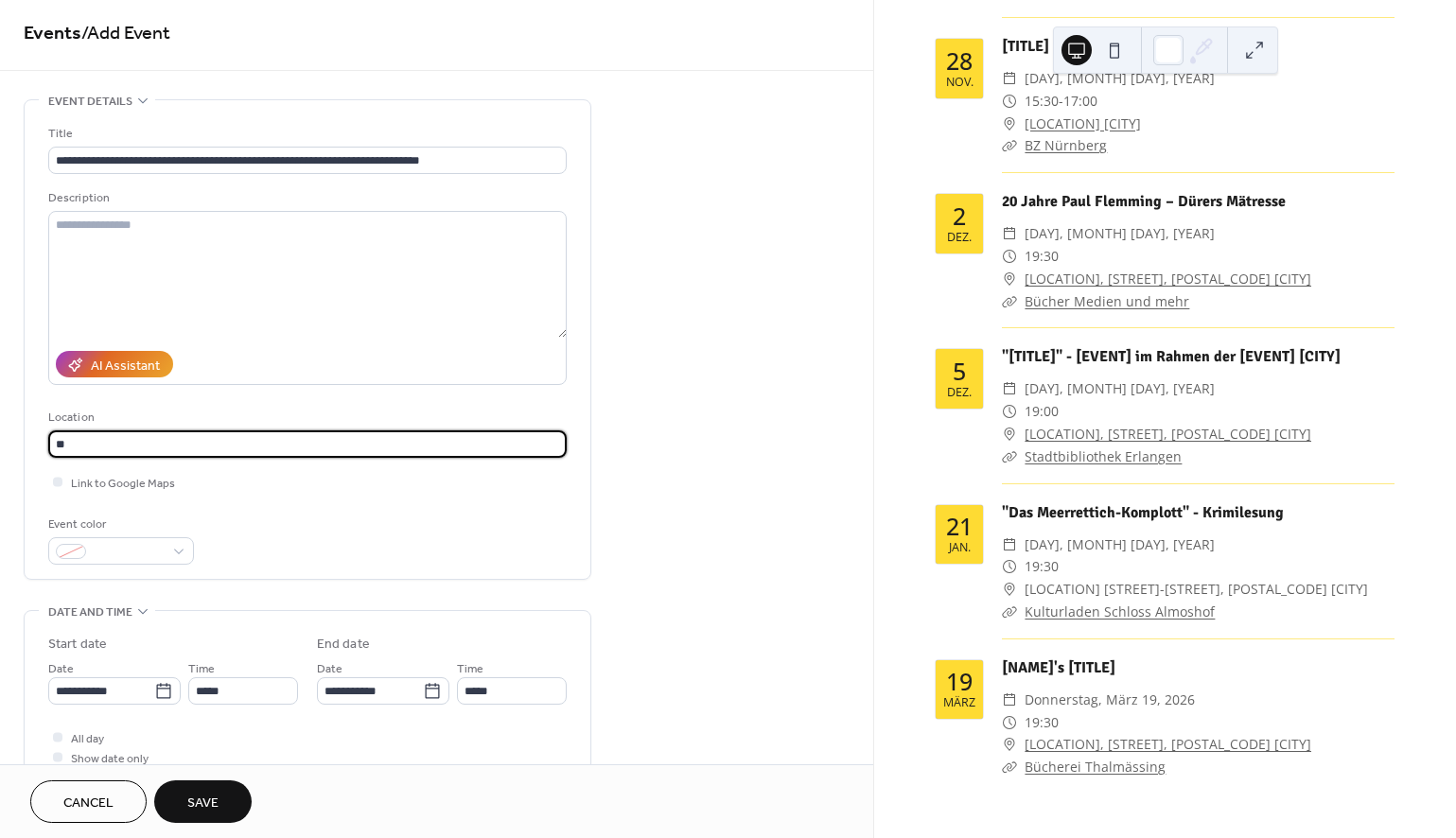 type on "*" 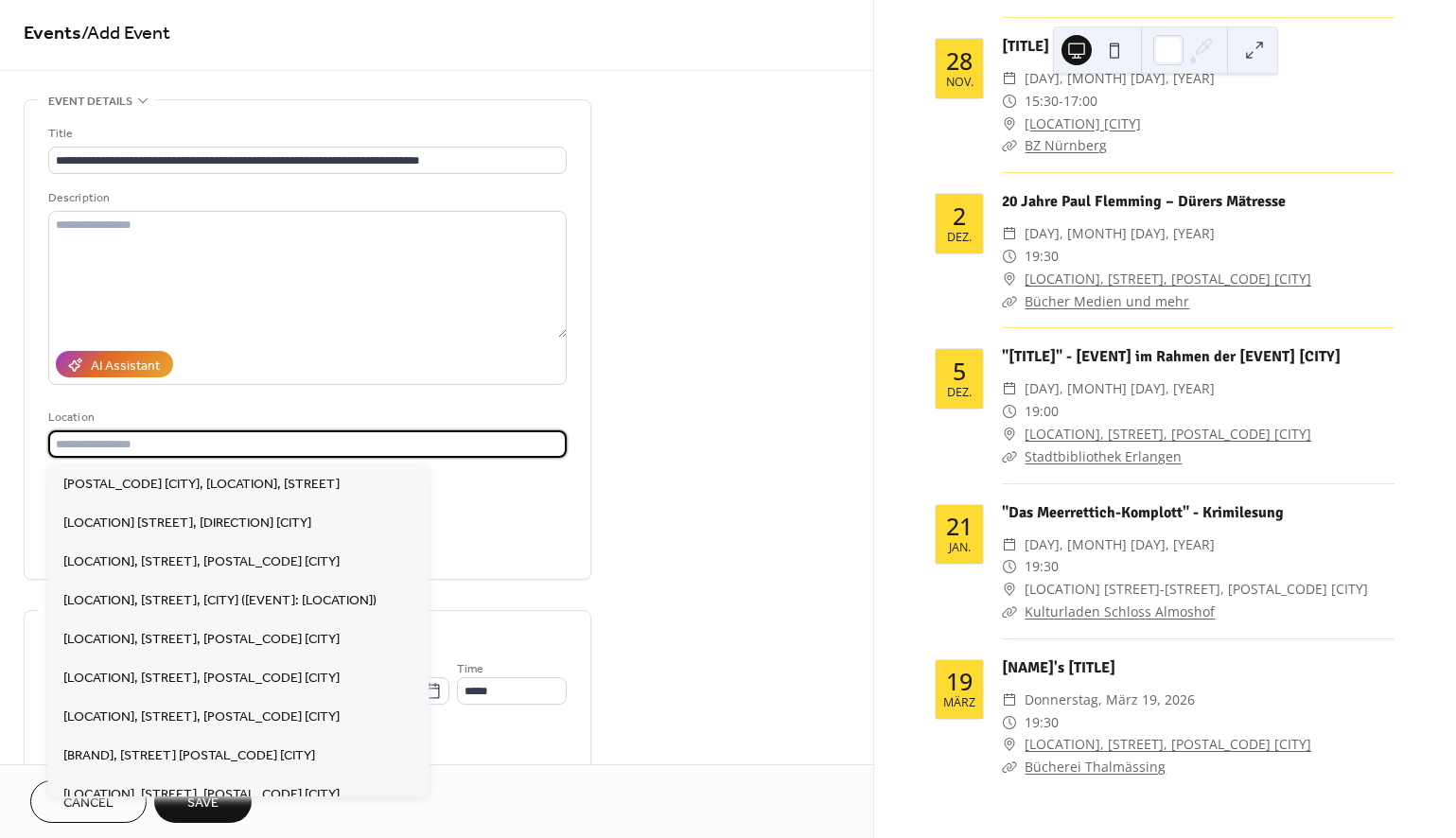 click at bounding box center (307, 444) 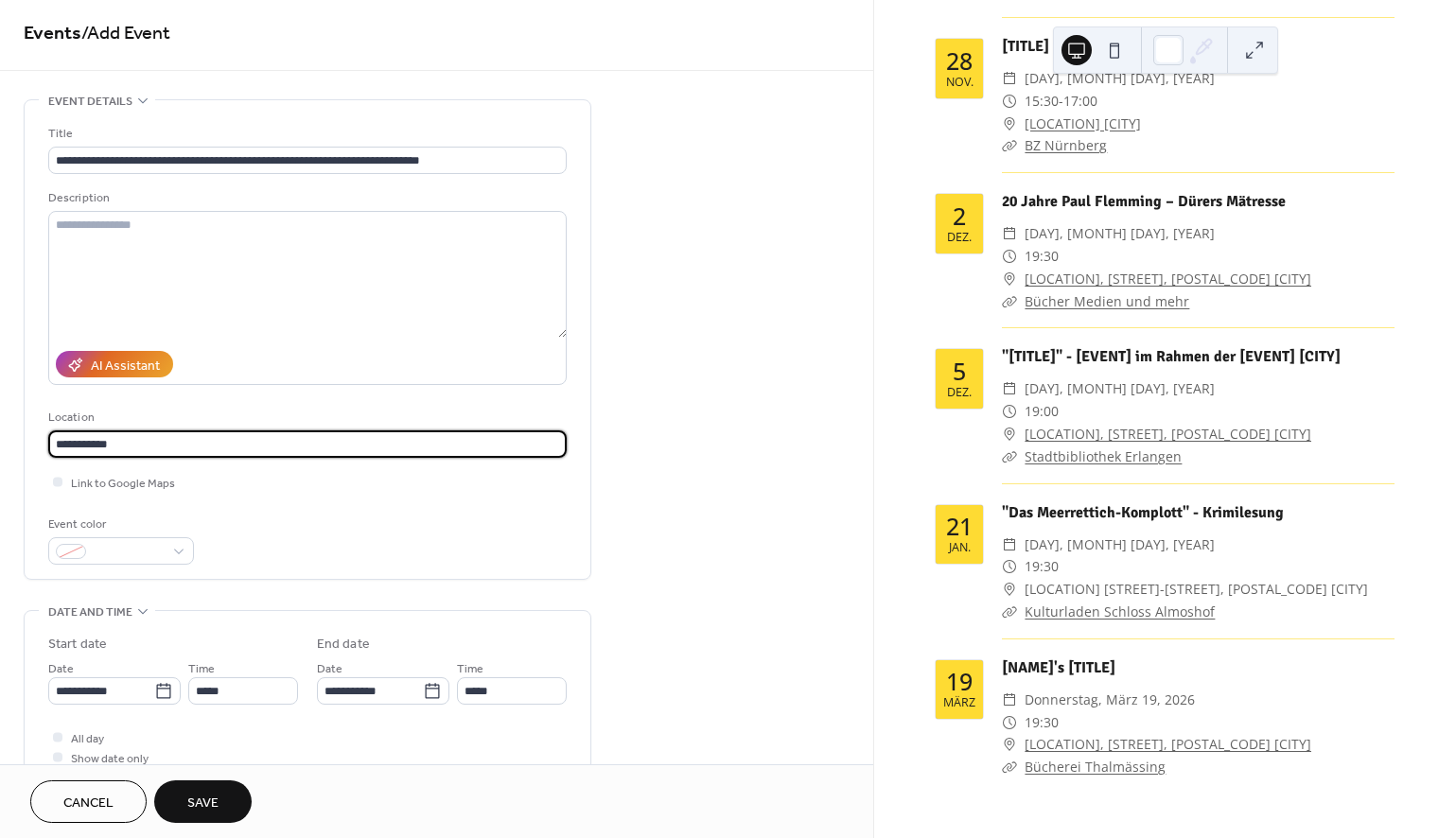 paste on "**********" 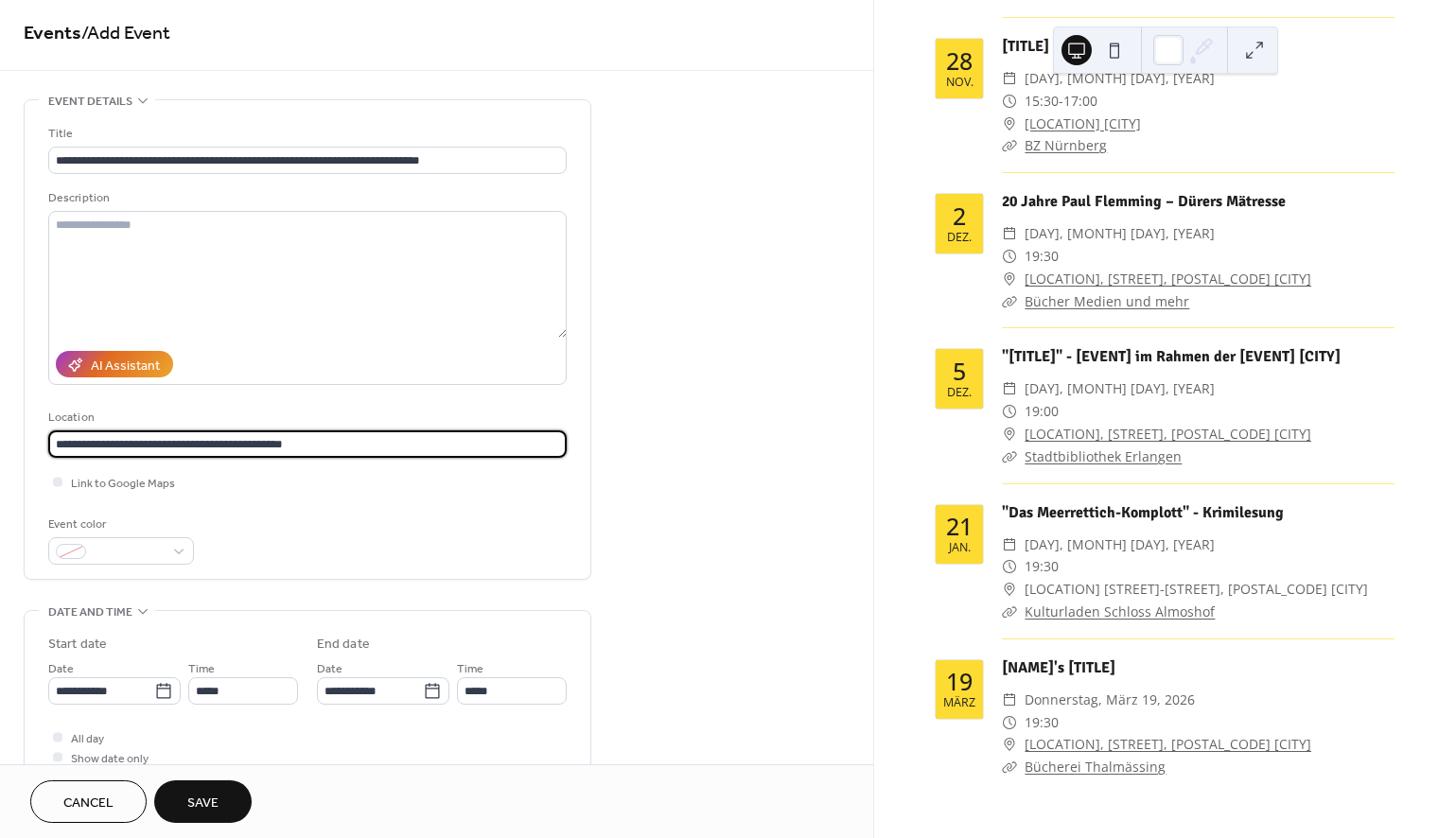 click on "**********" at bounding box center [307, 444] 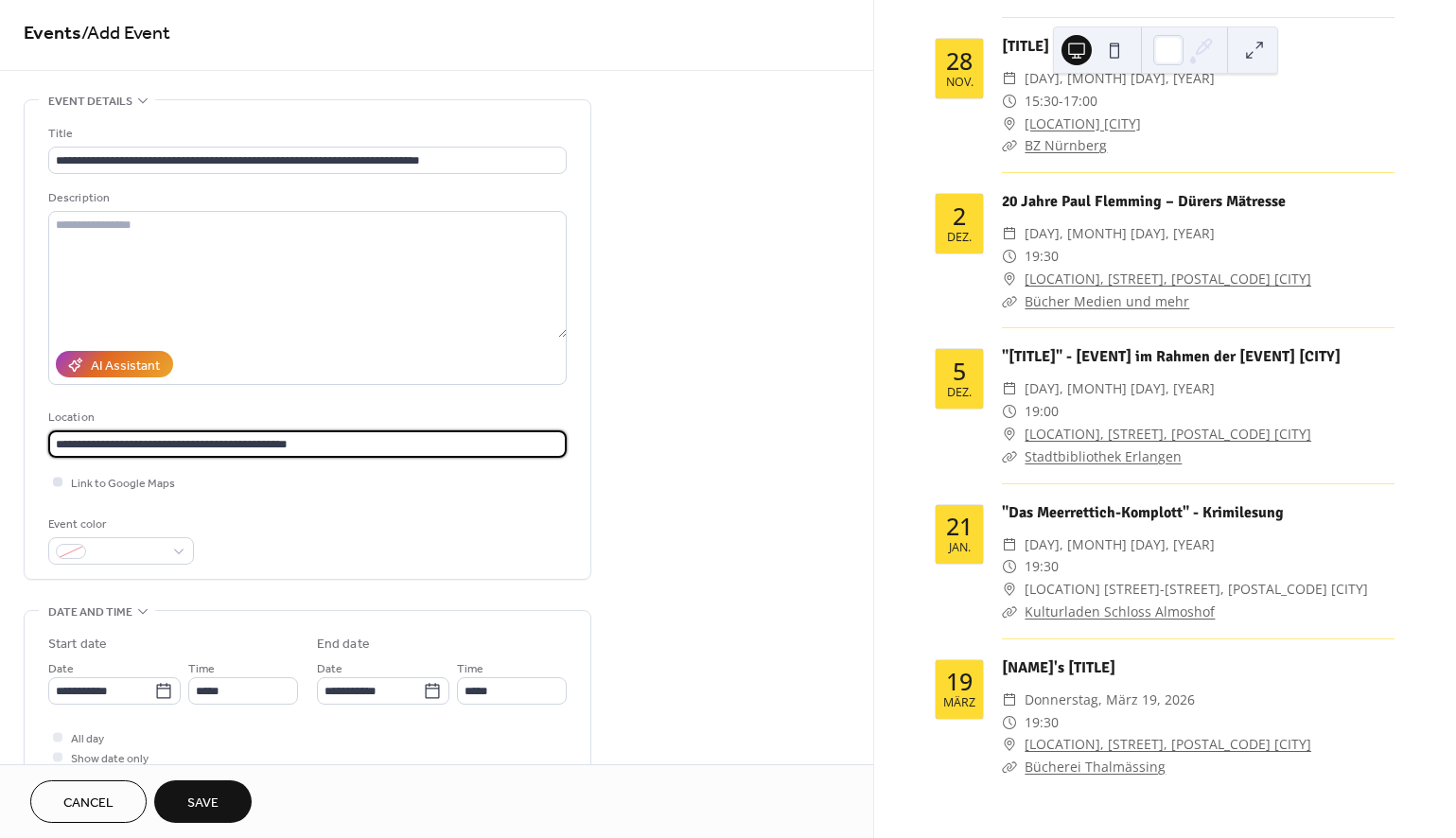 type on "**********" 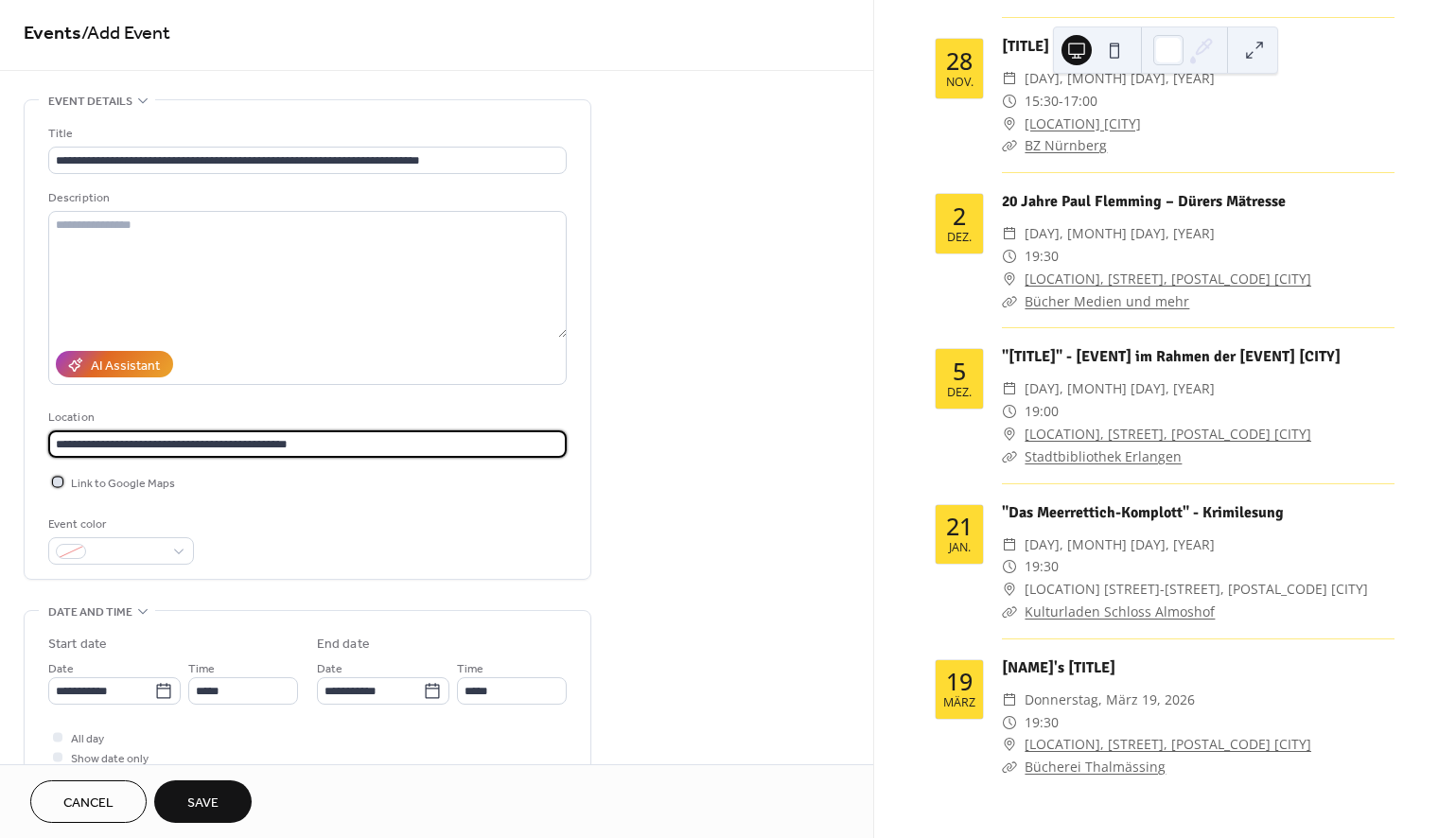 click at bounding box center [58, 481] 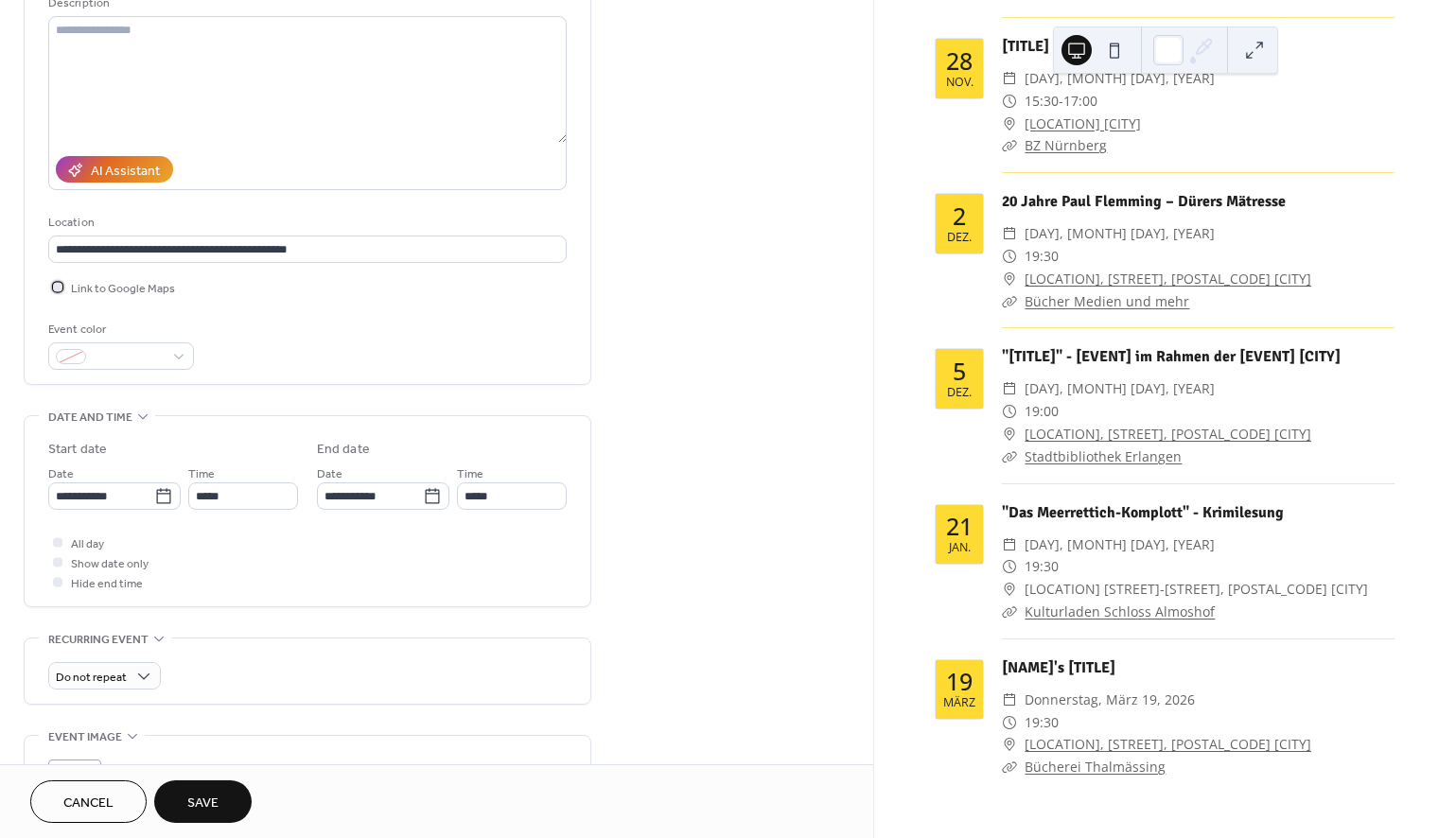 scroll, scrollTop: 222, scrollLeft: 0, axis: vertical 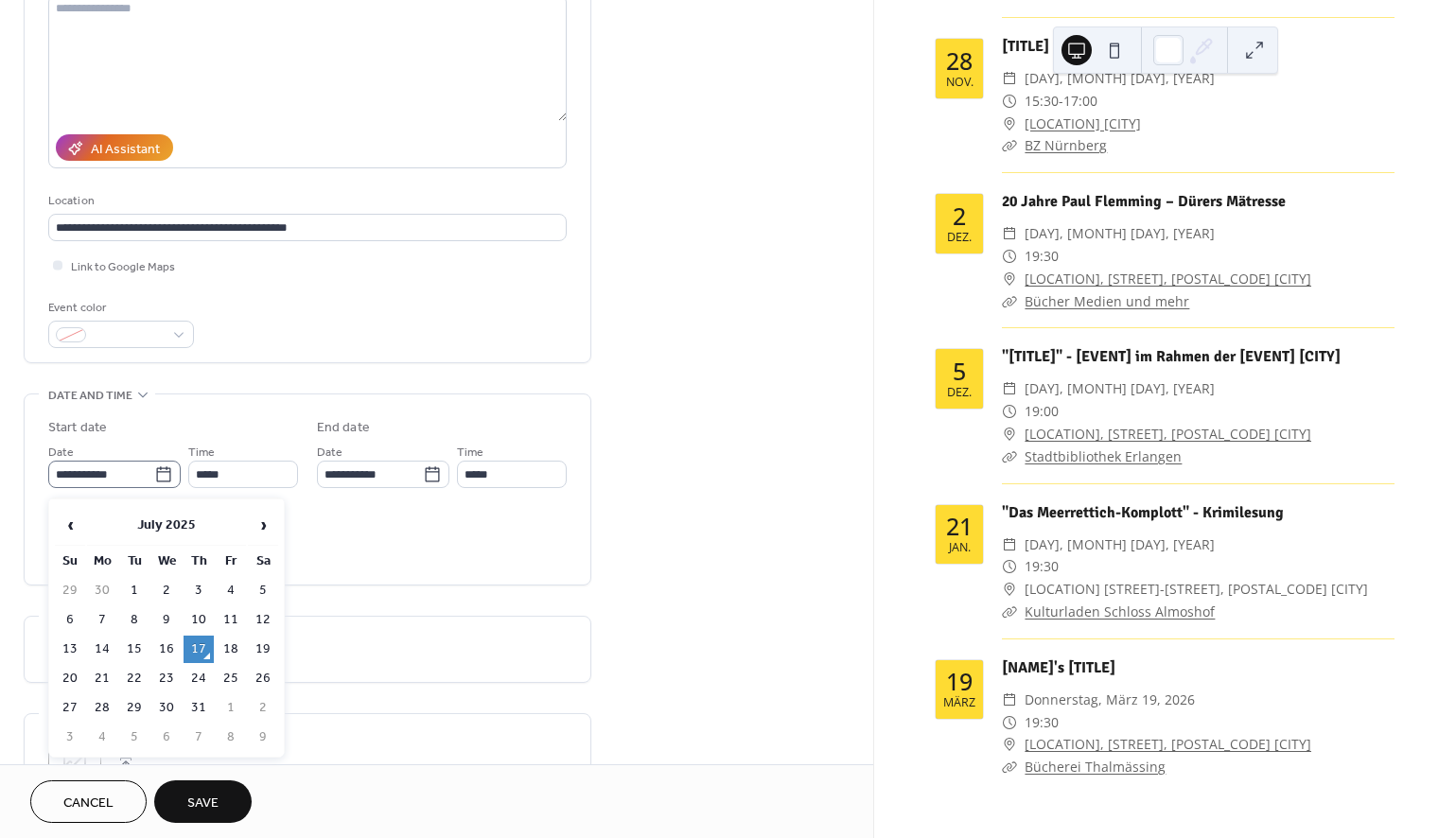 click 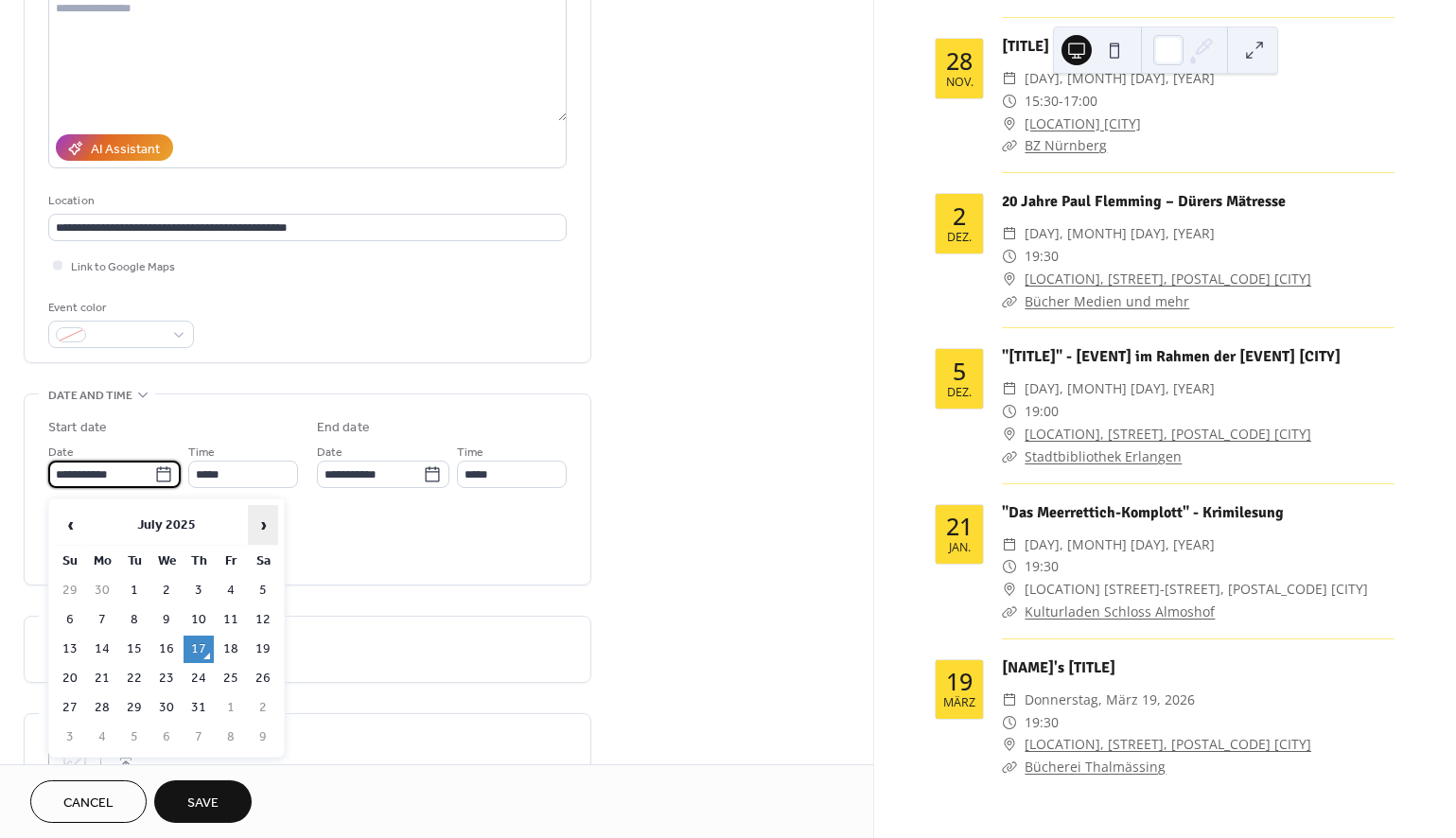 click on "›" at bounding box center [263, 525] 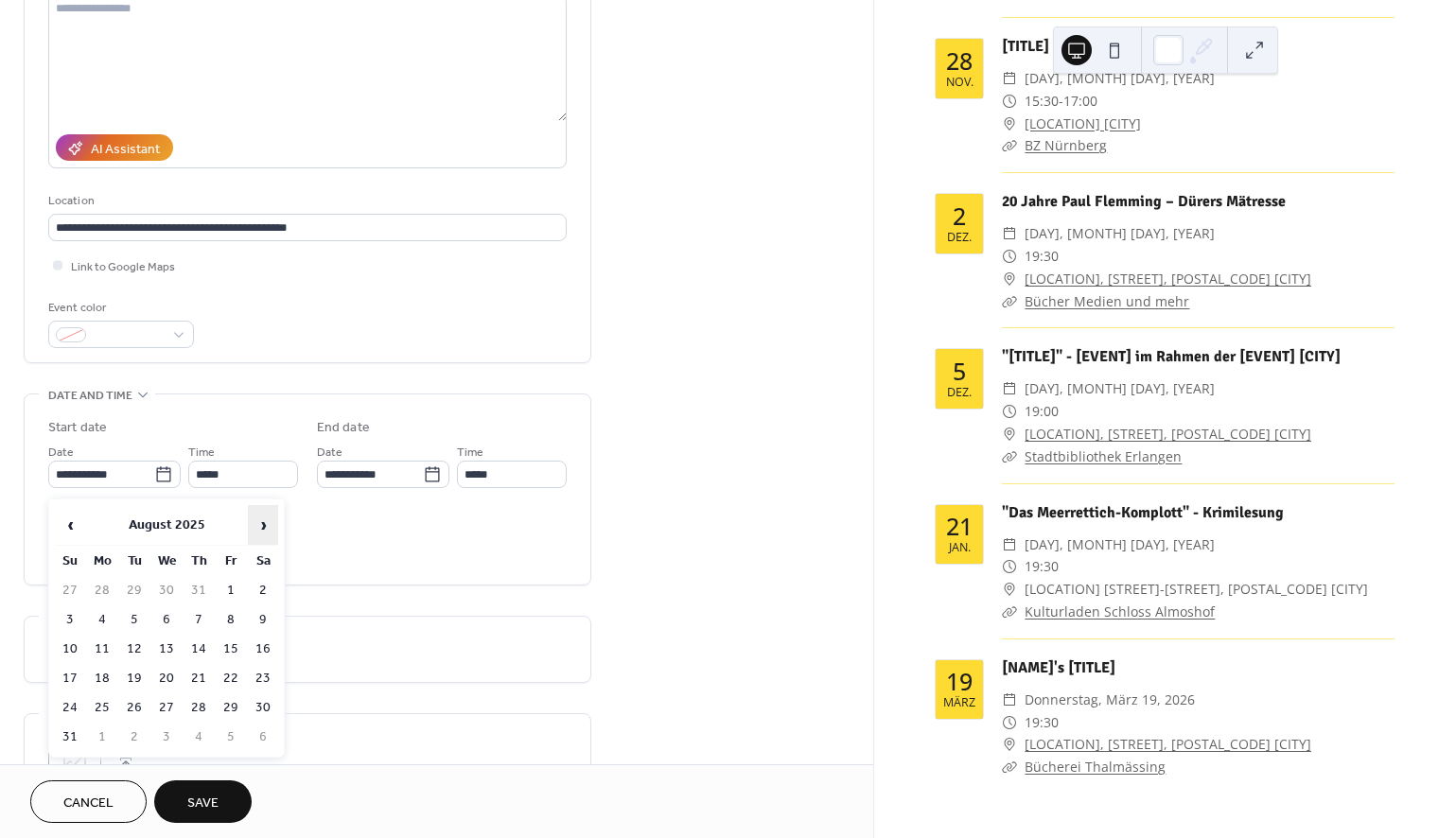 click on "›" at bounding box center [263, 525] 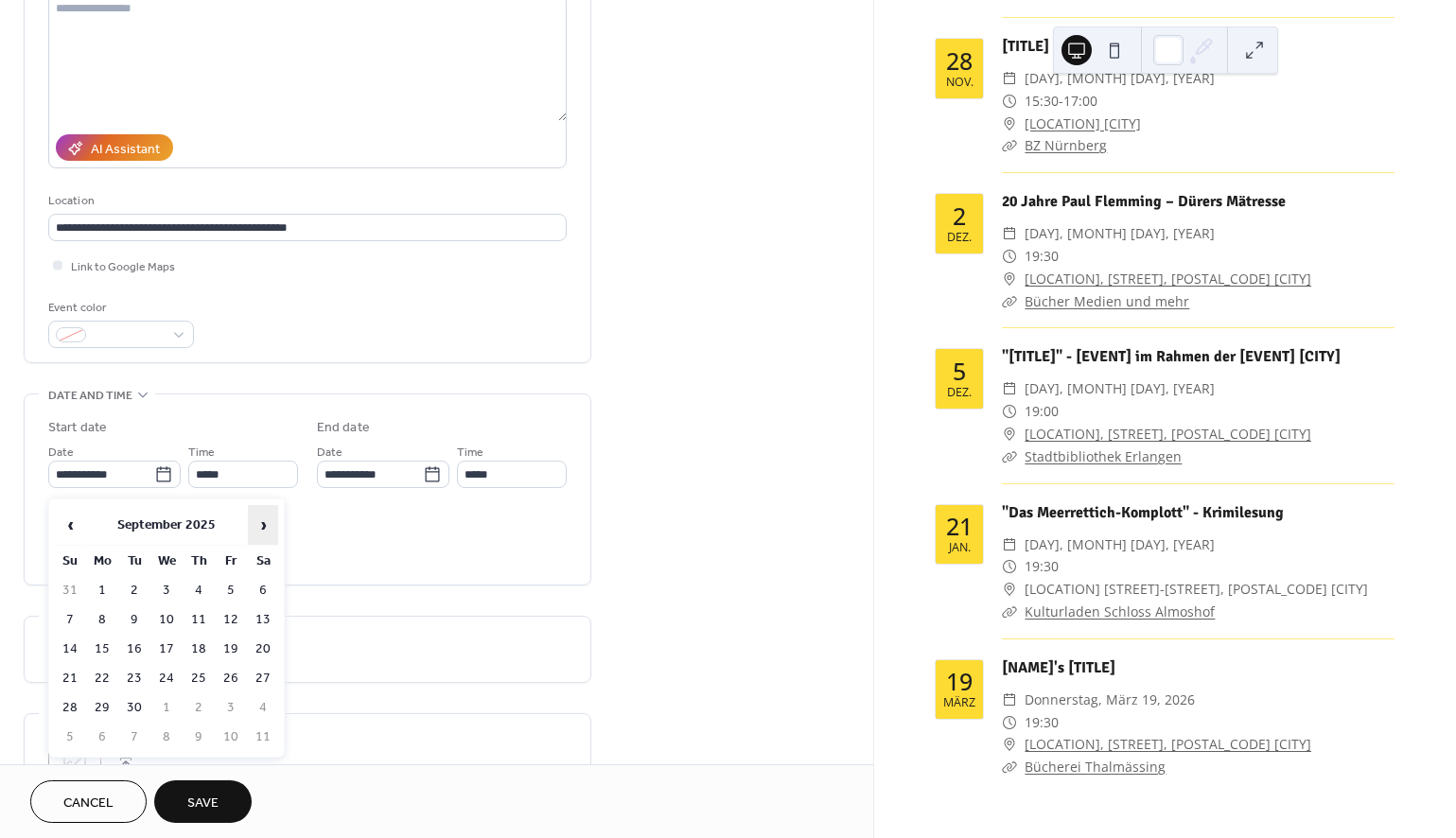 click on "›" at bounding box center [263, 525] 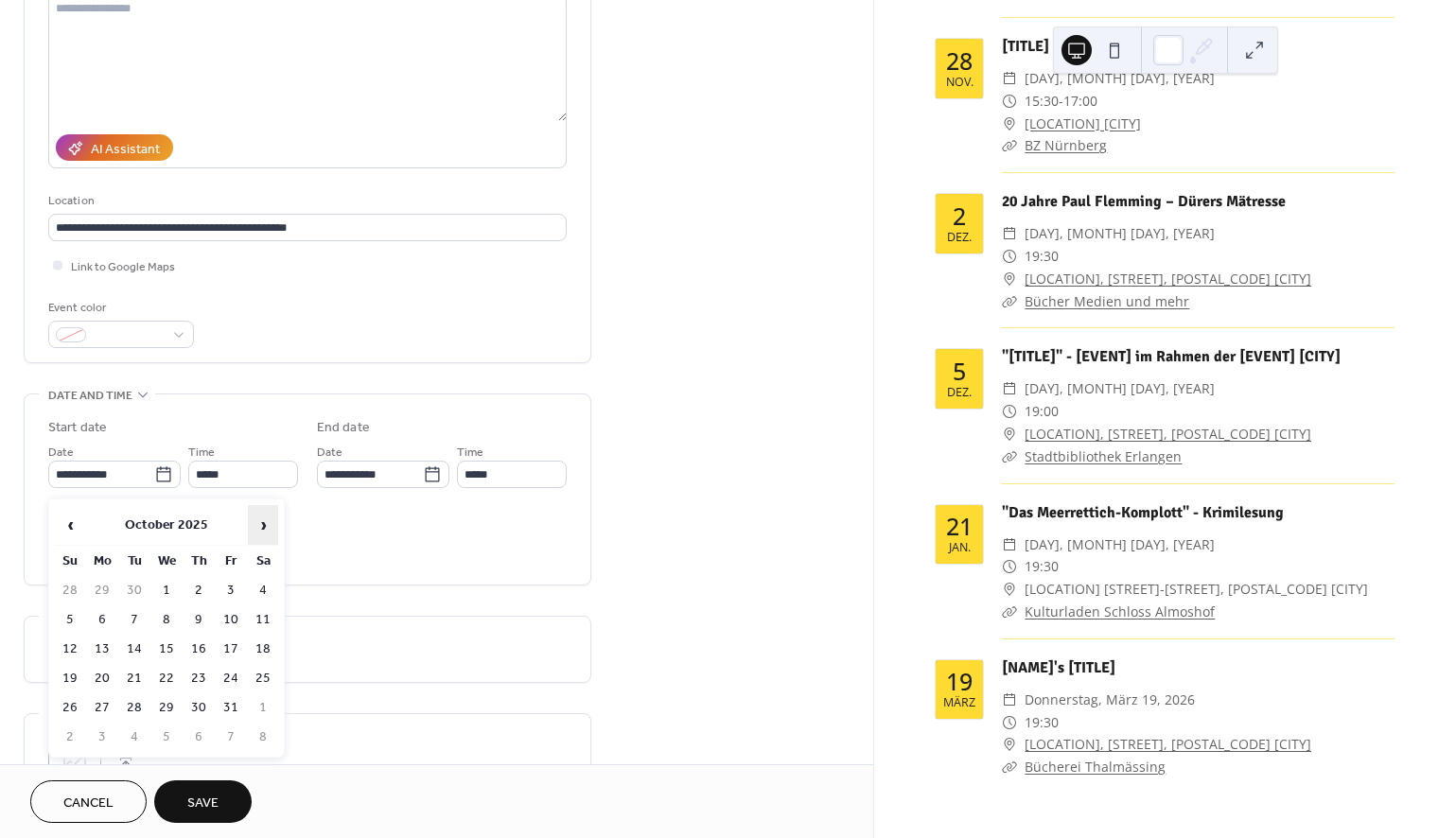 click on "›" at bounding box center (263, 525) 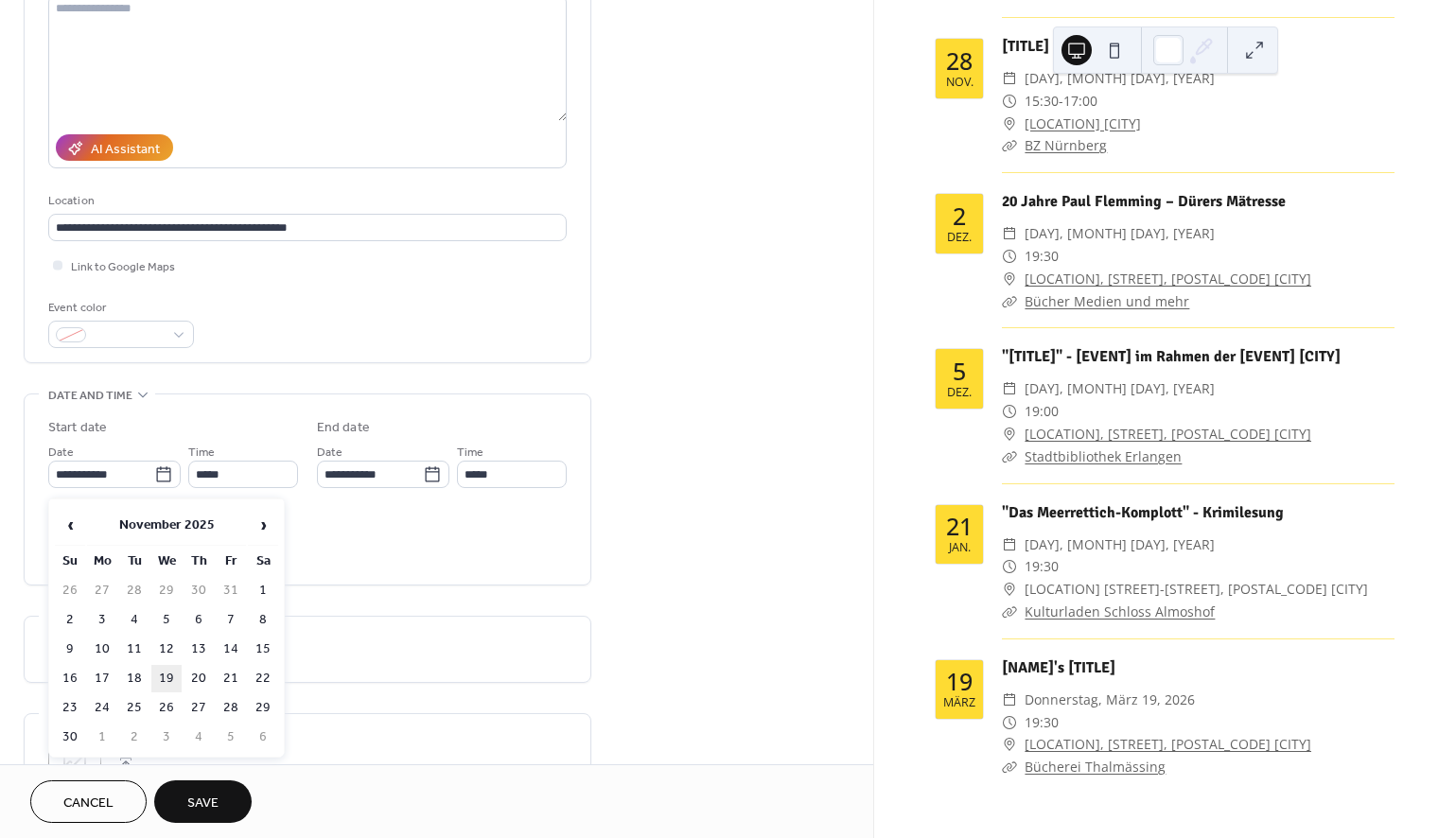 click on "19" at bounding box center [167, 678] 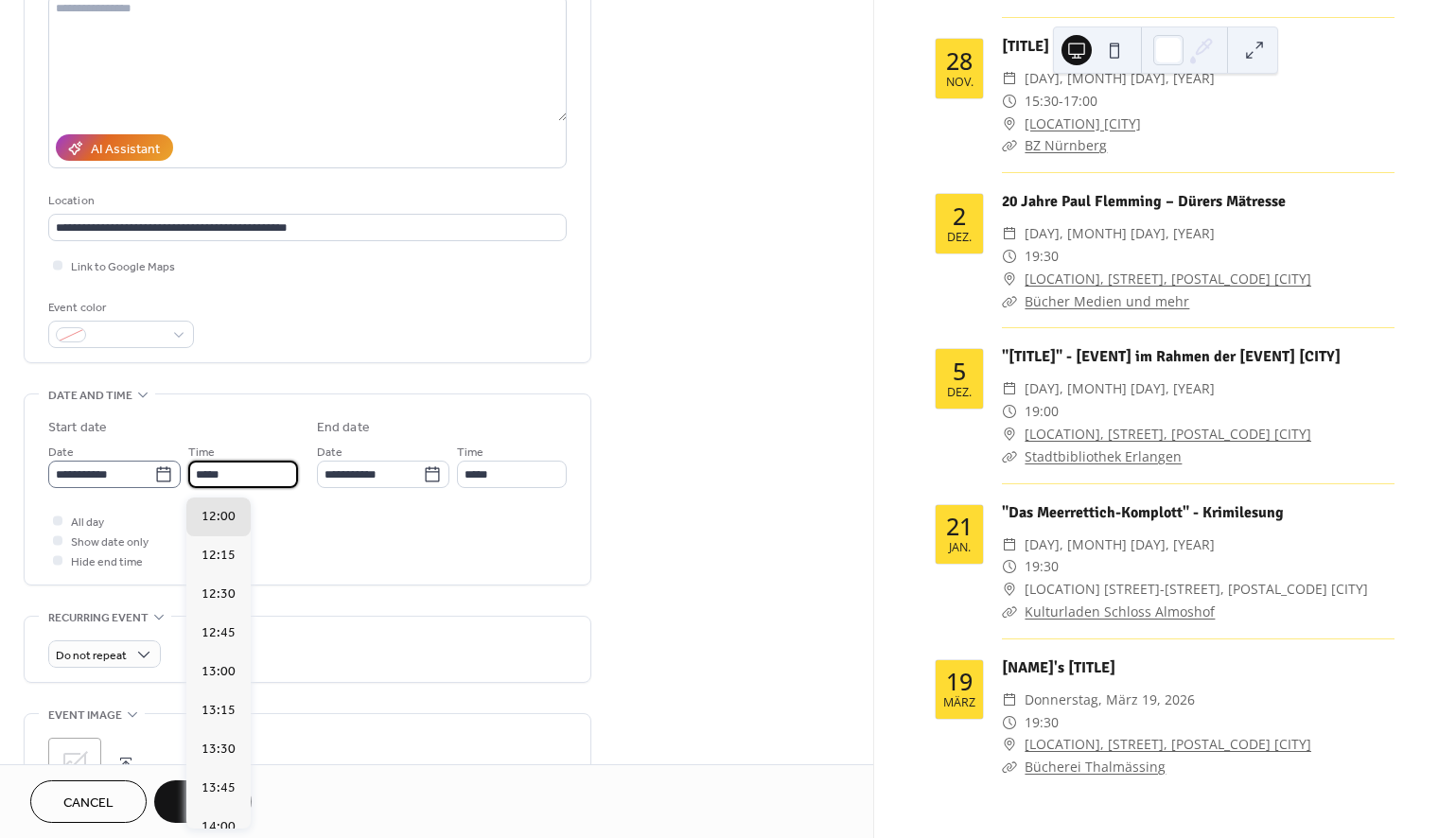 drag, startPoint x: 221, startPoint y: 478, endPoint x: 139, endPoint y: 476, distance: 82.02439 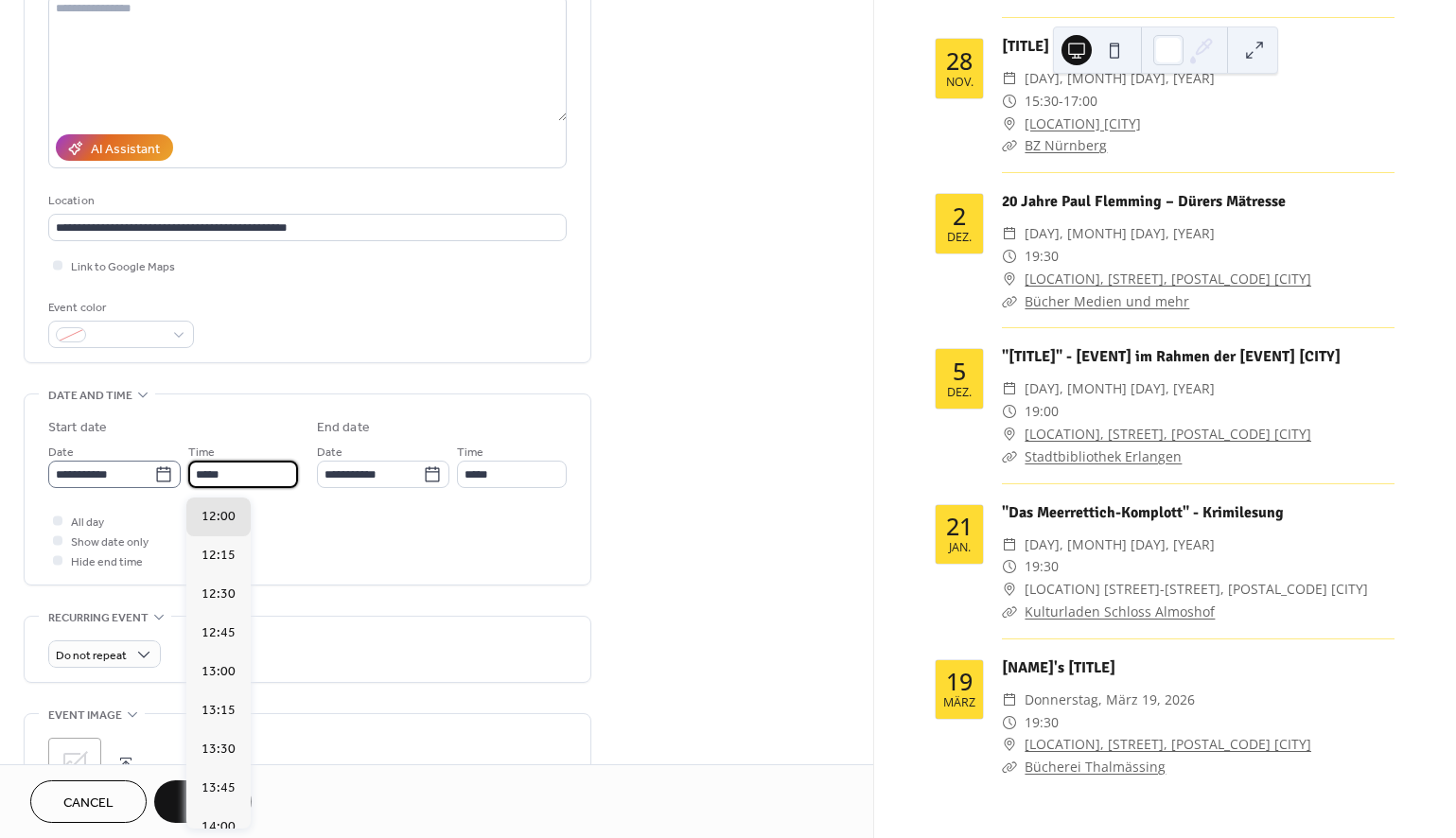 click on "**********" at bounding box center [173, 464] 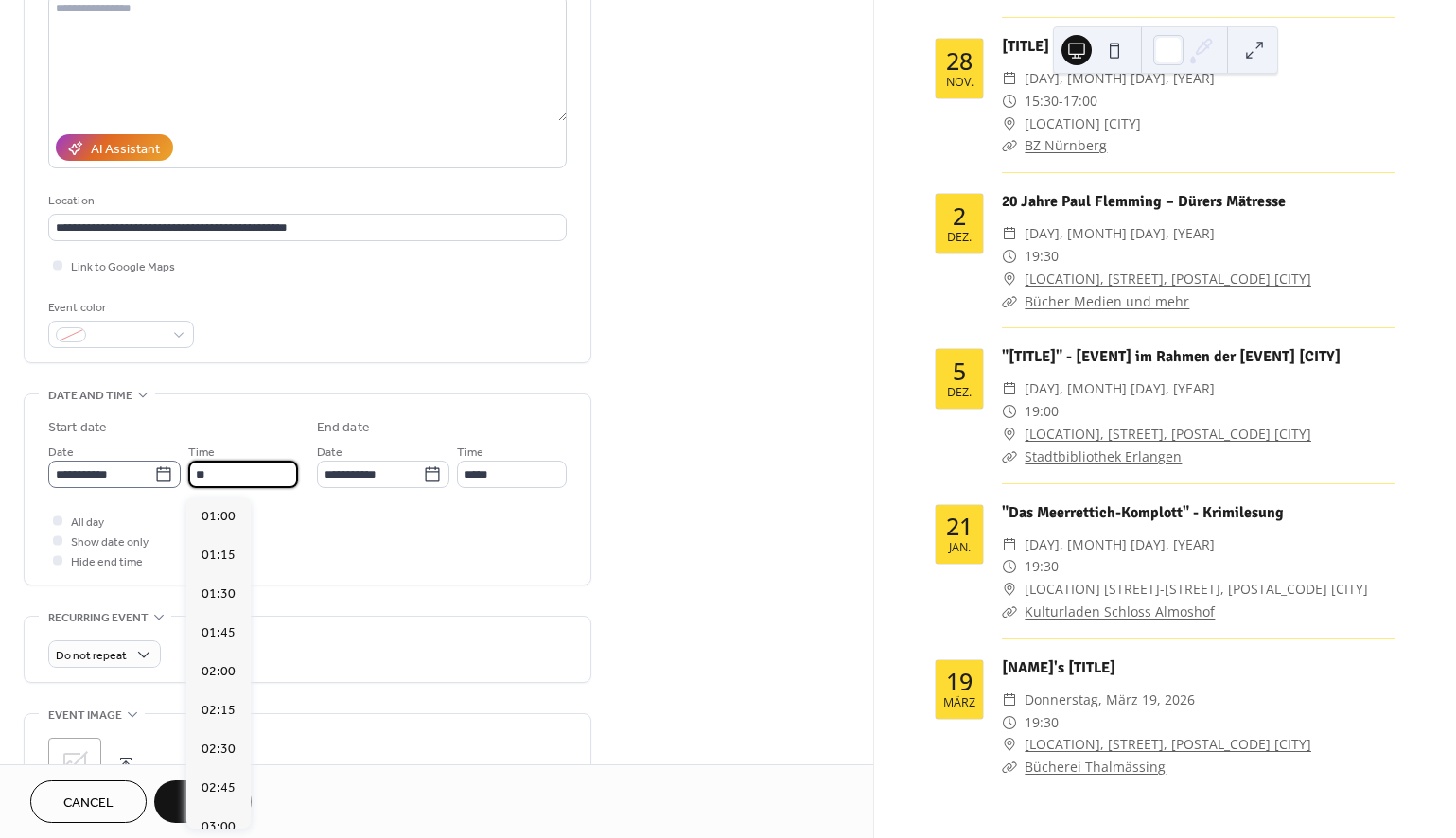 scroll, scrollTop: 2947, scrollLeft: 0, axis: vertical 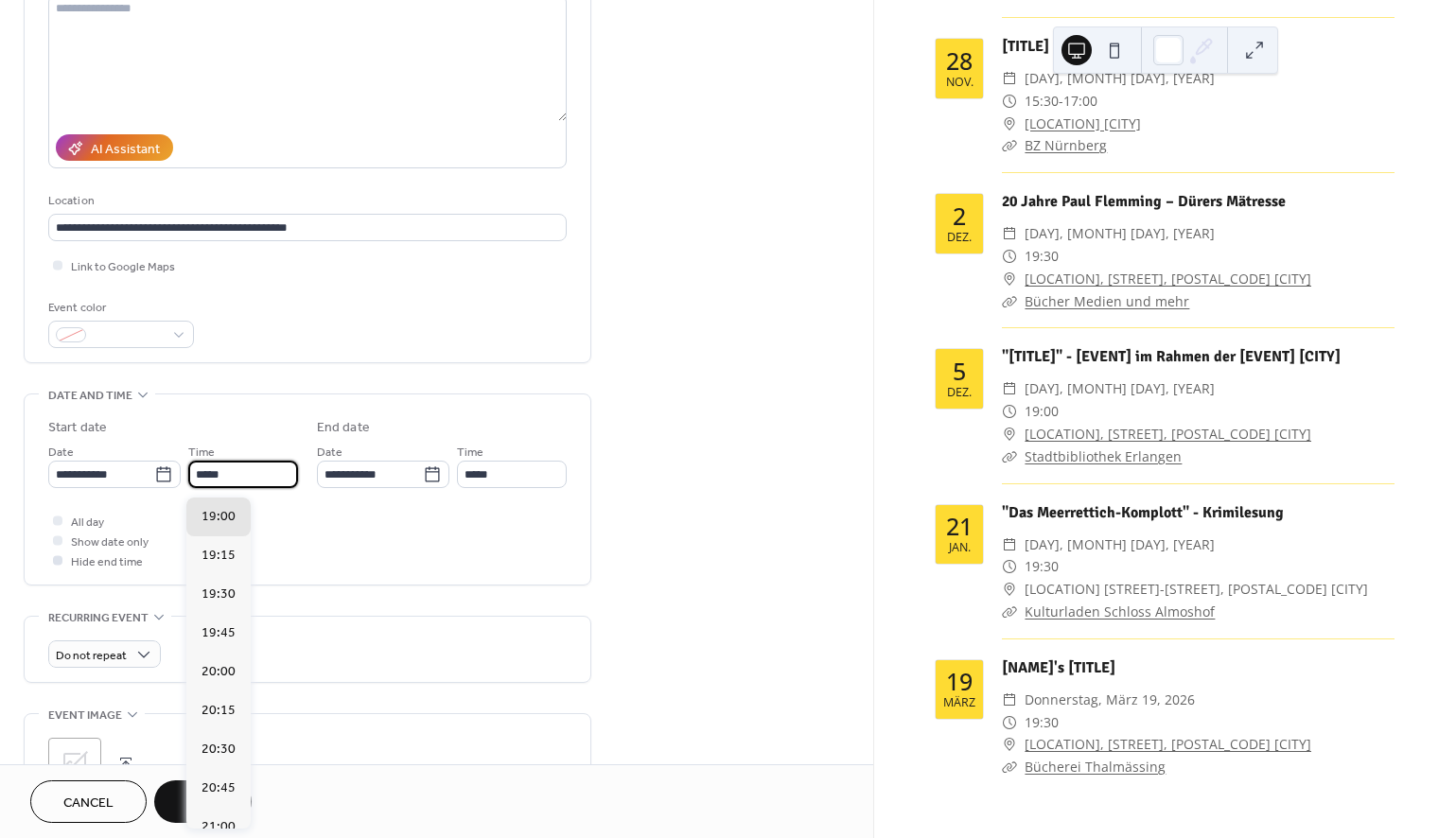 type on "*****" 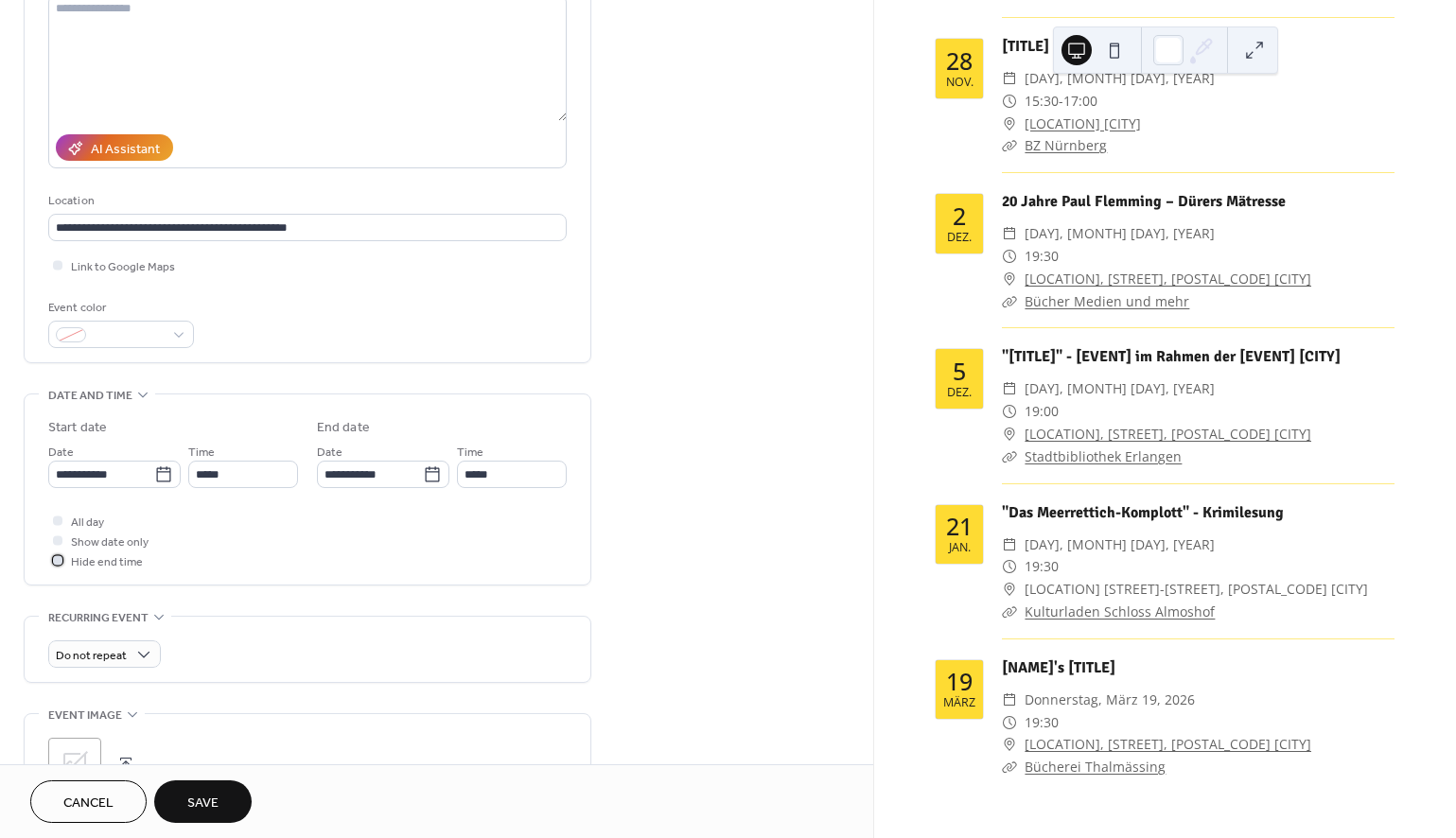 type on "*****" 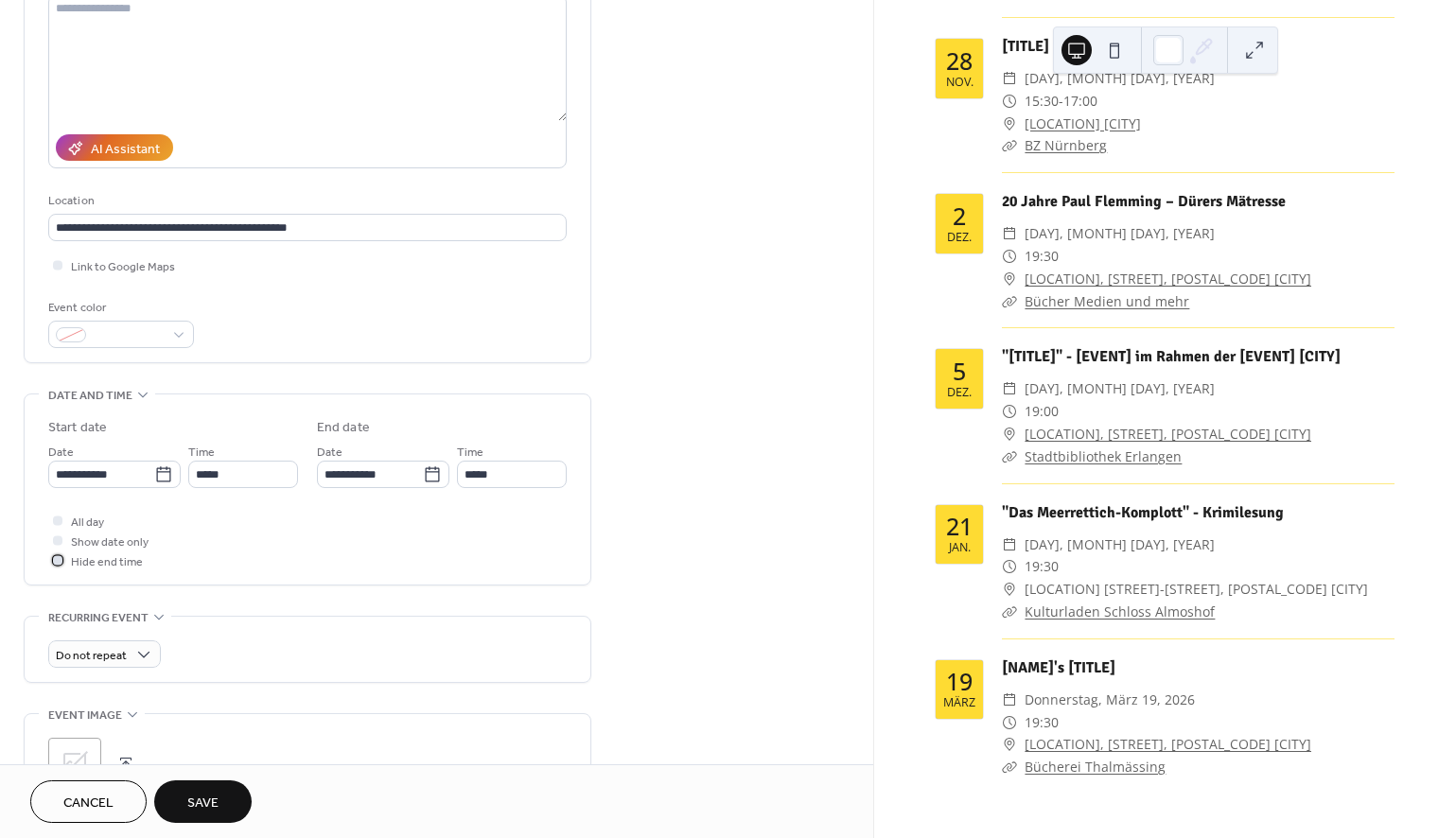 click at bounding box center (58, 560) 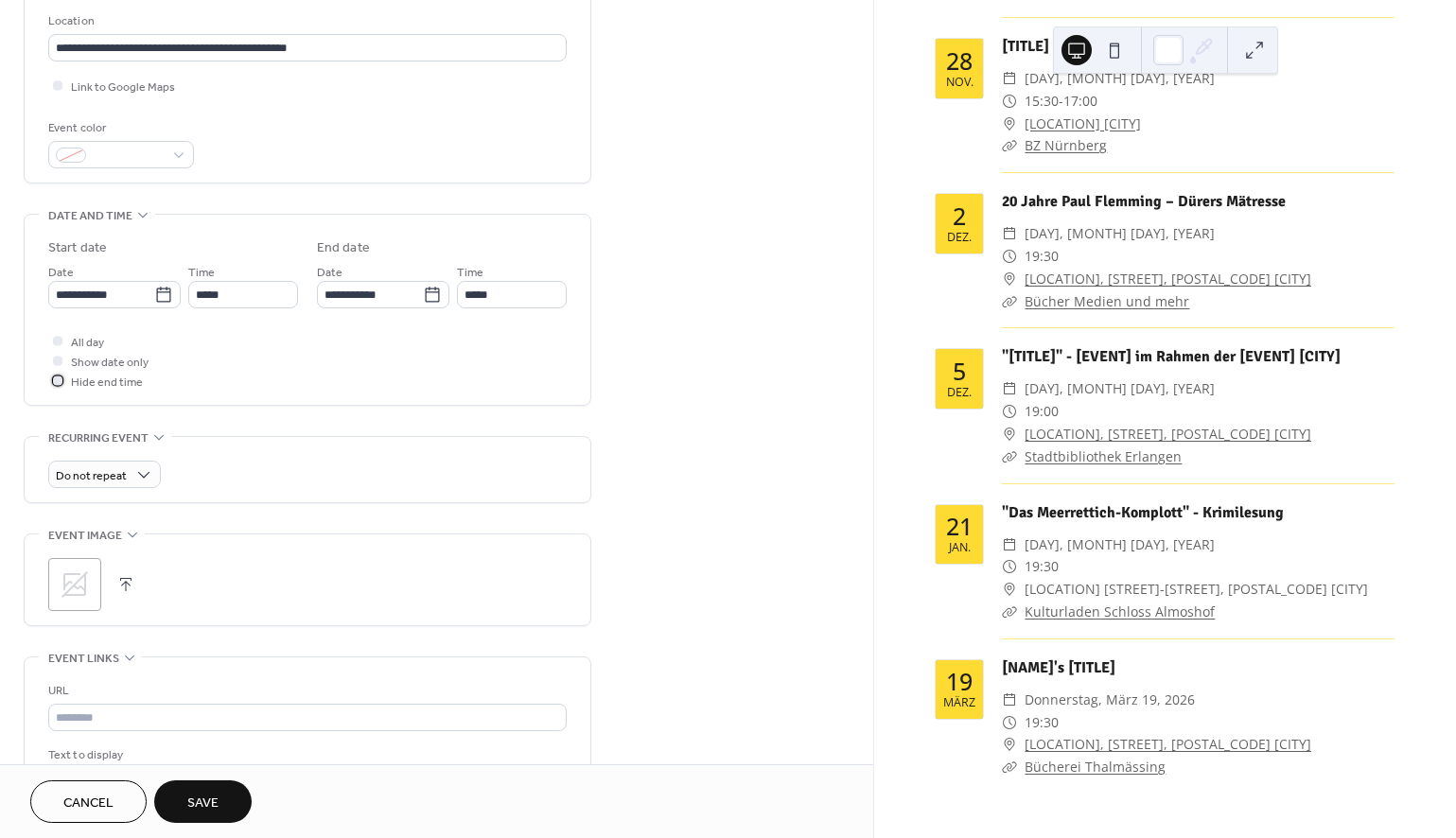 scroll, scrollTop: 400, scrollLeft: 0, axis: vertical 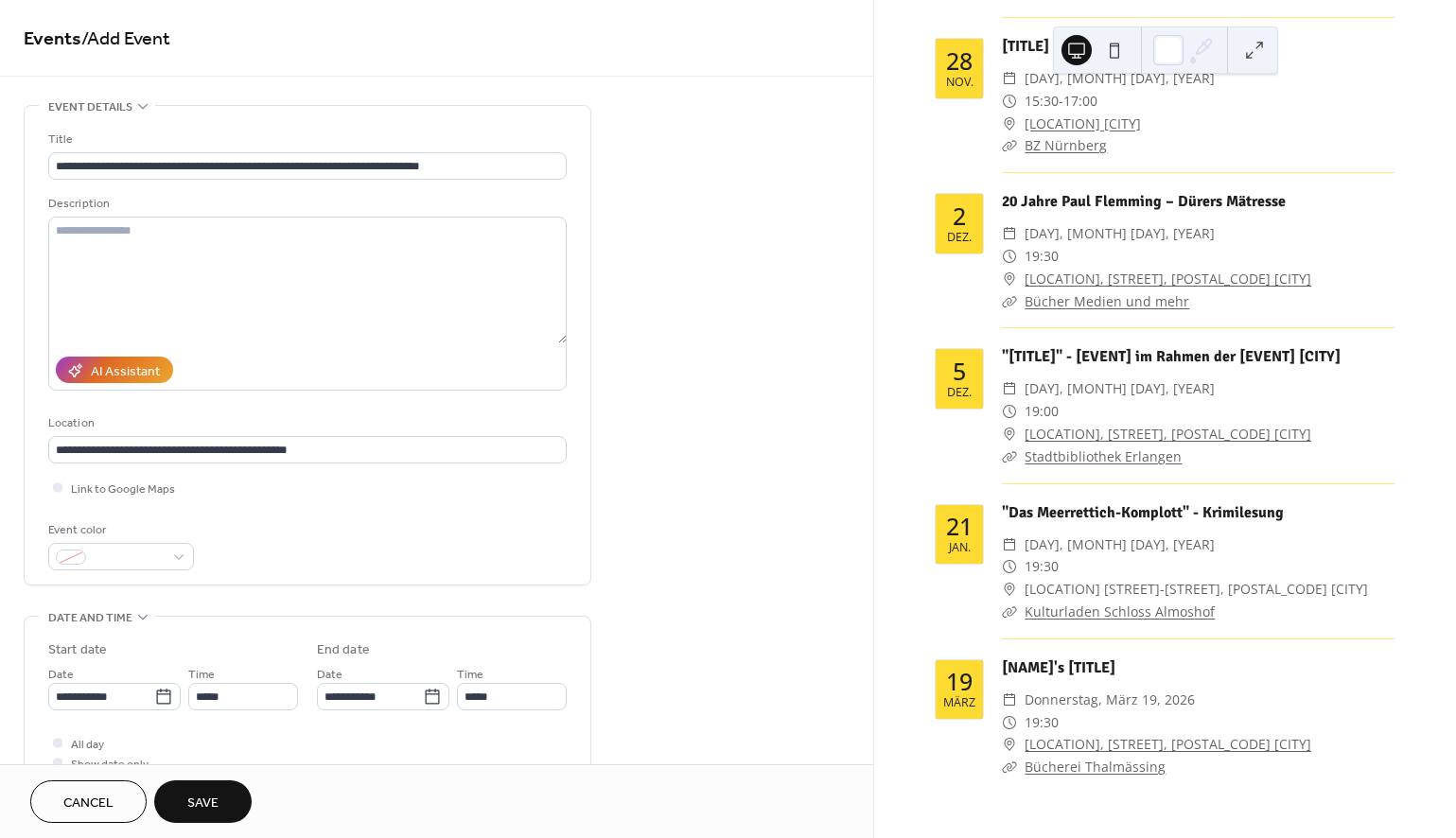 click on "Save" at bounding box center [202, 801] 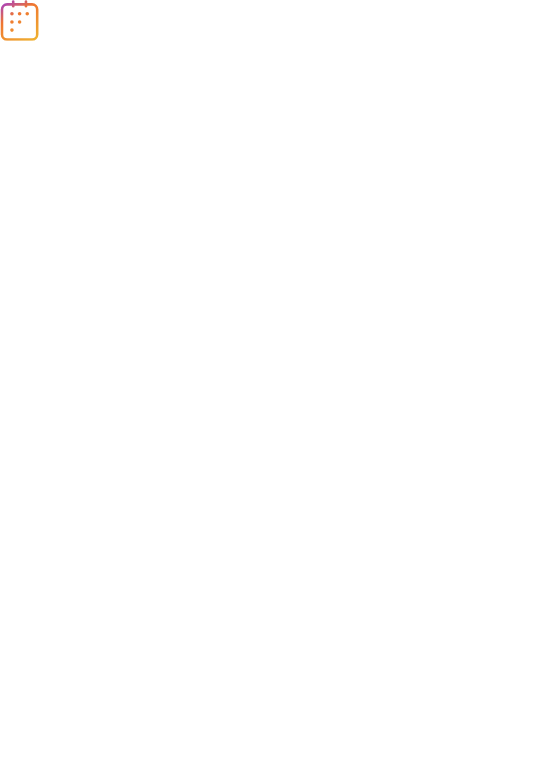 scroll, scrollTop: 0, scrollLeft: 0, axis: both 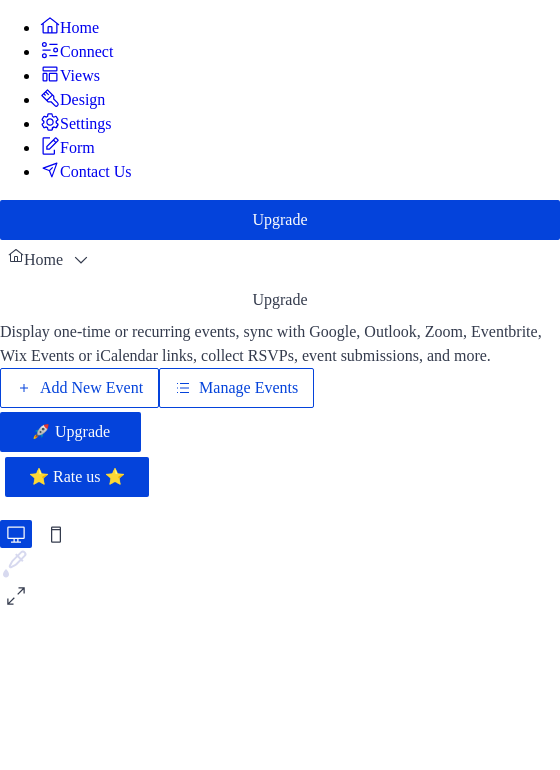 click on "Add New Event" at bounding box center (91, 388) 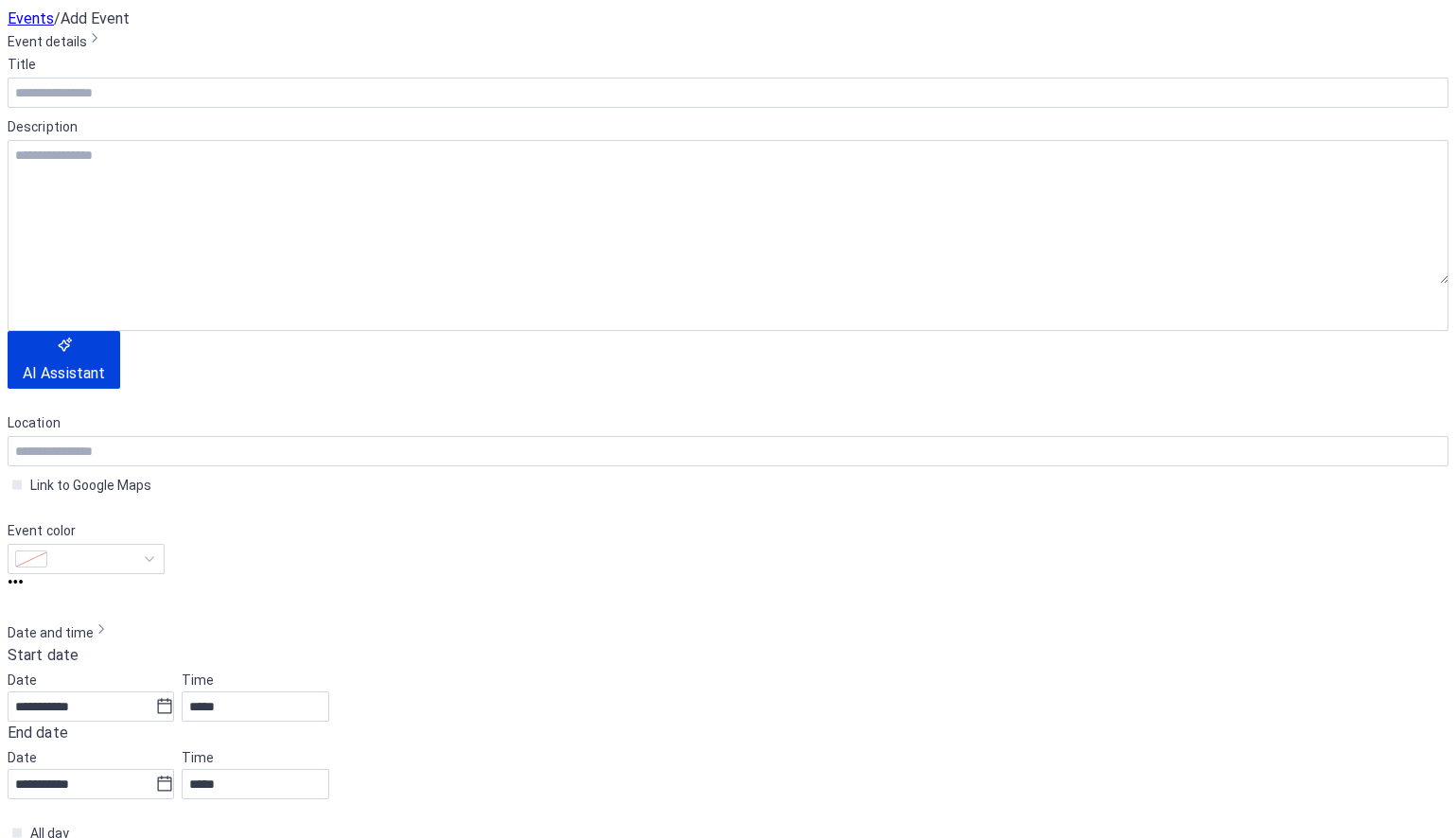 scroll, scrollTop: 0, scrollLeft: 0, axis: both 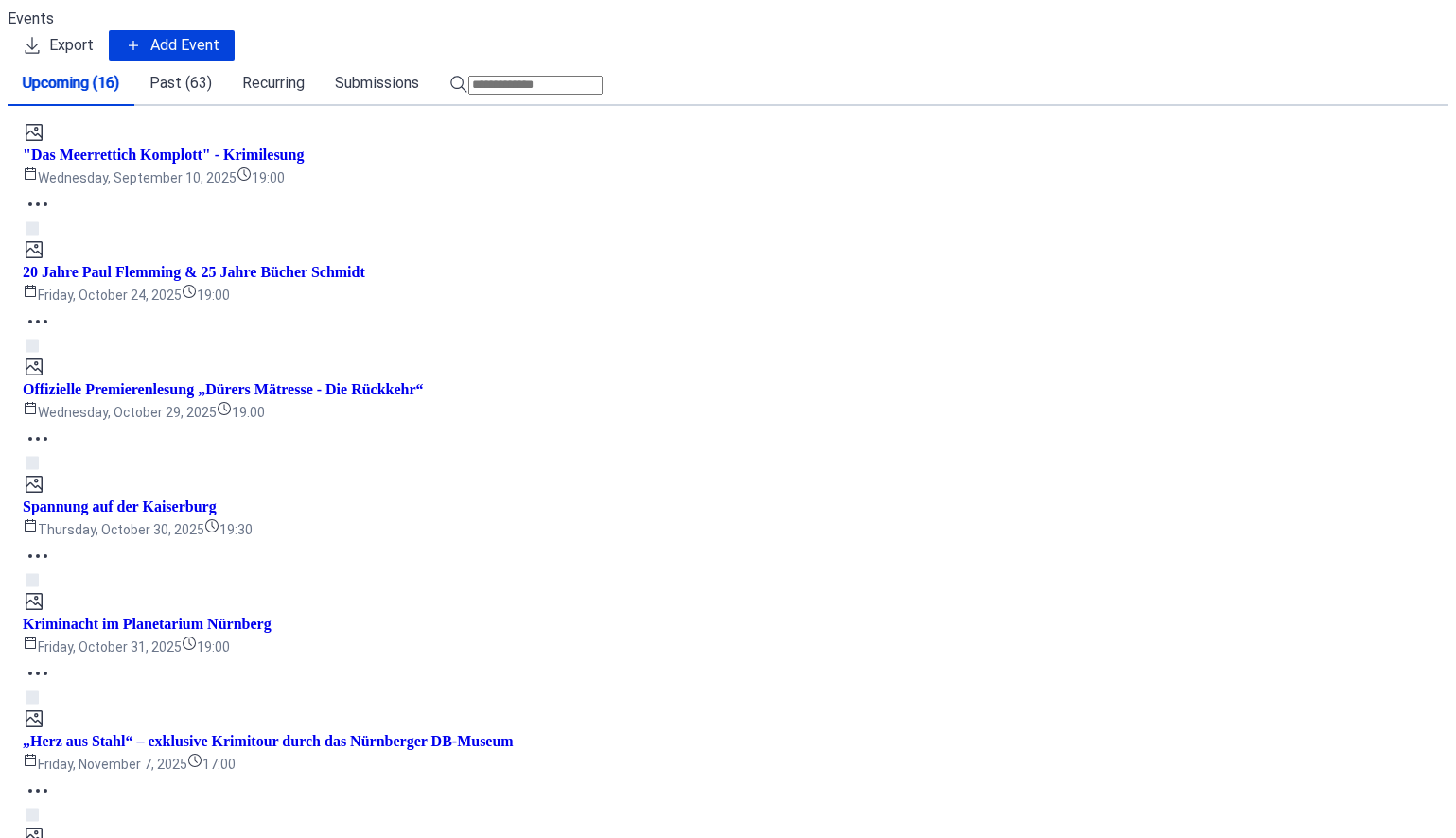 click 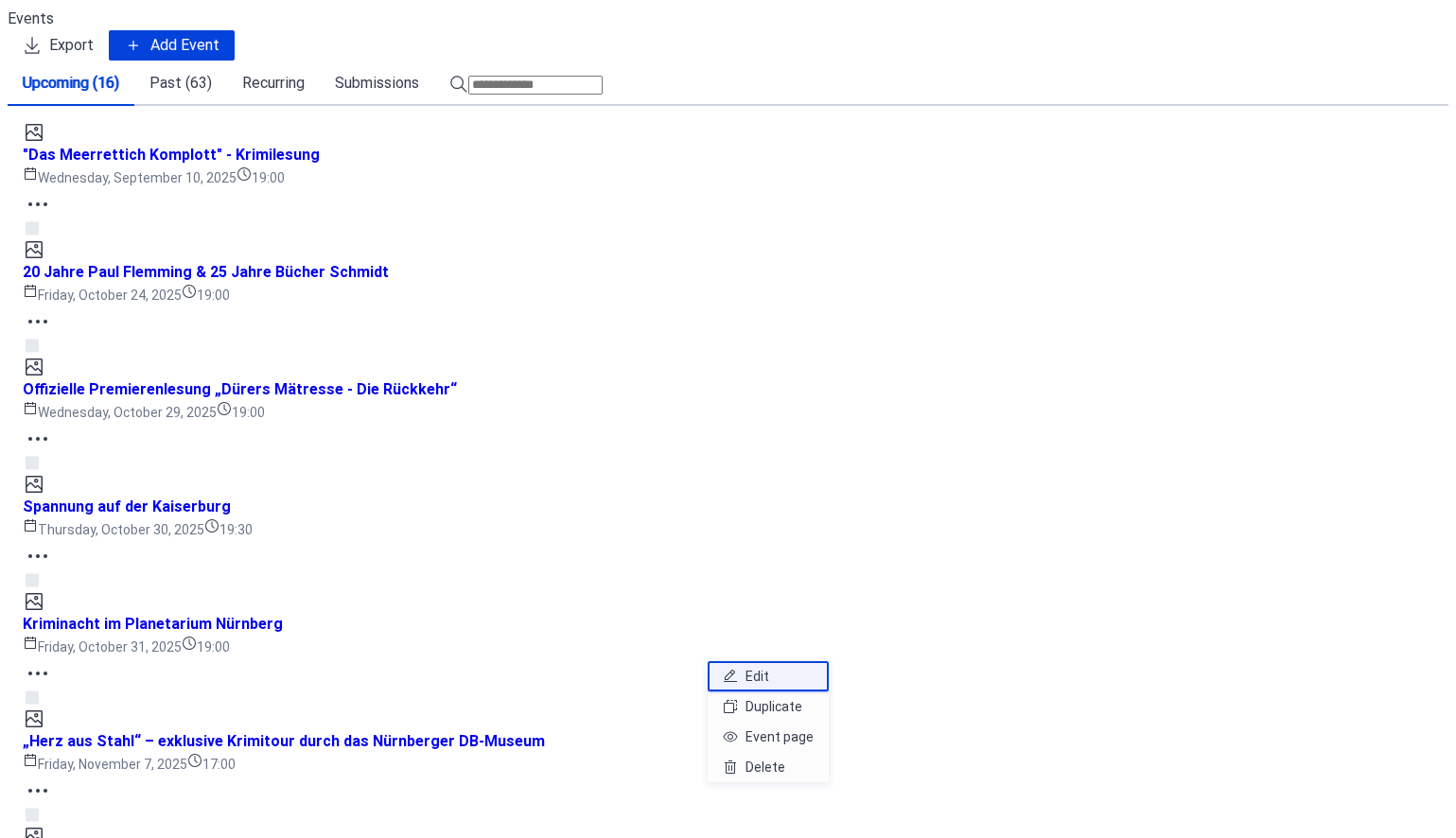 click on "Edit" at bounding box center (768, 676) 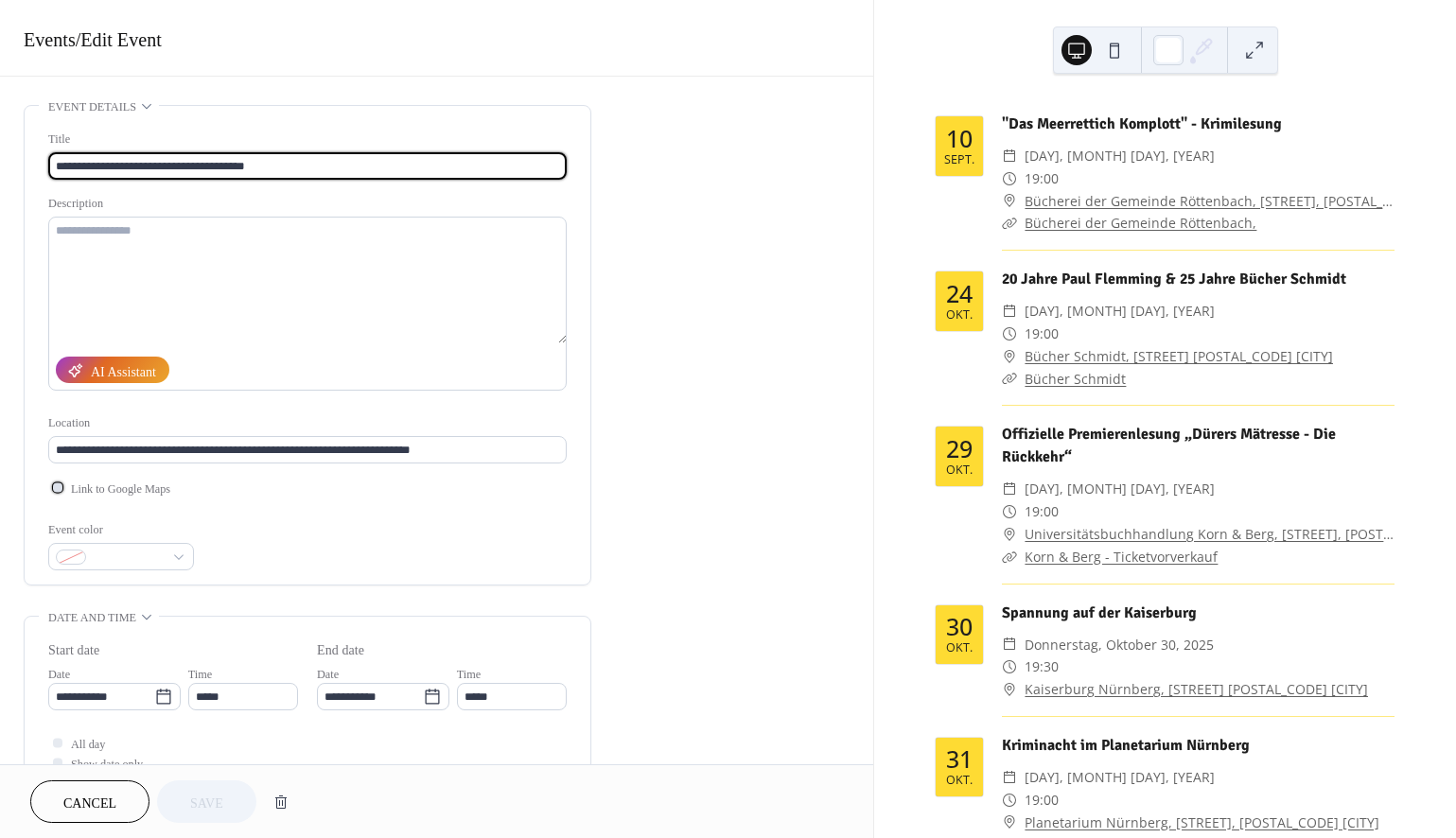 click at bounding box center [58, 487] 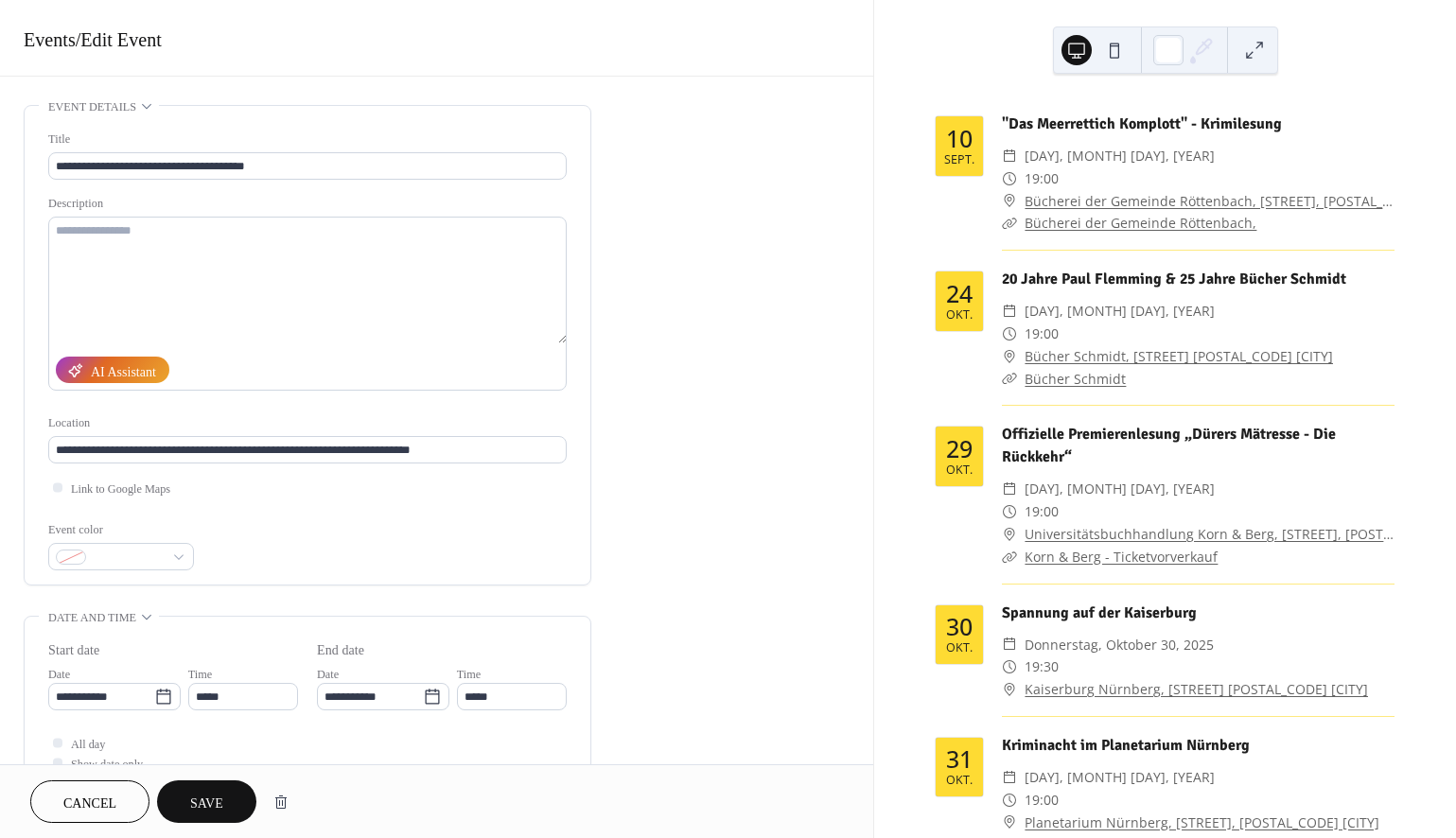 click on "Save" at bounding box center (206, 803) 